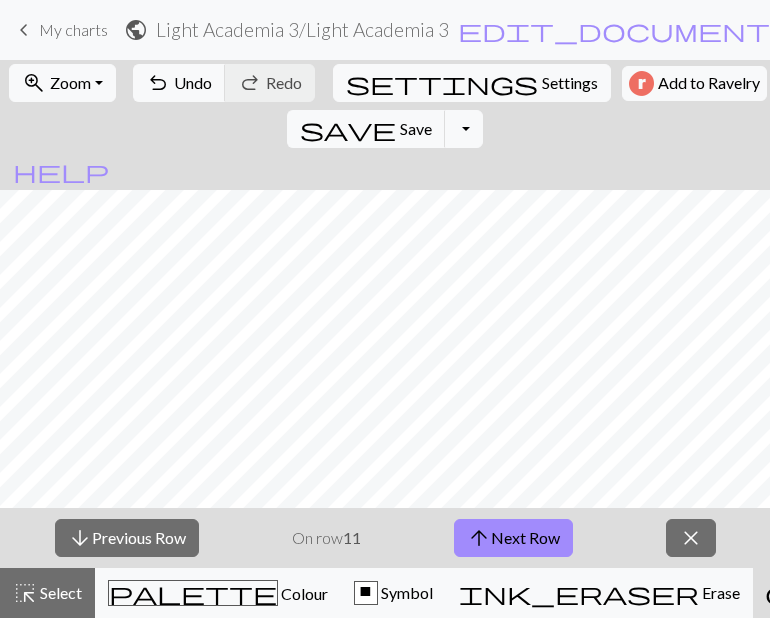 scroll, scrollTop: 0, scrollLeft: 0, axis: both 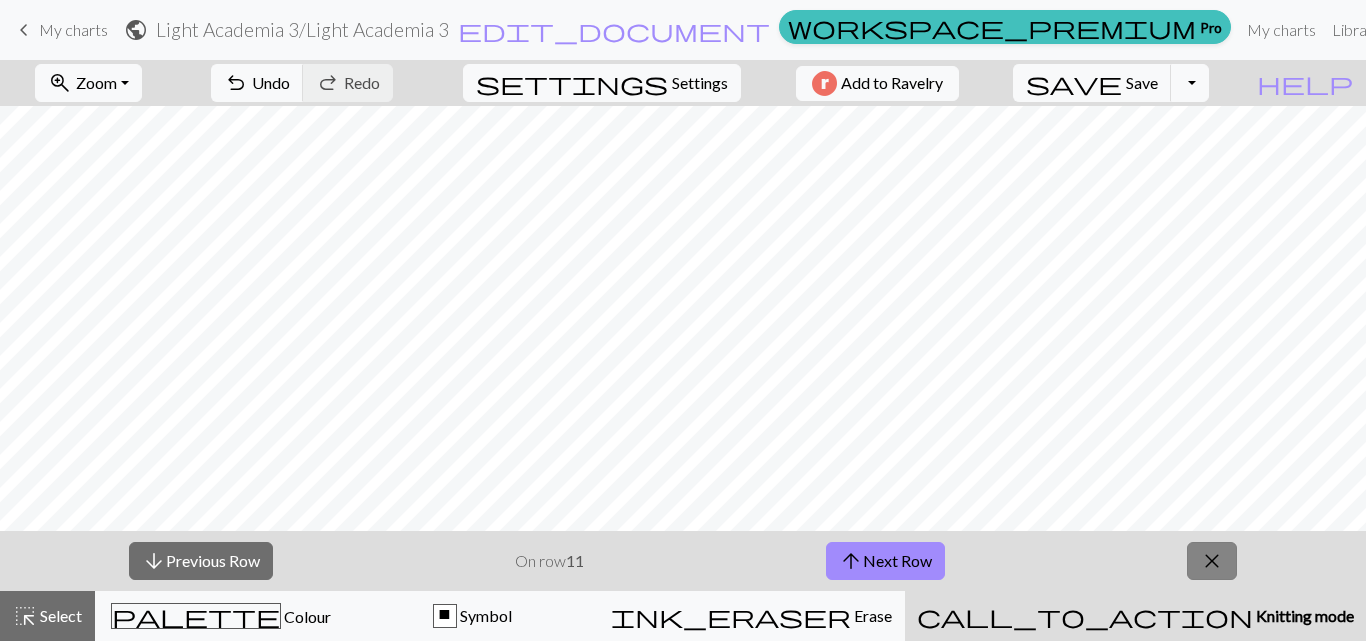 click on "close" at bounding box center [1212, 561] 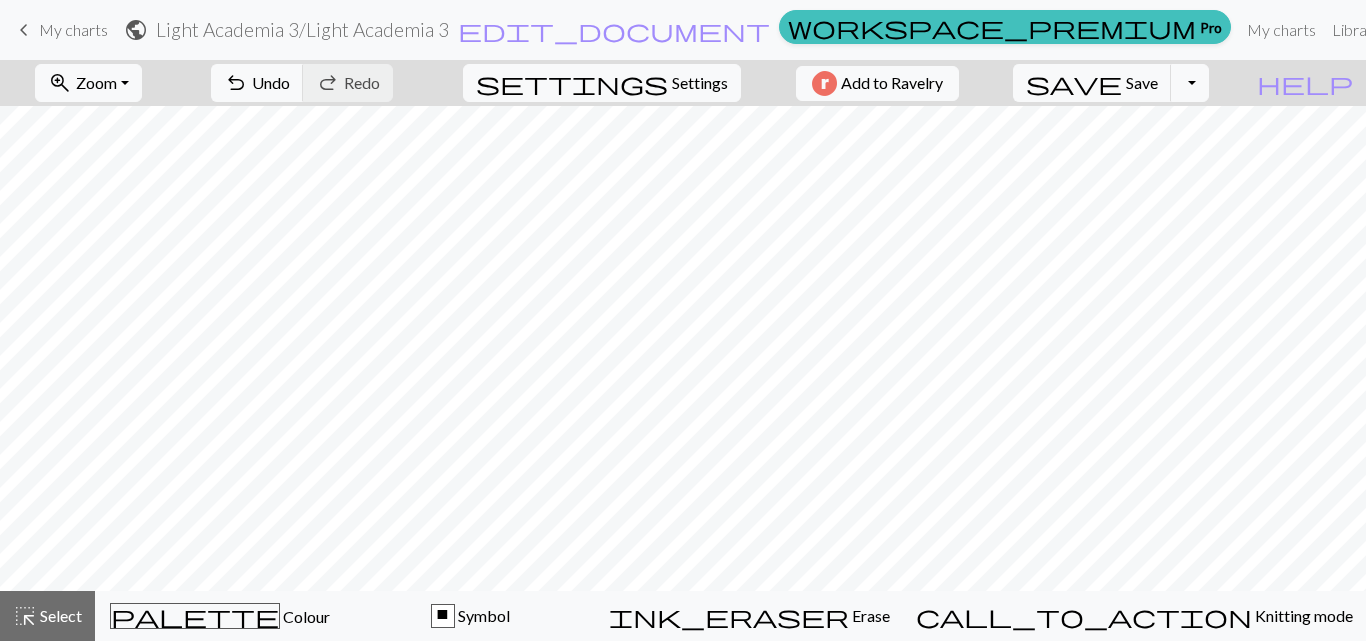 click on "My charts" at bounding box center (73, 29) 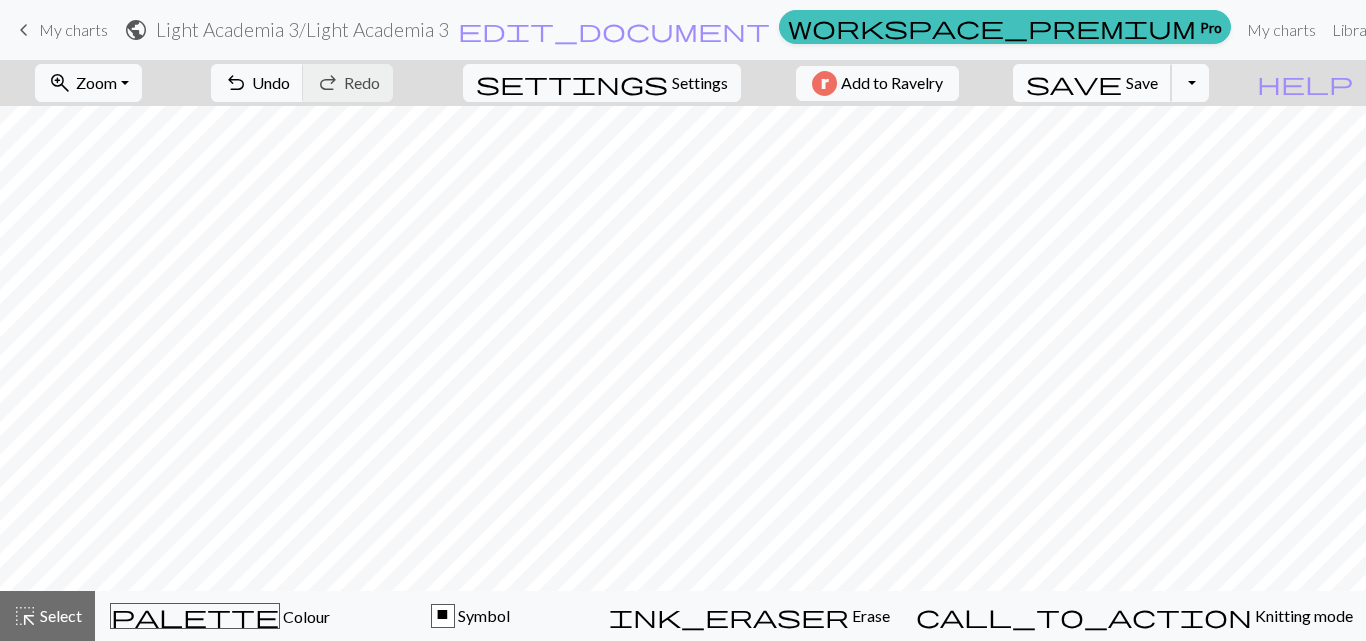 click on "Save" at bounding box center [1142, 82] 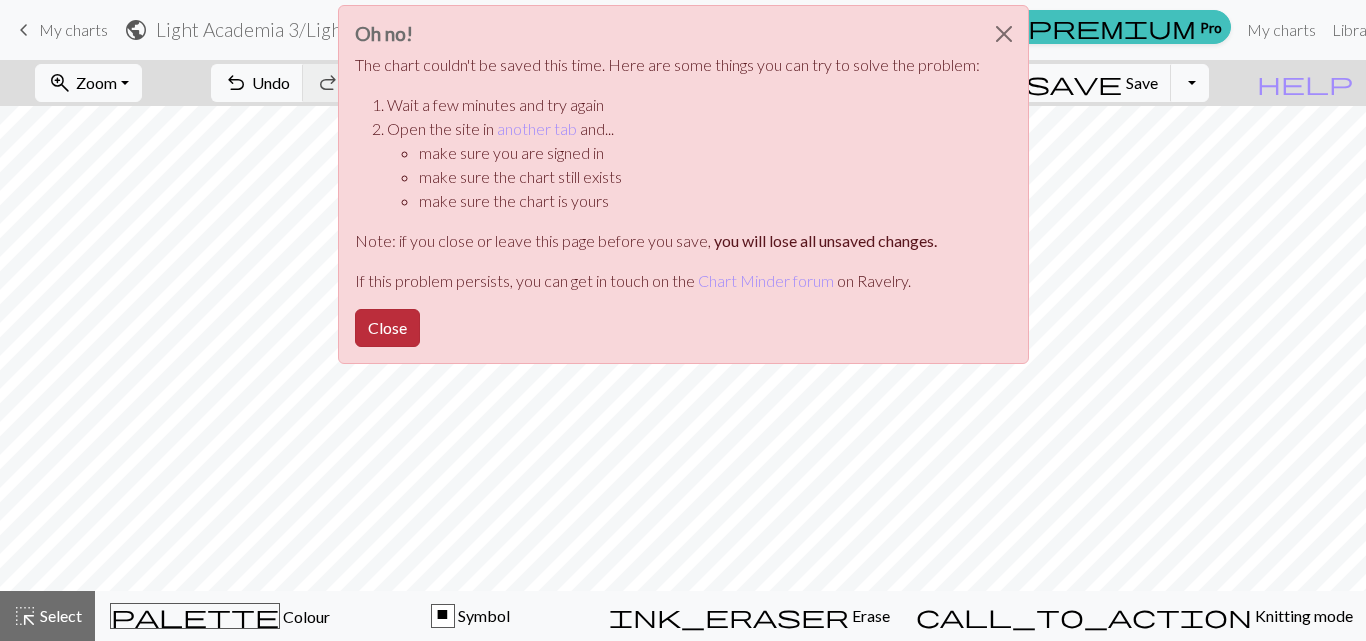 click on "Close" at bounding box center [387, 328] 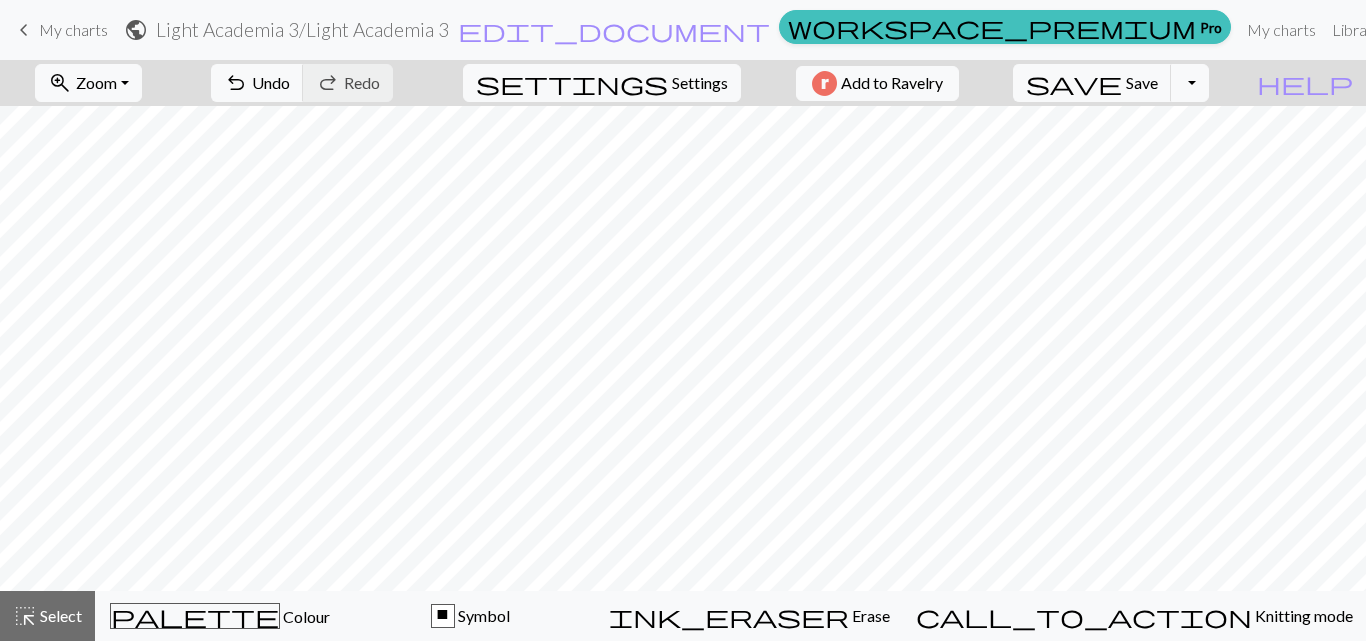 click on "My charts" at bounding box center (73, 29) 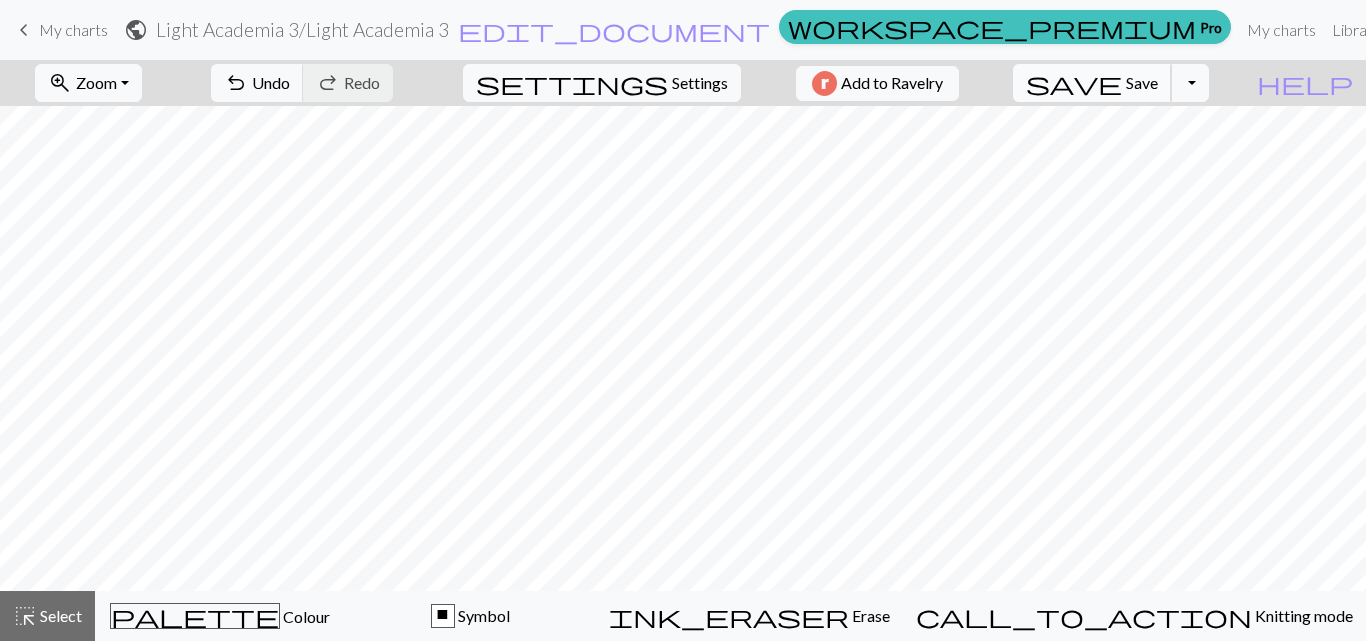 click on "Save" at bounding box center (1142, 82) 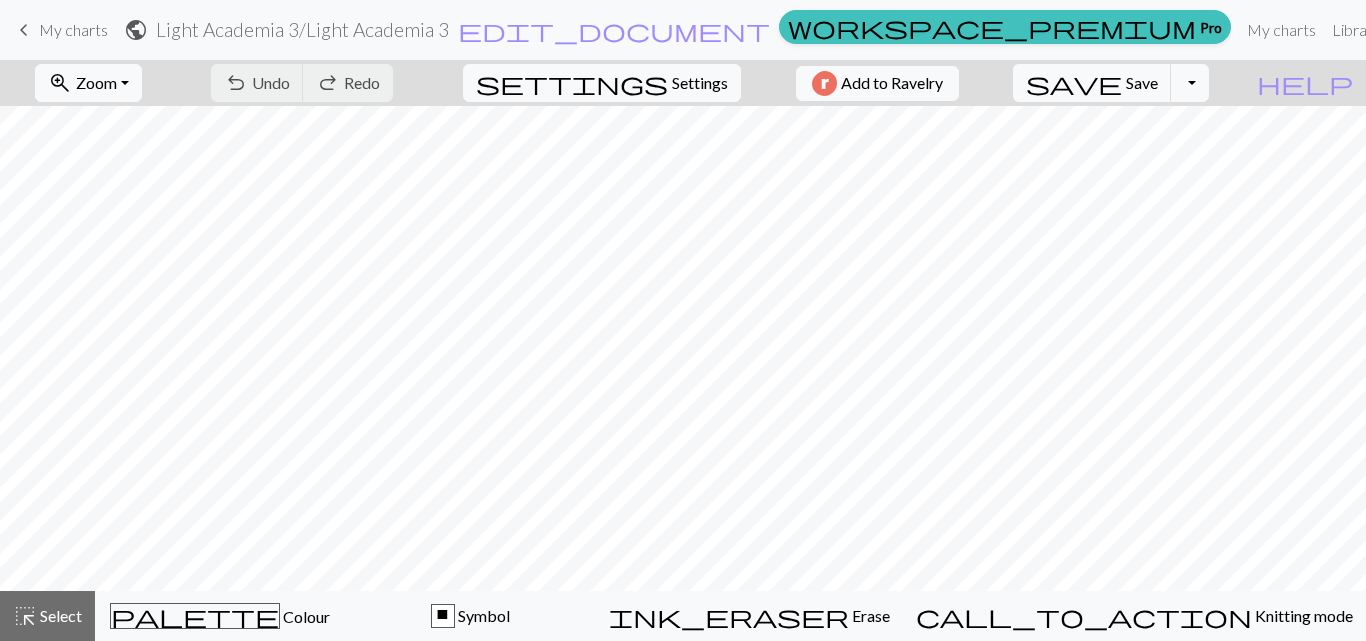 click on "My charts" at bounding box center (73, 29) 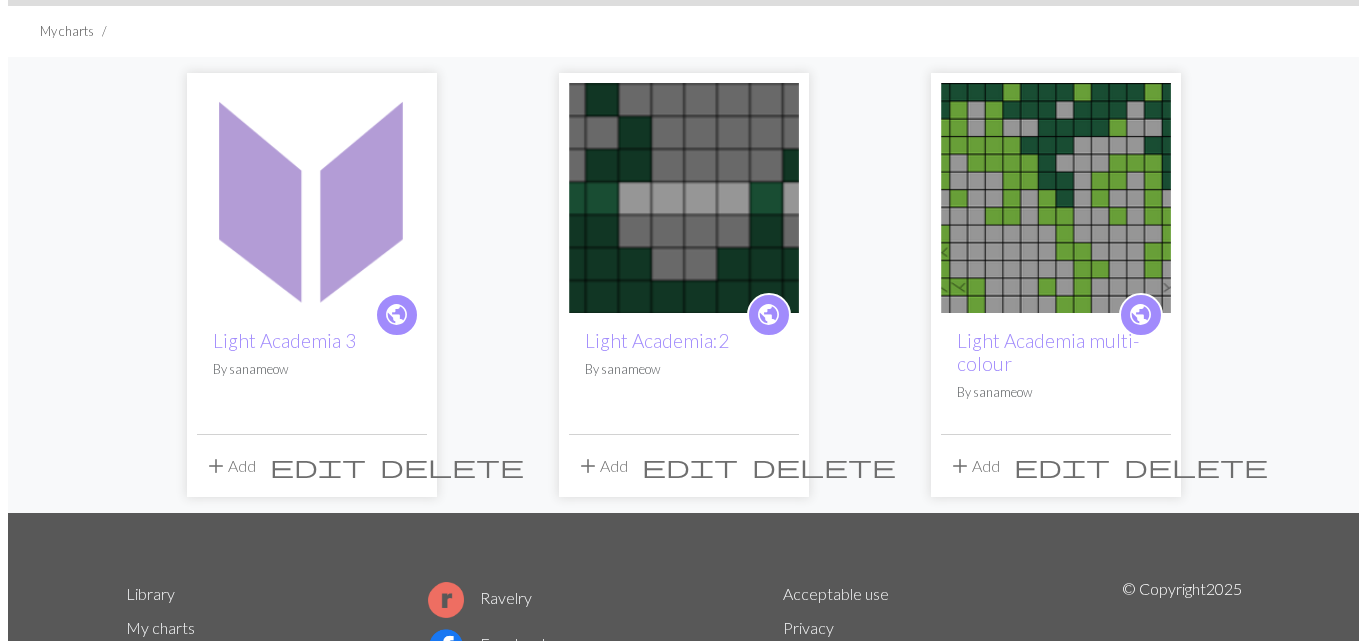 scroll, scrollTop: 80, scrollLeft: 0, axis: vertical 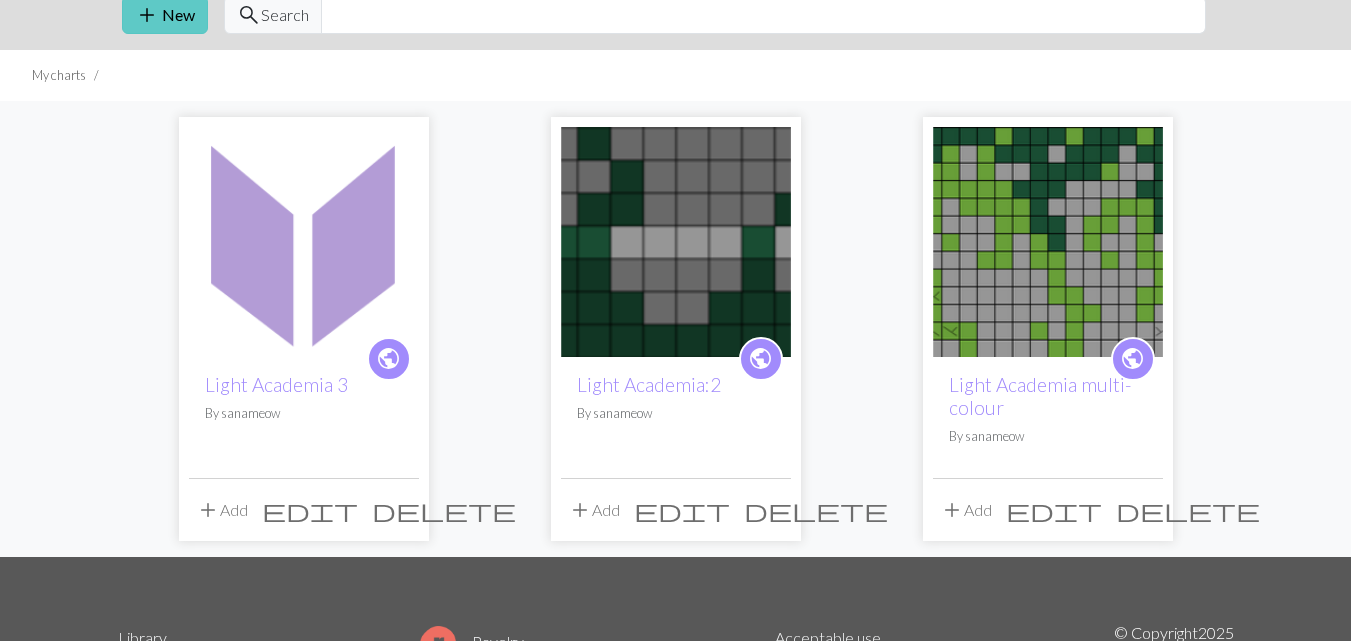 click on "add   New" at bounding box center (165, 15) 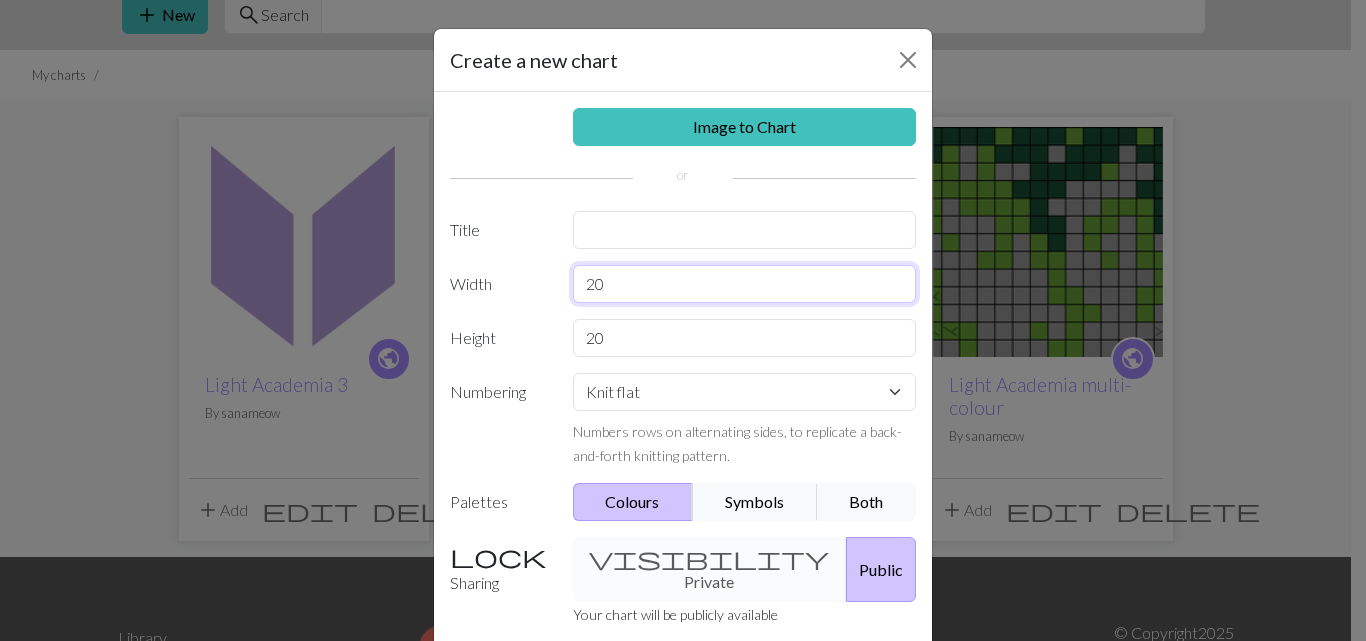 click on "20" at bounding box center (745, 284) 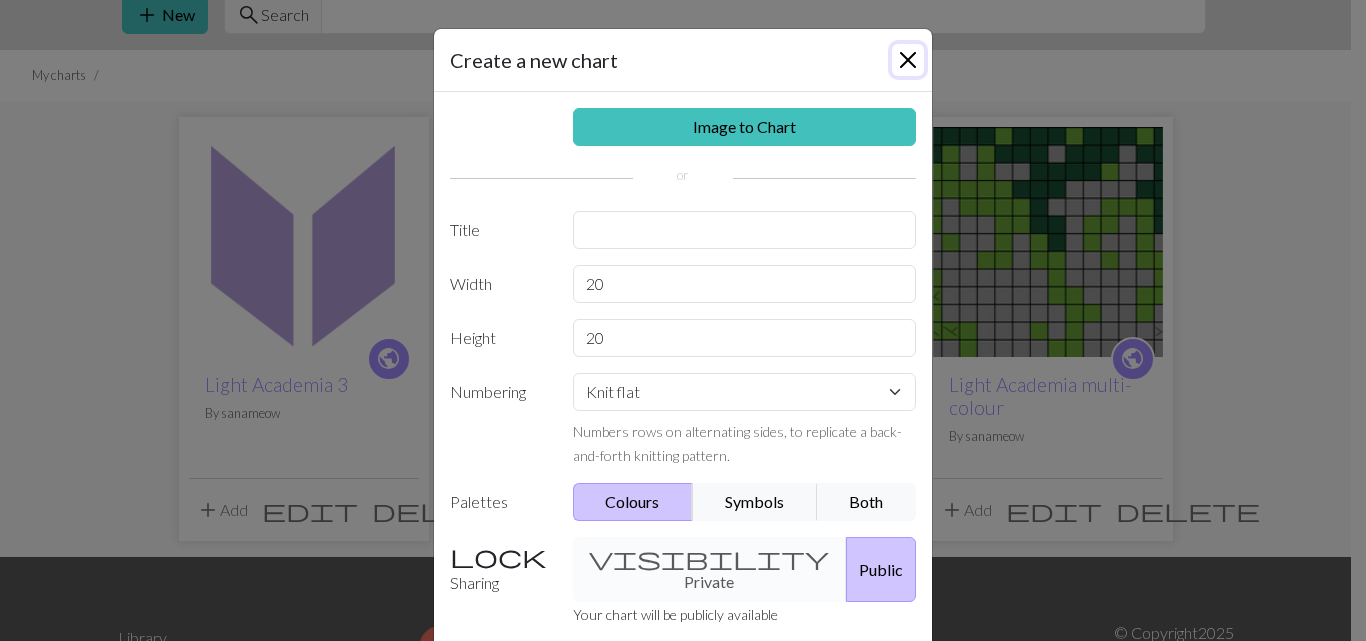 click at bounding box center (908, 60) 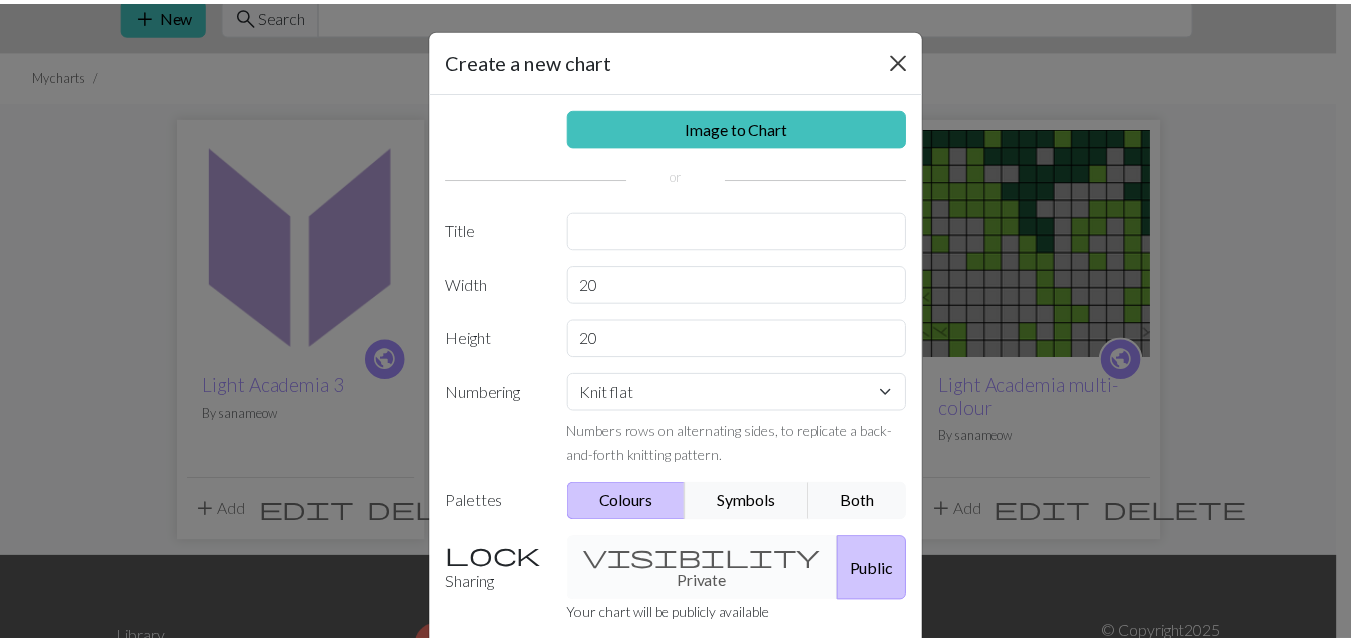 scroll, scrollTop: 76, scrollLeft: 0, axis: vertical 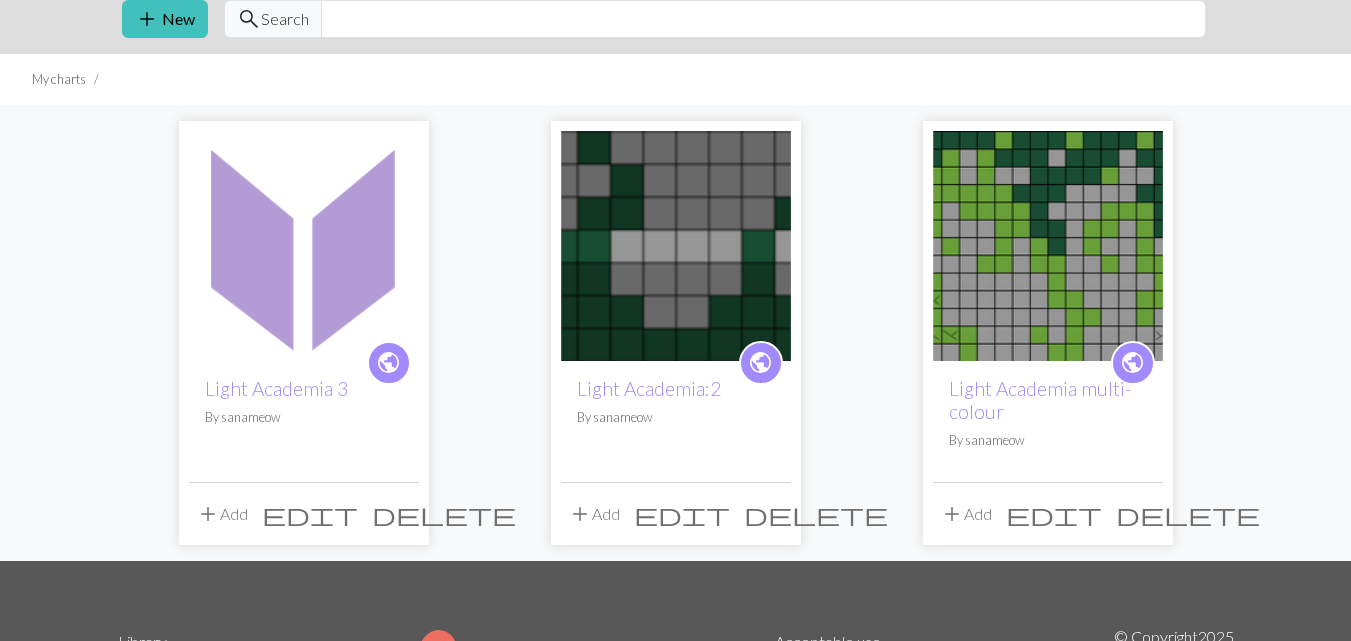 click at bounding box center [304, 246] 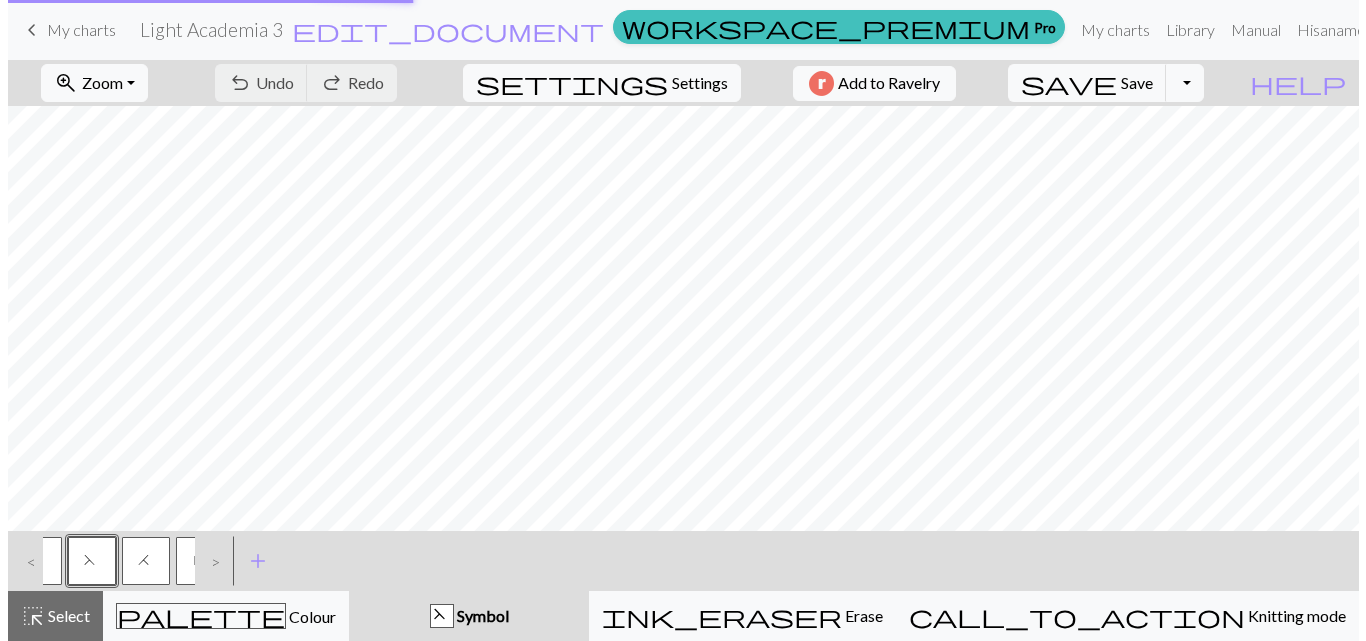 scroll, scrollTop: 0, scrollLeft: 0, axis: both 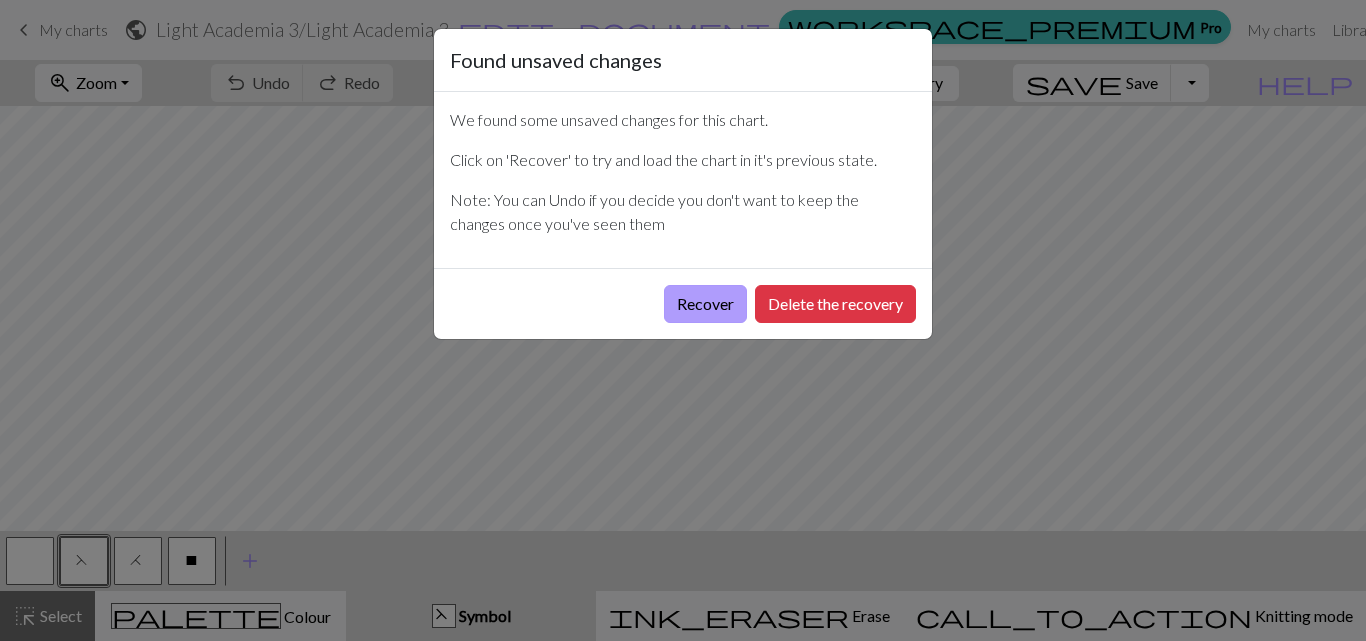 click on "Recover" at bounding box center (705, 304) 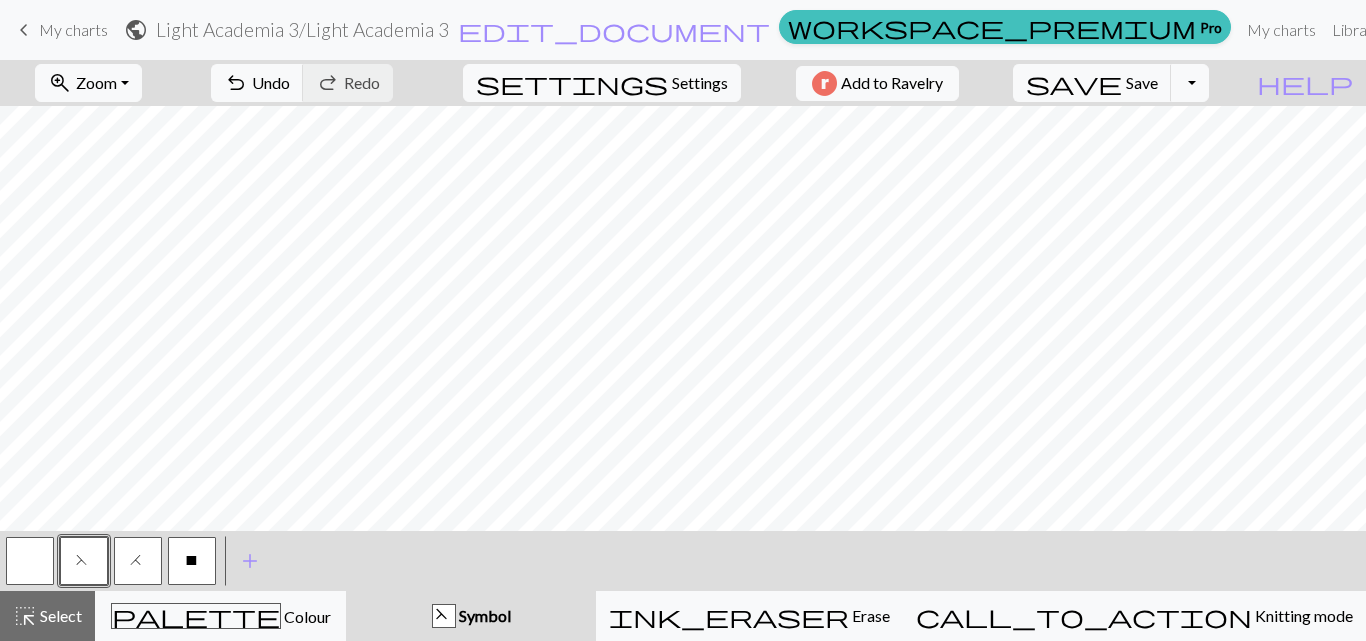 click on "keyboard_arrow_left   My charts" at bounding box center (60, 30) 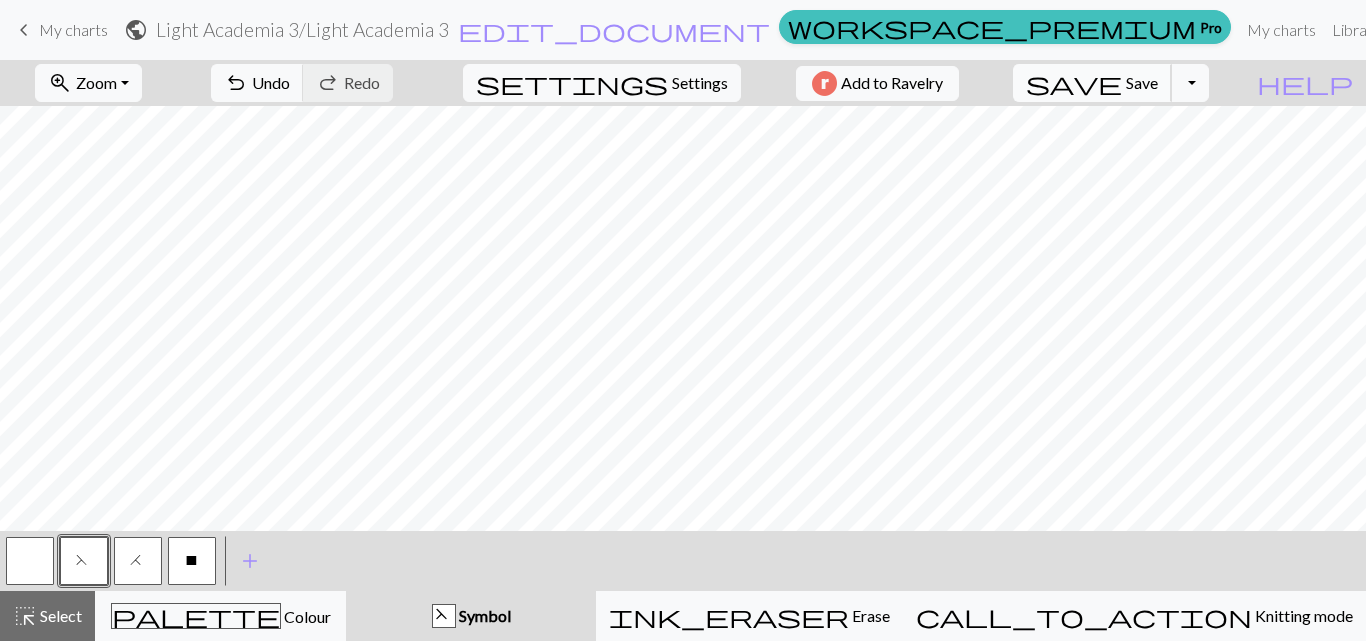 click on "save" at bounding box center (1074, 83) 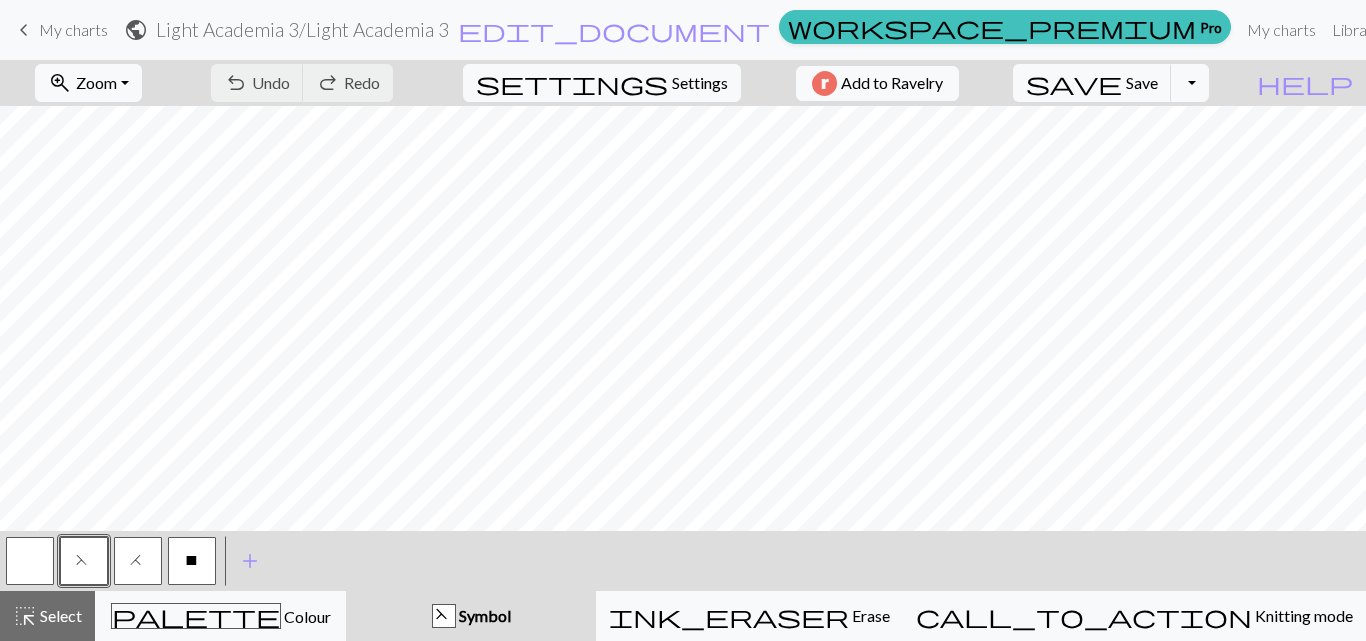 click on "keyboard_arrow_left   My charts" at bounding box center [60, 30] 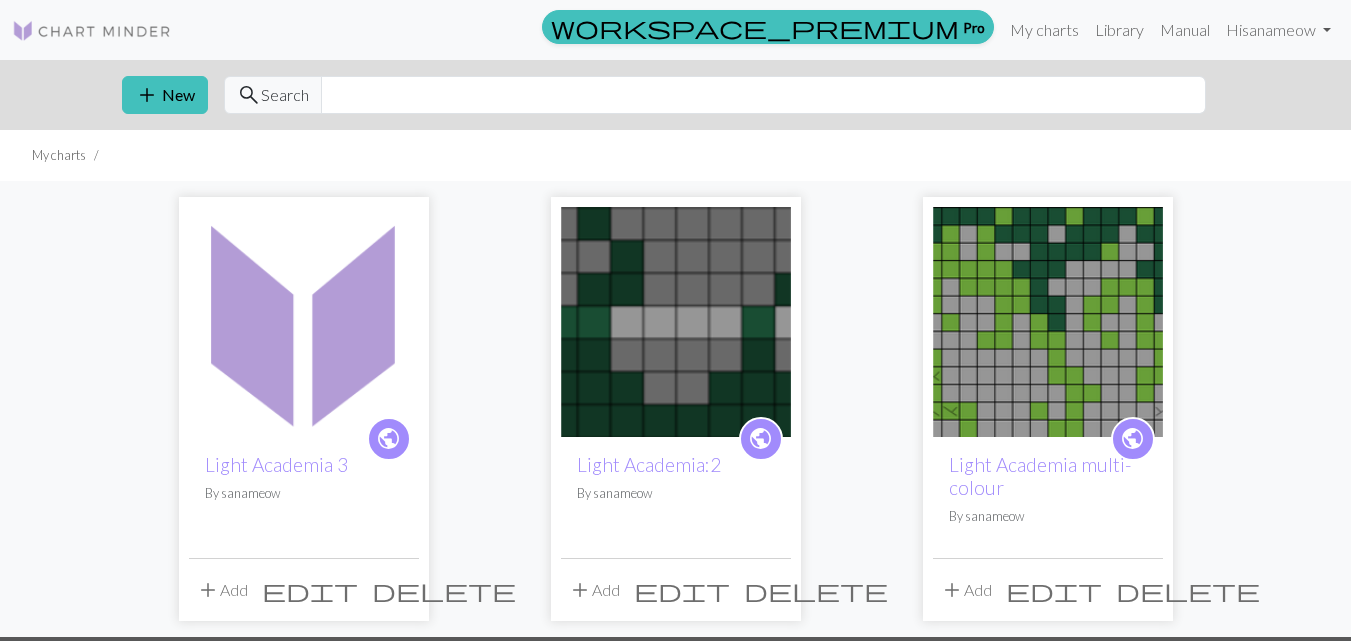 click at bounding box center (304, 322) 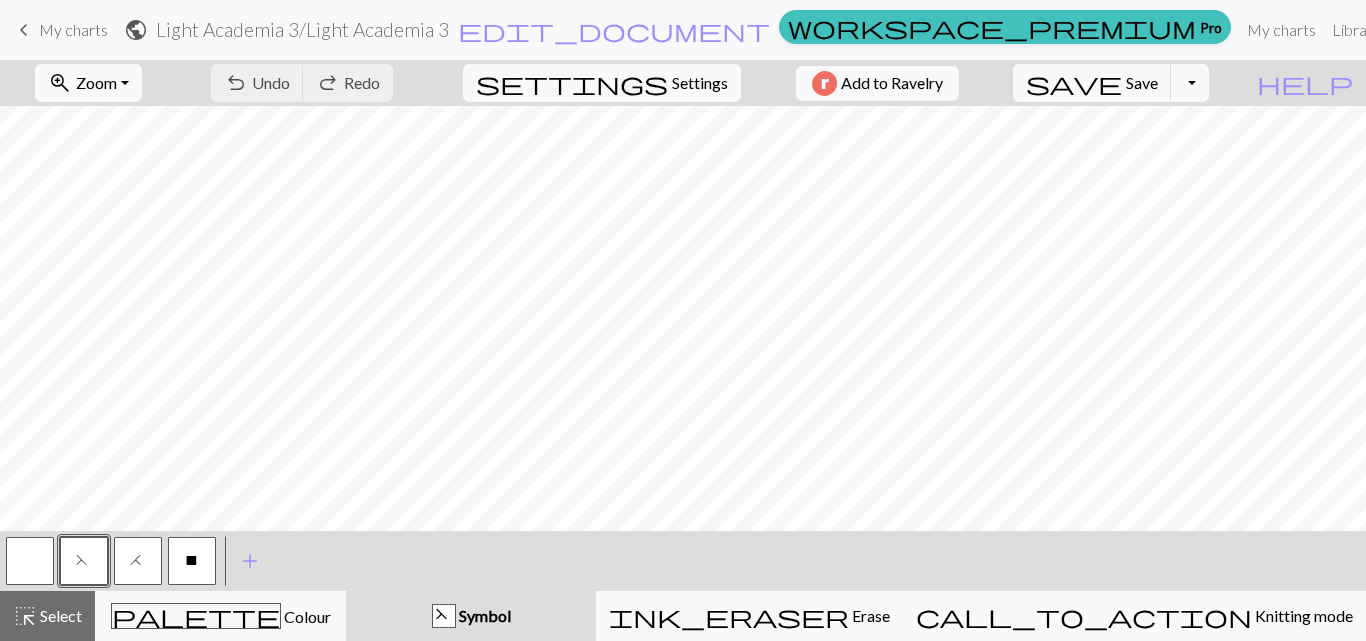 click on "My charts" at bounding box center (73, 29) 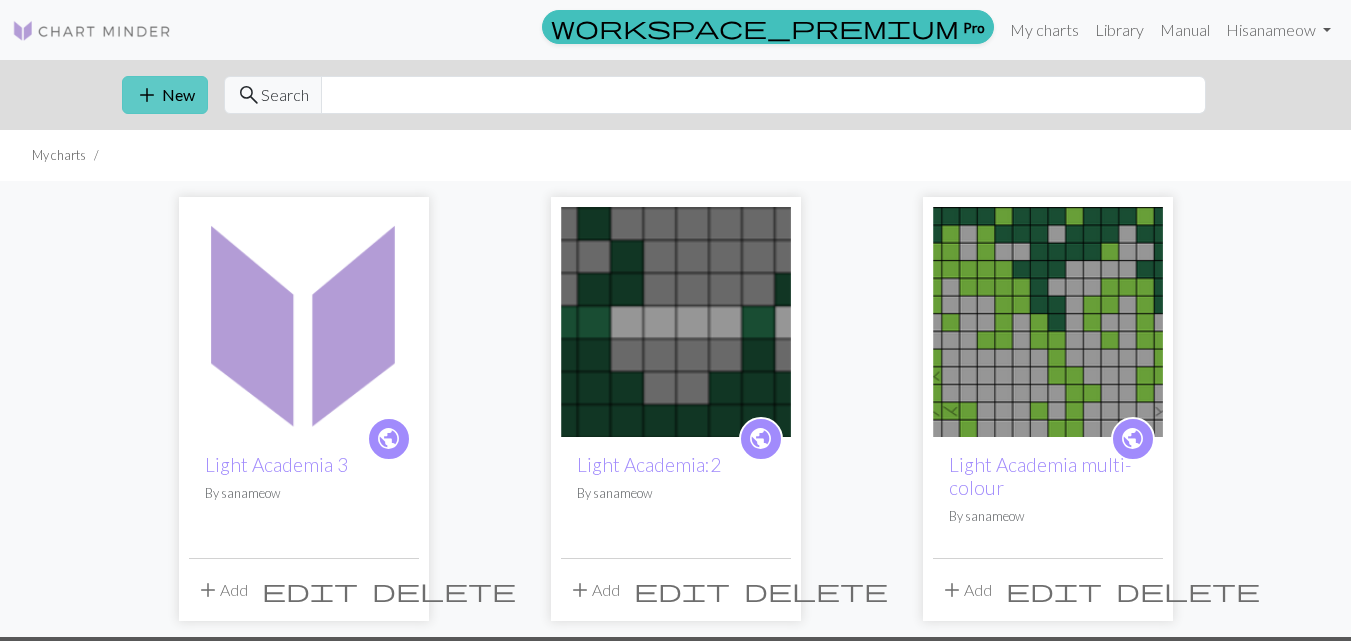 click on "add   New" at bounding box center (165, 95) 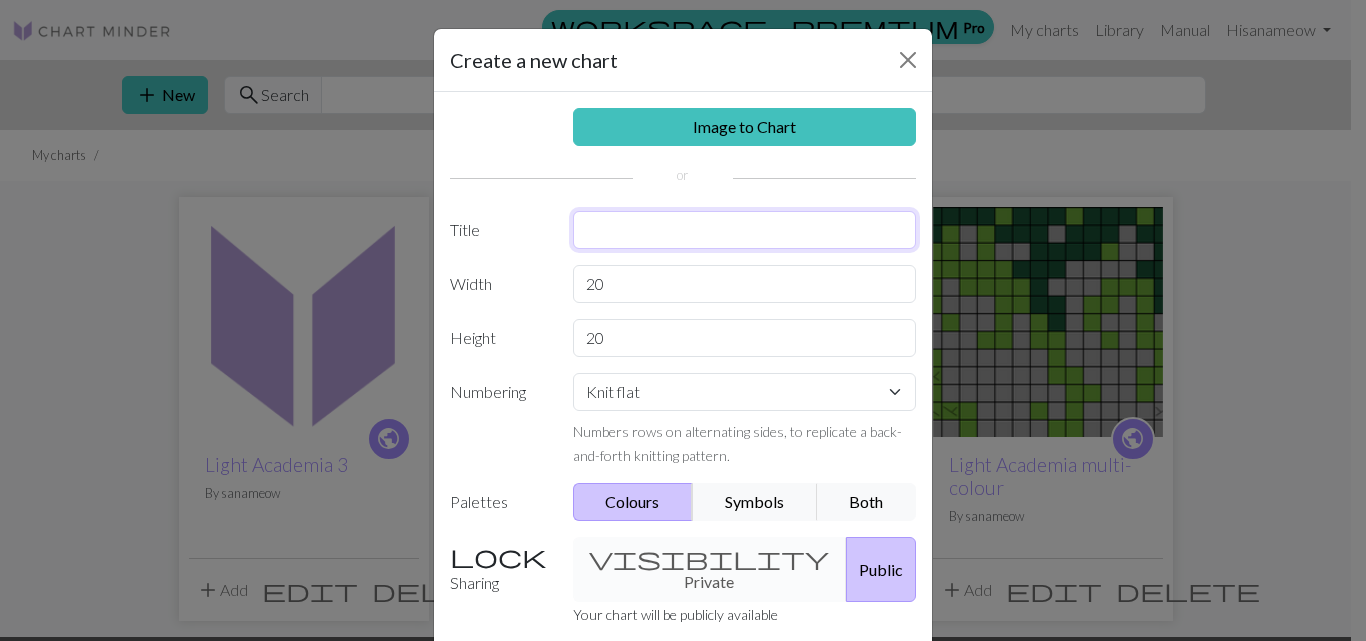 click at bounding box center (745, 230) 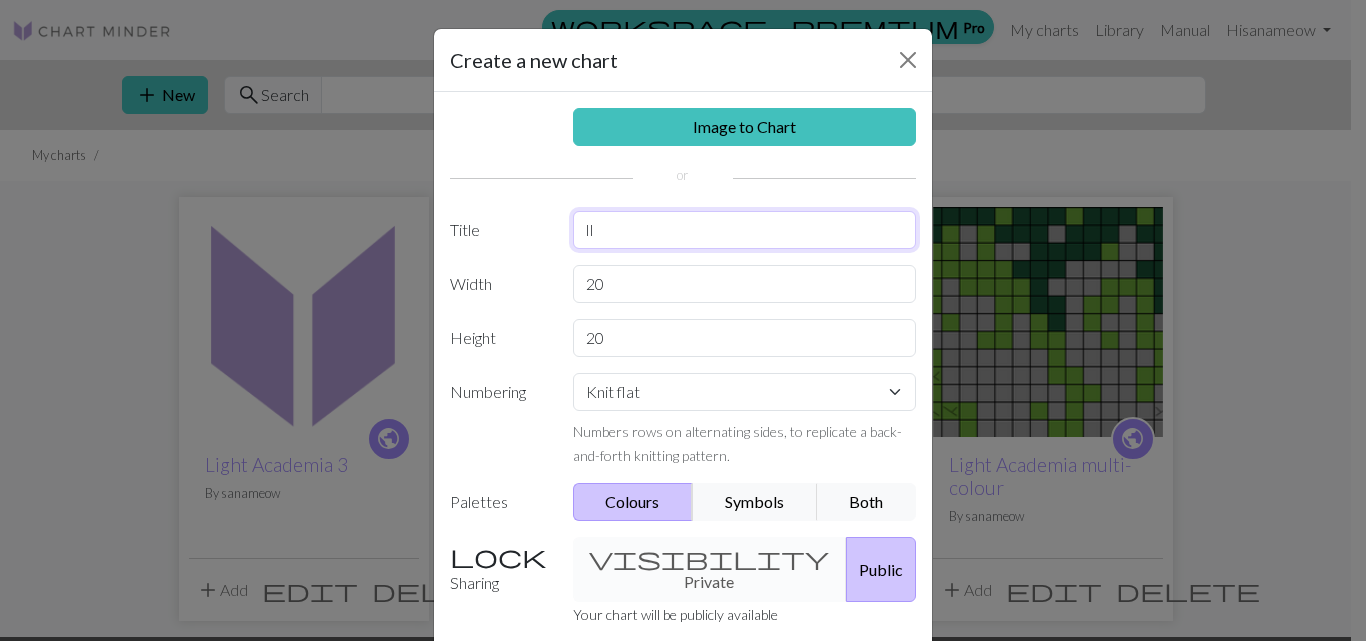 type on "l" 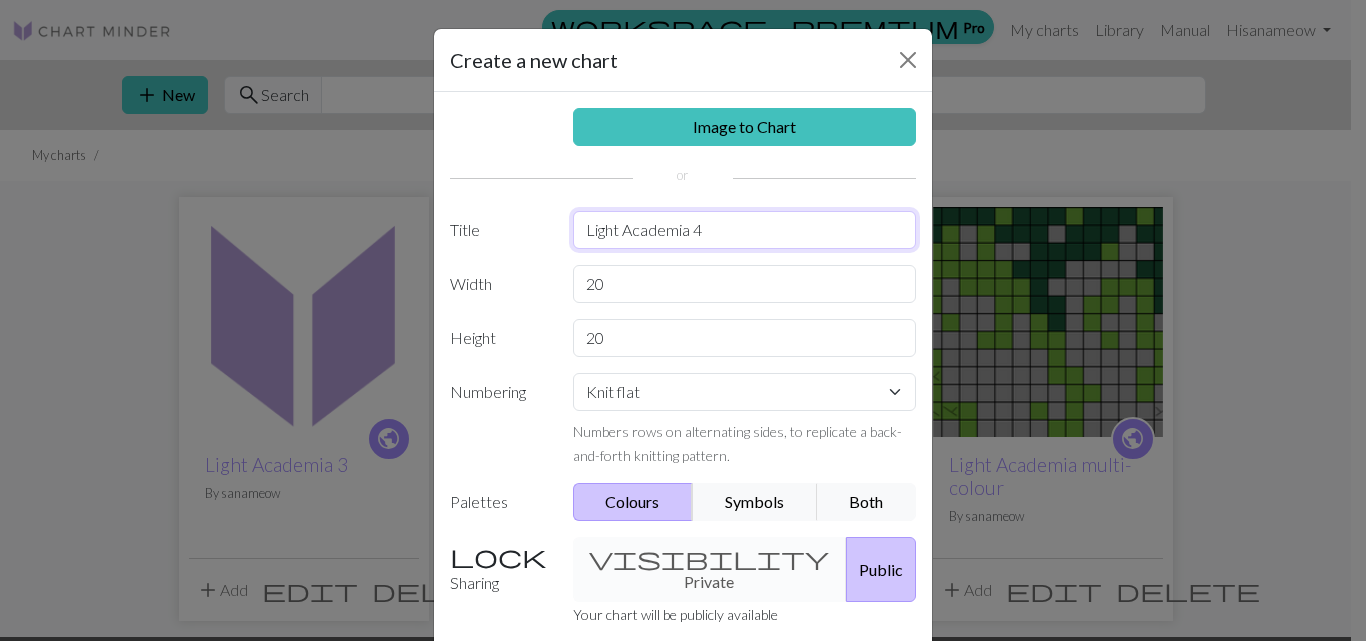 type on "Light Academia 4" 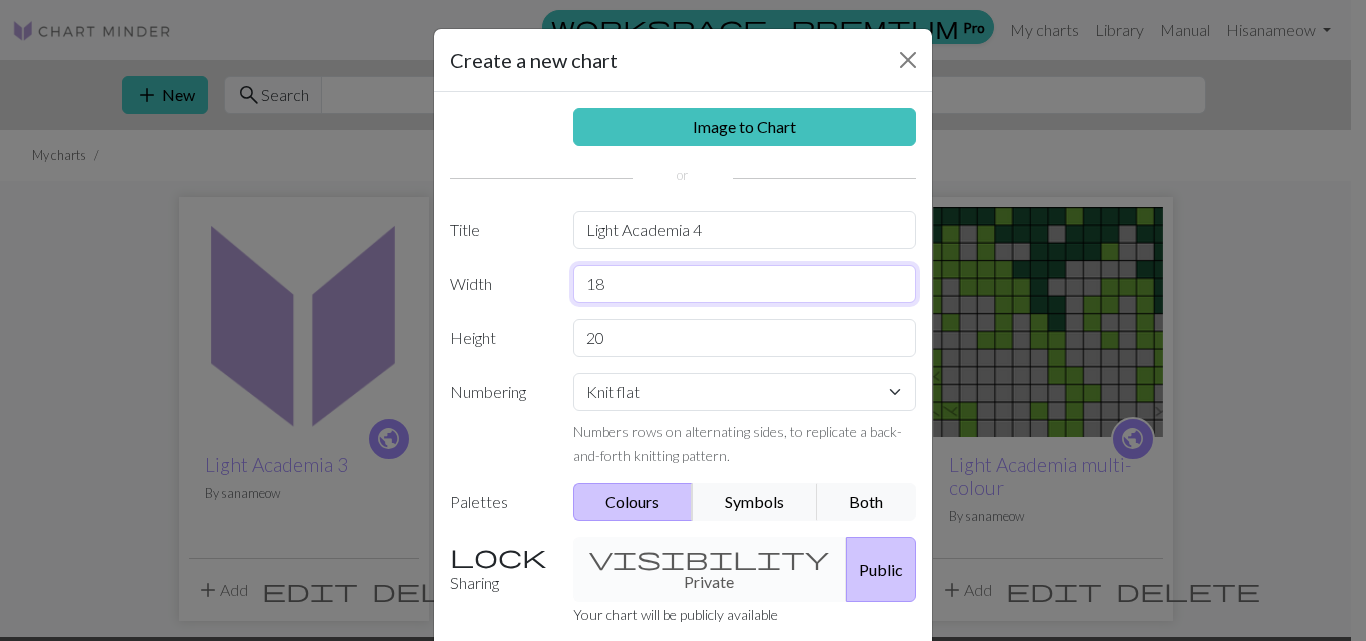 type on "18" 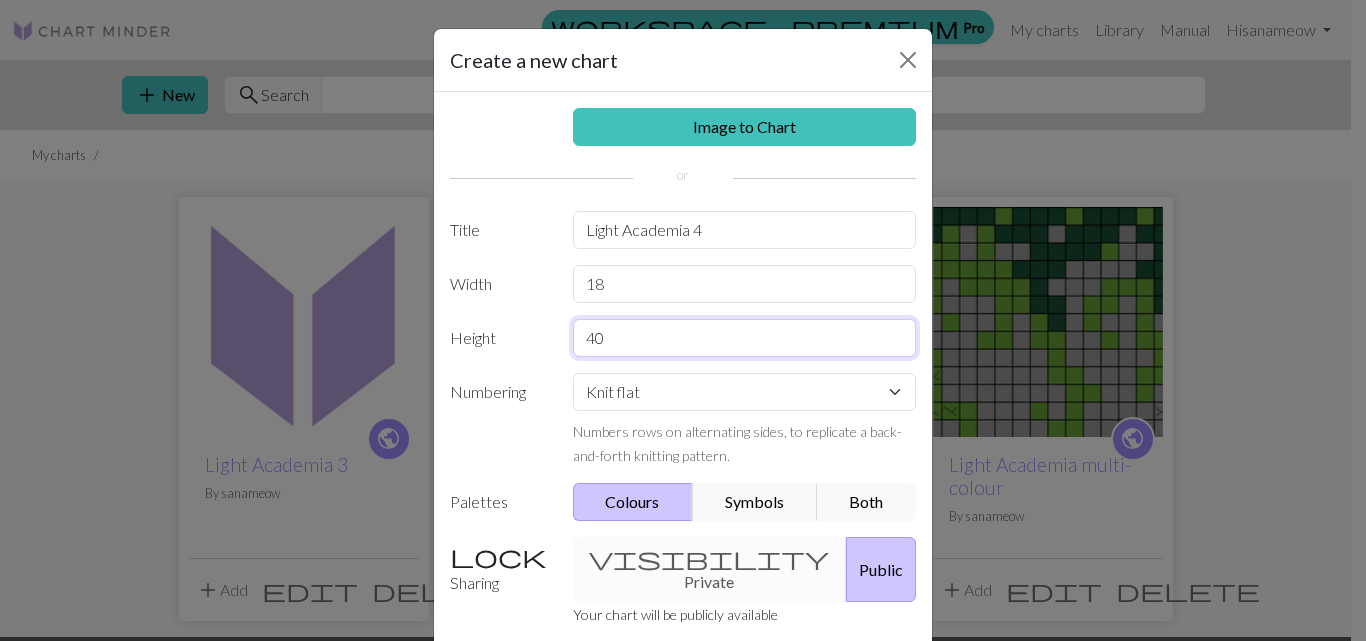 type on "40" 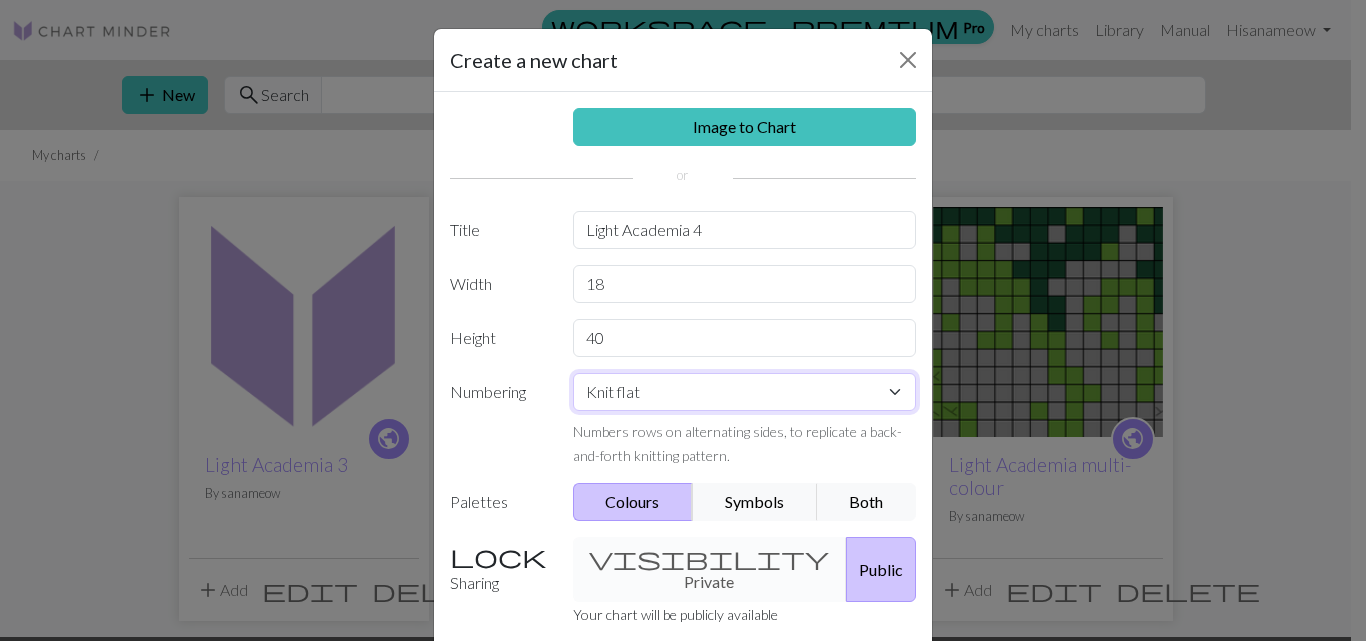 click on "Knit flat Knit in the round Lace knitting Cross stitch" at bounding box center (745, 392) 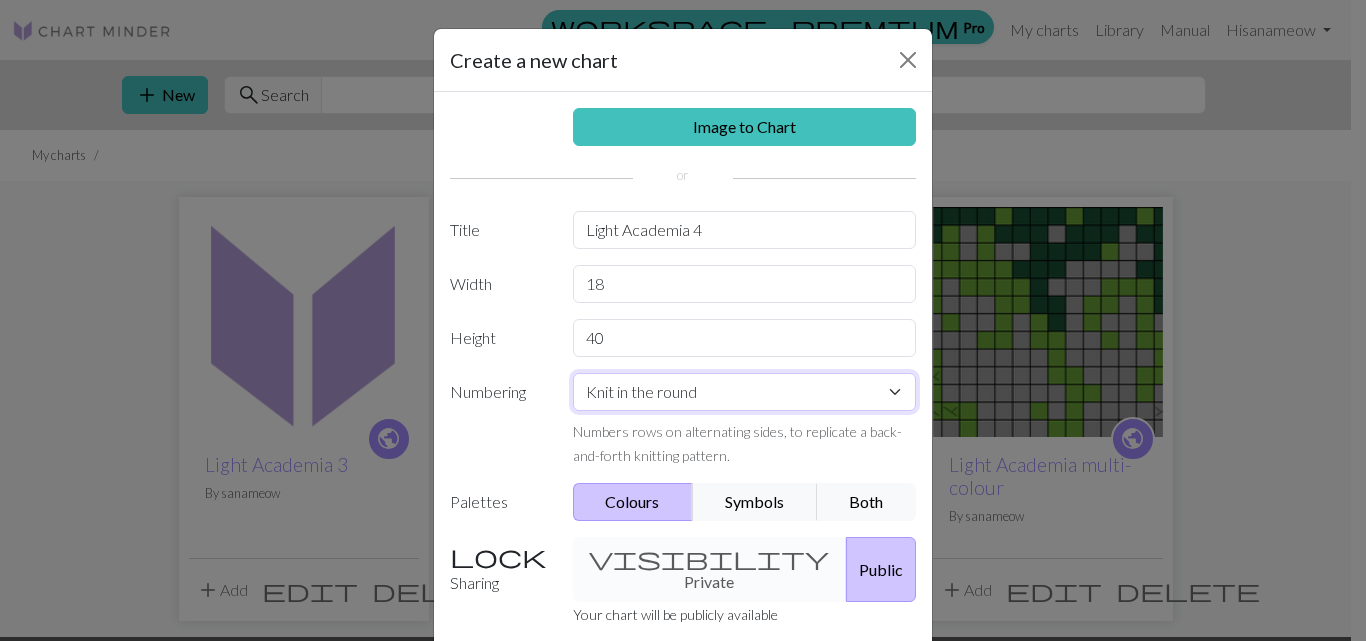 click on "Knit flat Knit in the round Lace knitting Cross stitch" at bounding box center (745, 392) 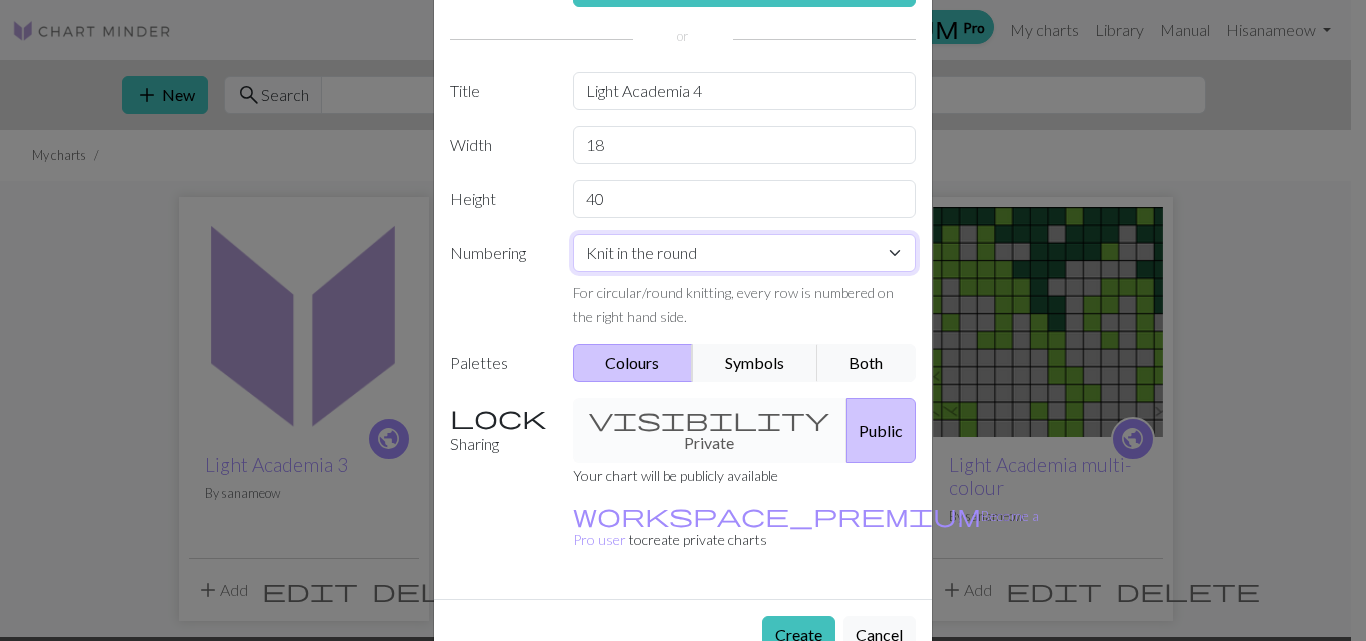 scroll, scrollTop: 149, scrollLeft: 0, axis: vertical 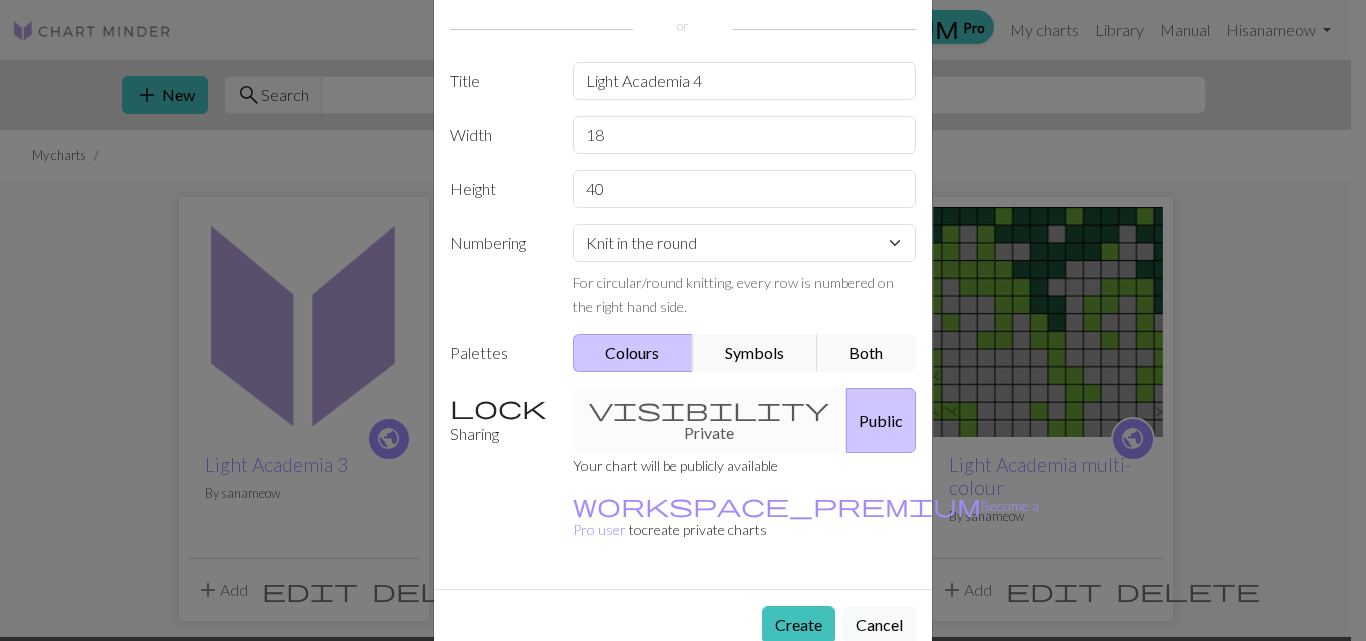 click on "Both" at bounding box center [867, 353] 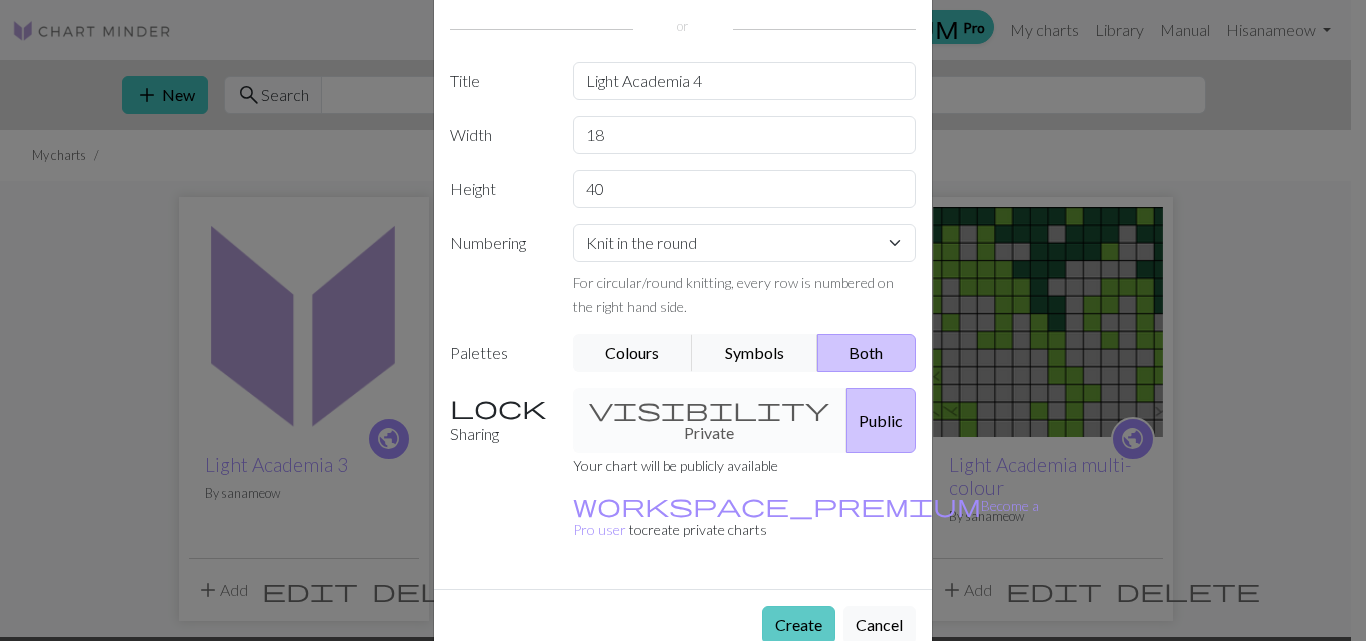 click on "Create" at bounding box center (798, 625) 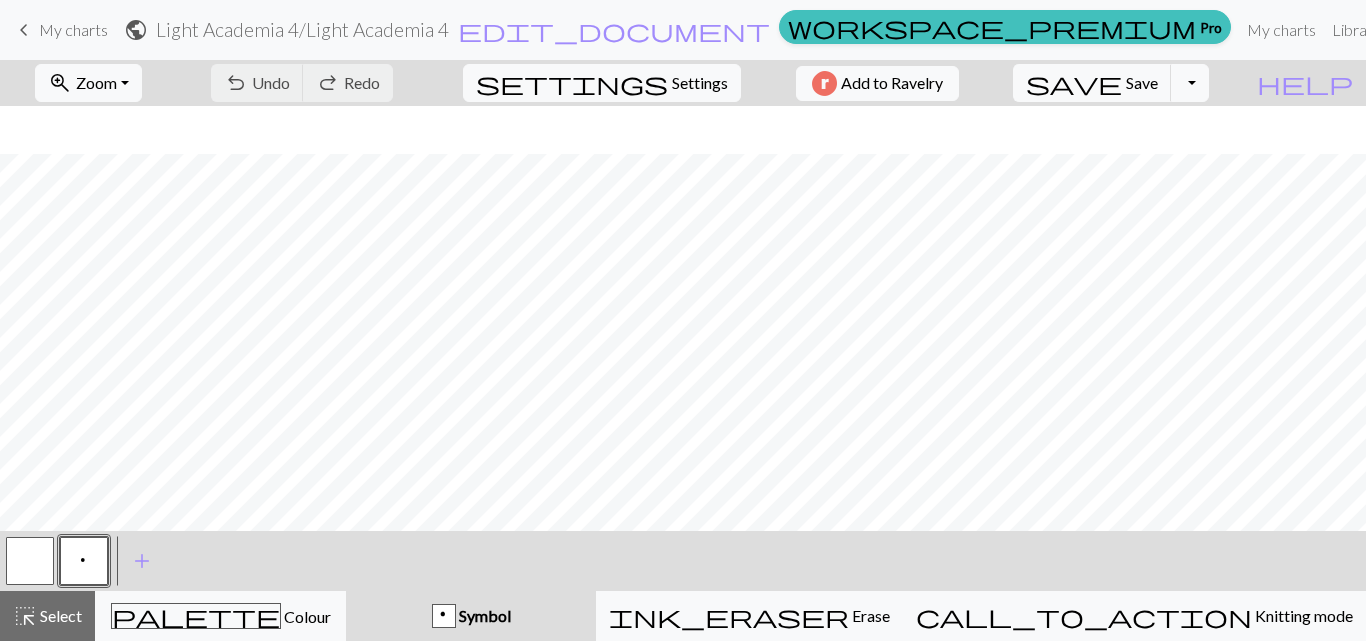 scroll, scrollTop: 480, scrollLeft: 0, axis: vertical 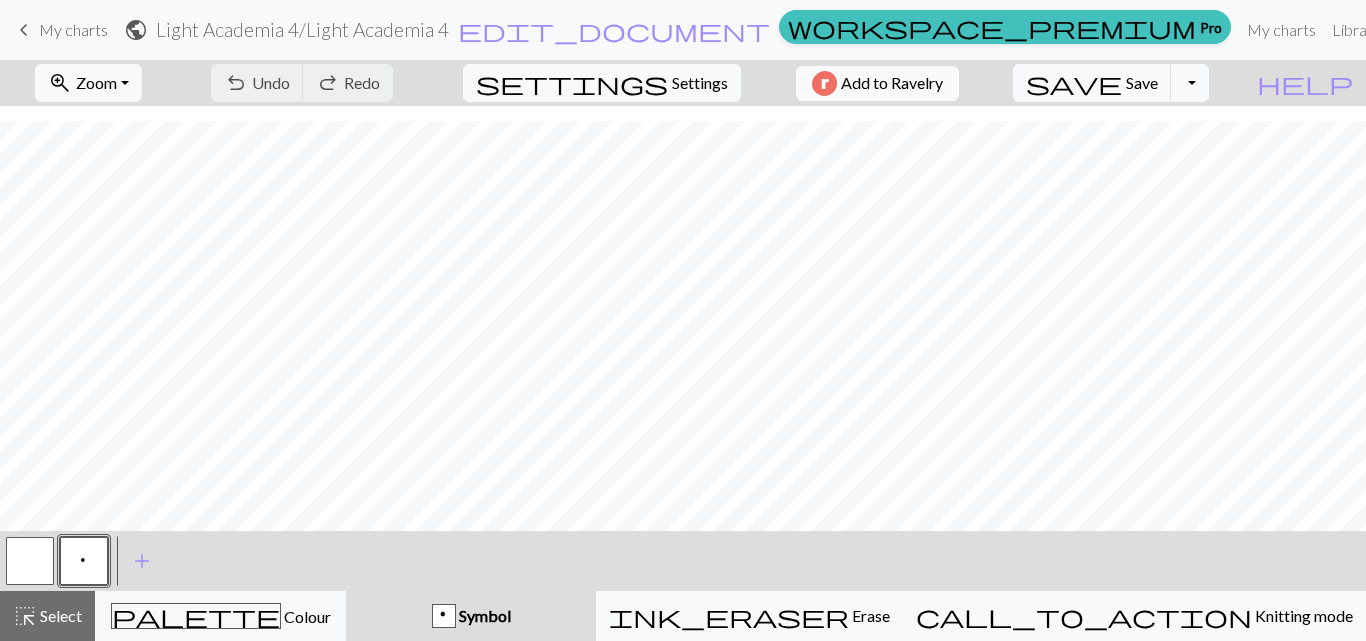 click at bounding box center [30, 561] 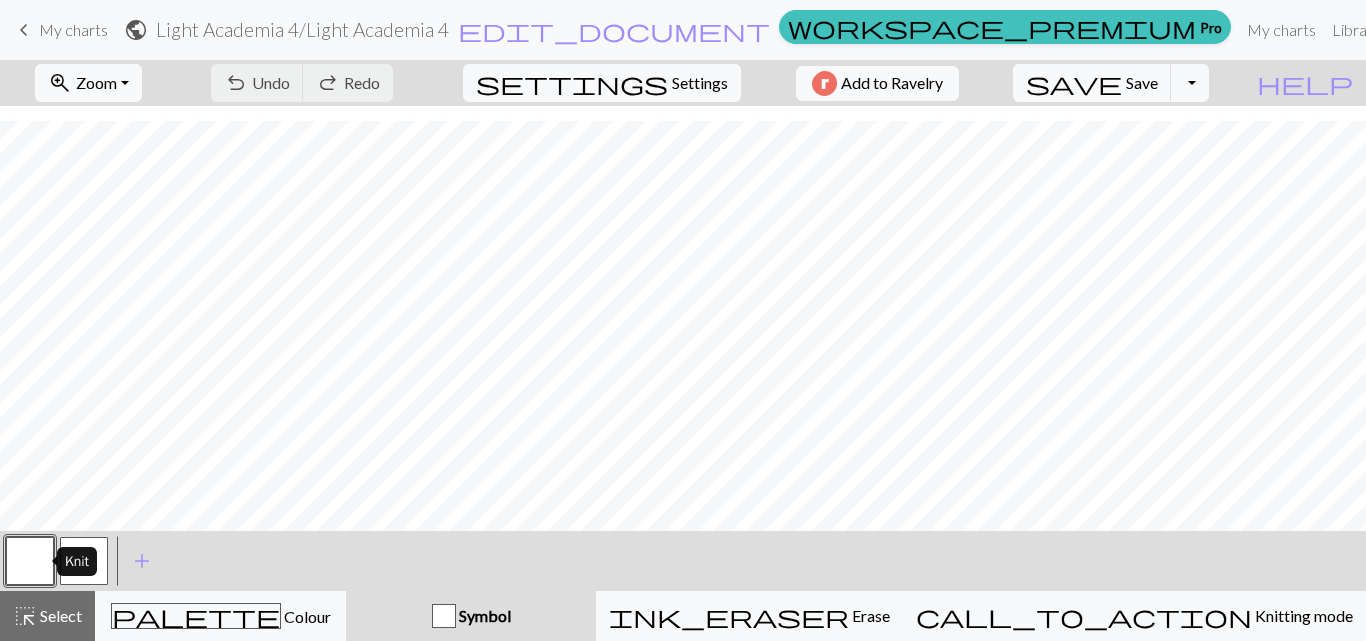 click at bounding box center [30, 561] 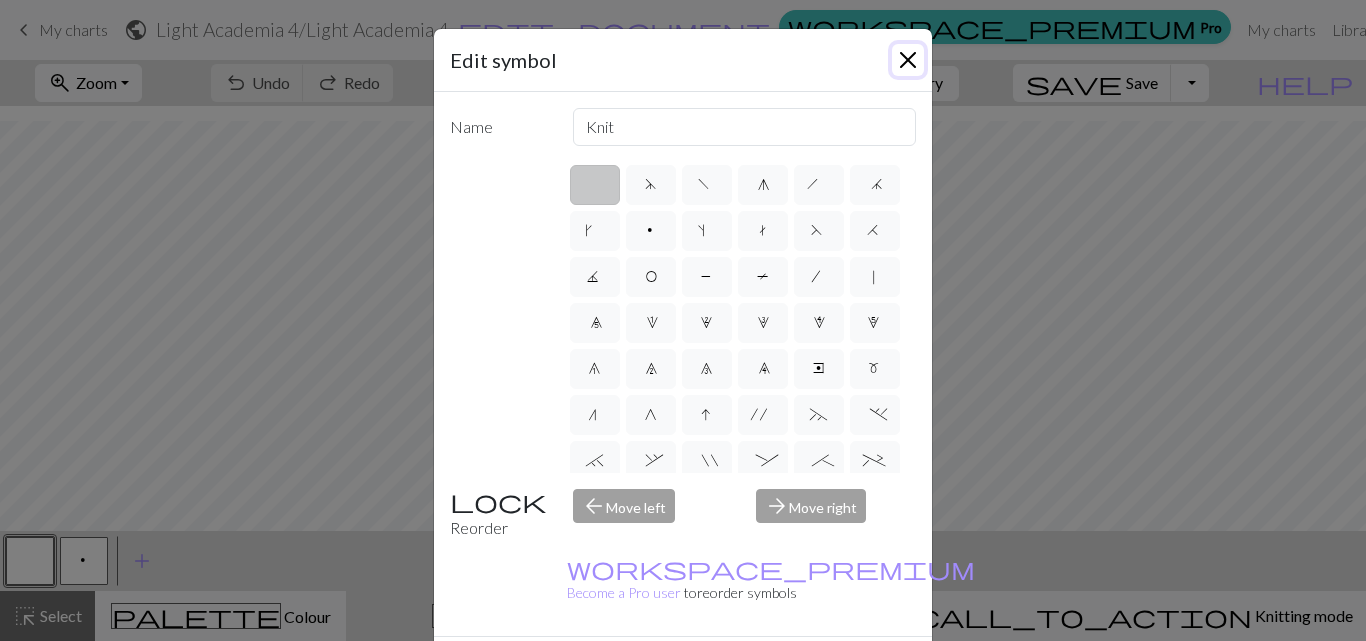 click at bounding box center [908, 60] 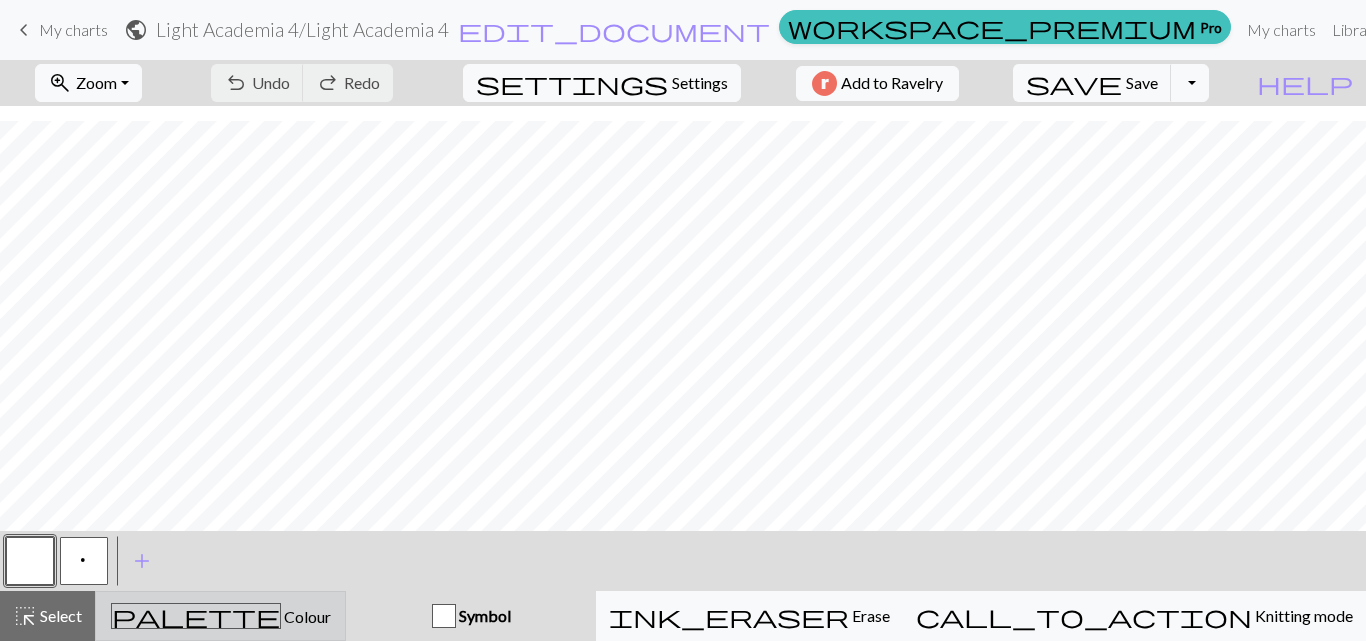 click on "palette   Colour   Colour" at bounding box center (220, 616) 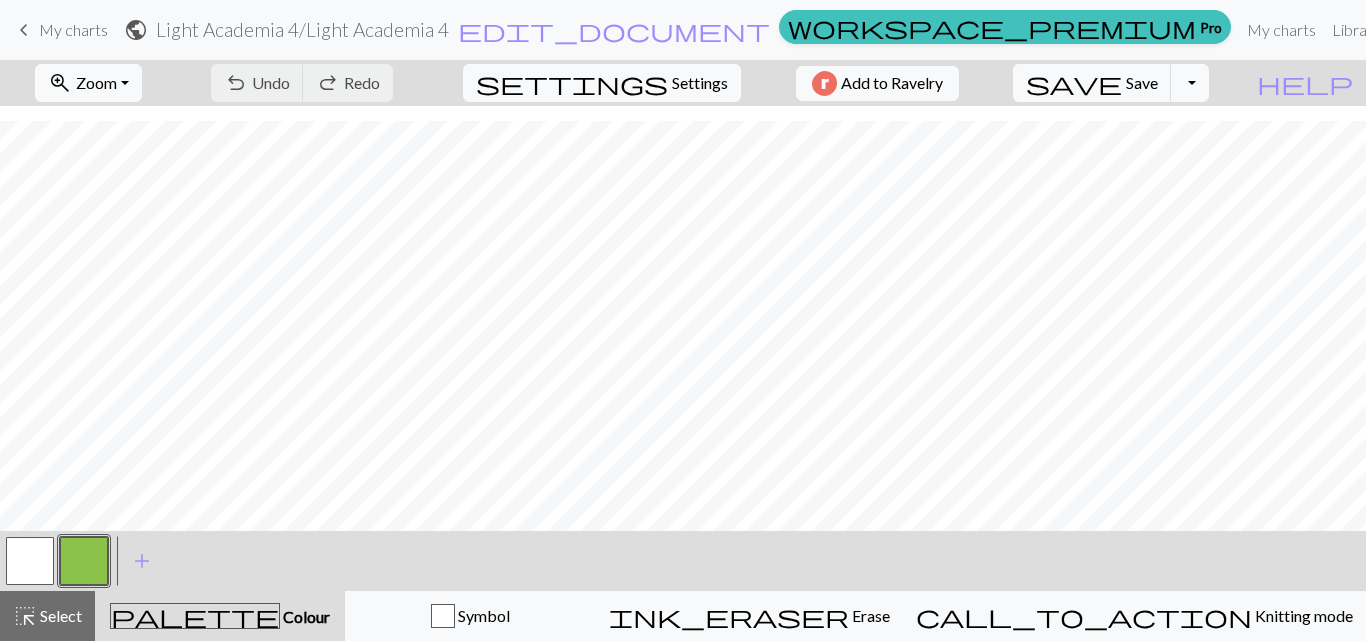 click at bounding box center [30, 561] 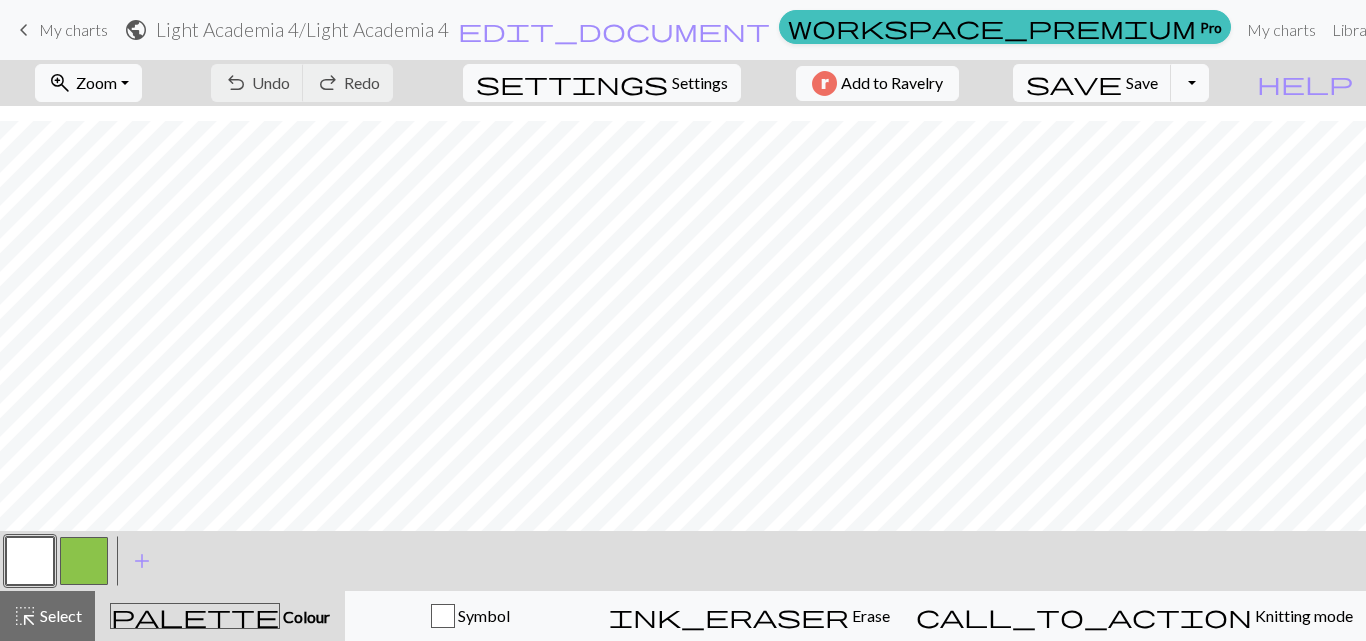 click at bounding box center [30, 561] 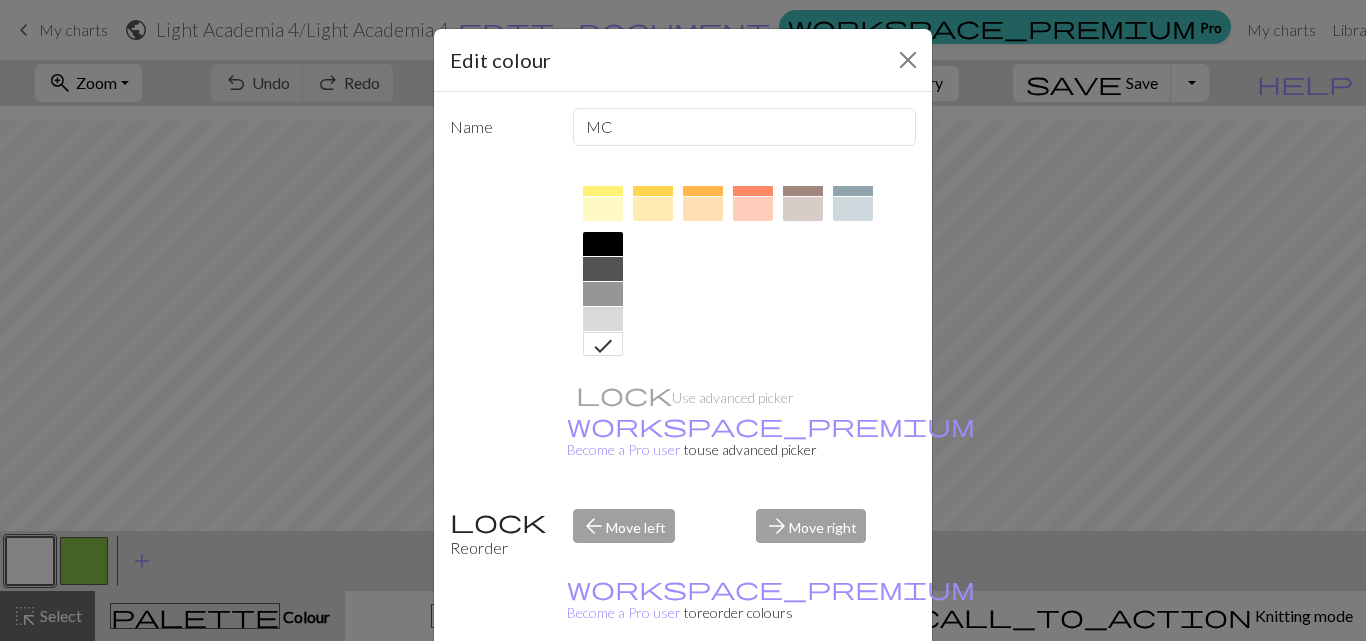 scroll, scrollTop: 377, scrollLeft: 0, axis: vertical 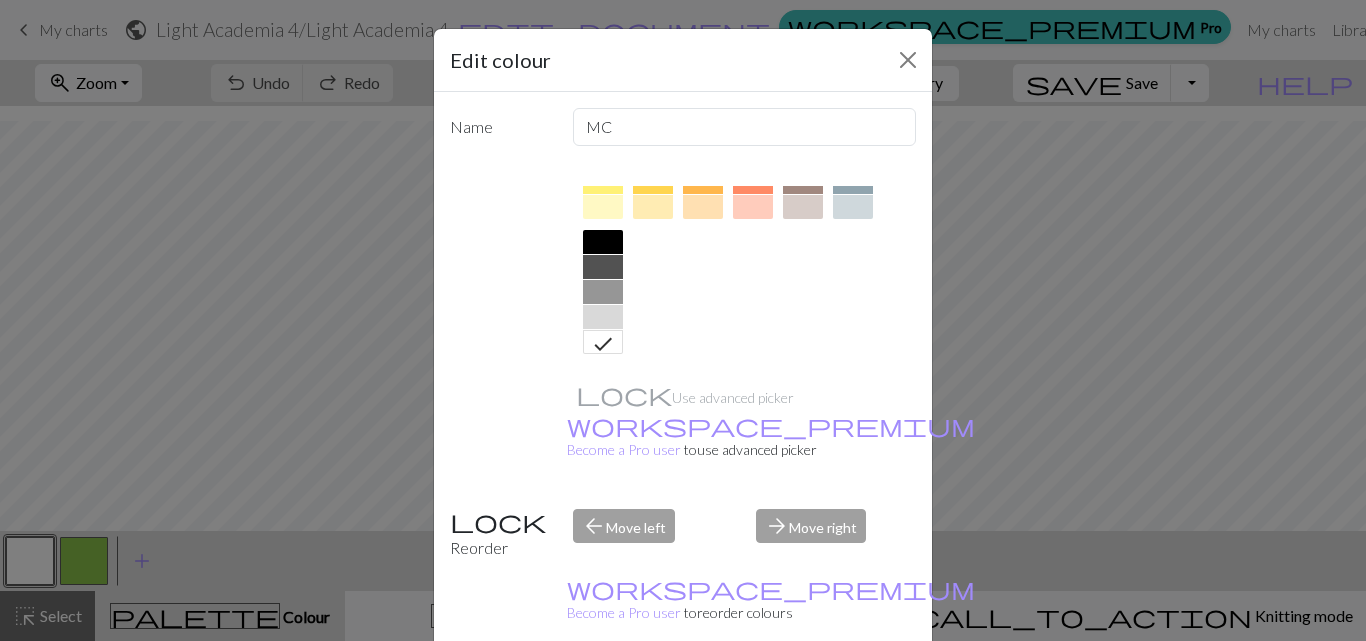 click at bounding box center (603, 292) 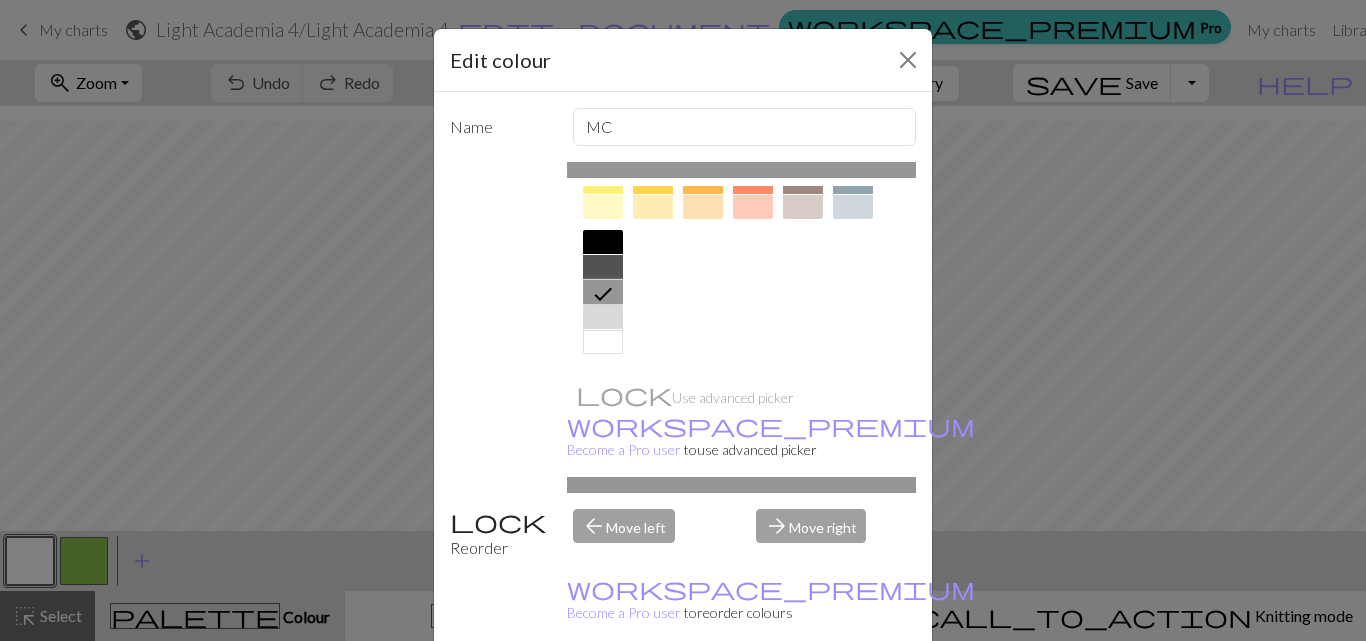 click on "Done" at bounding box center [803, 692] 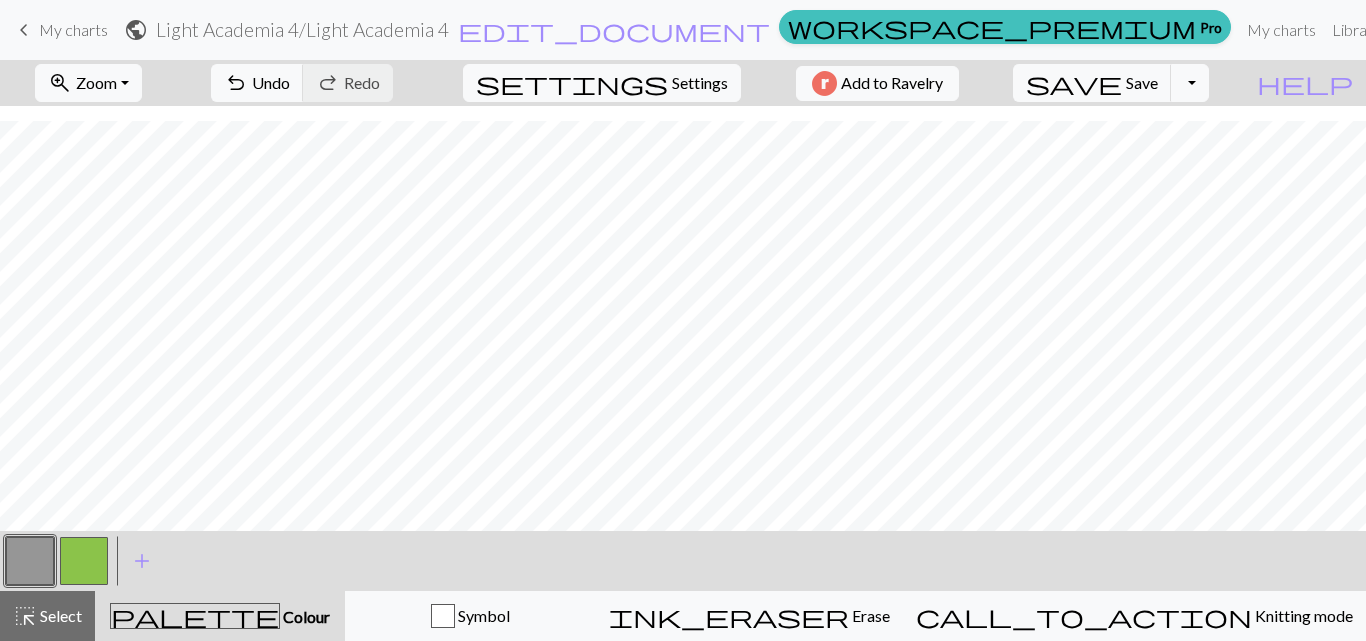 click at bounding box center (84, 561) 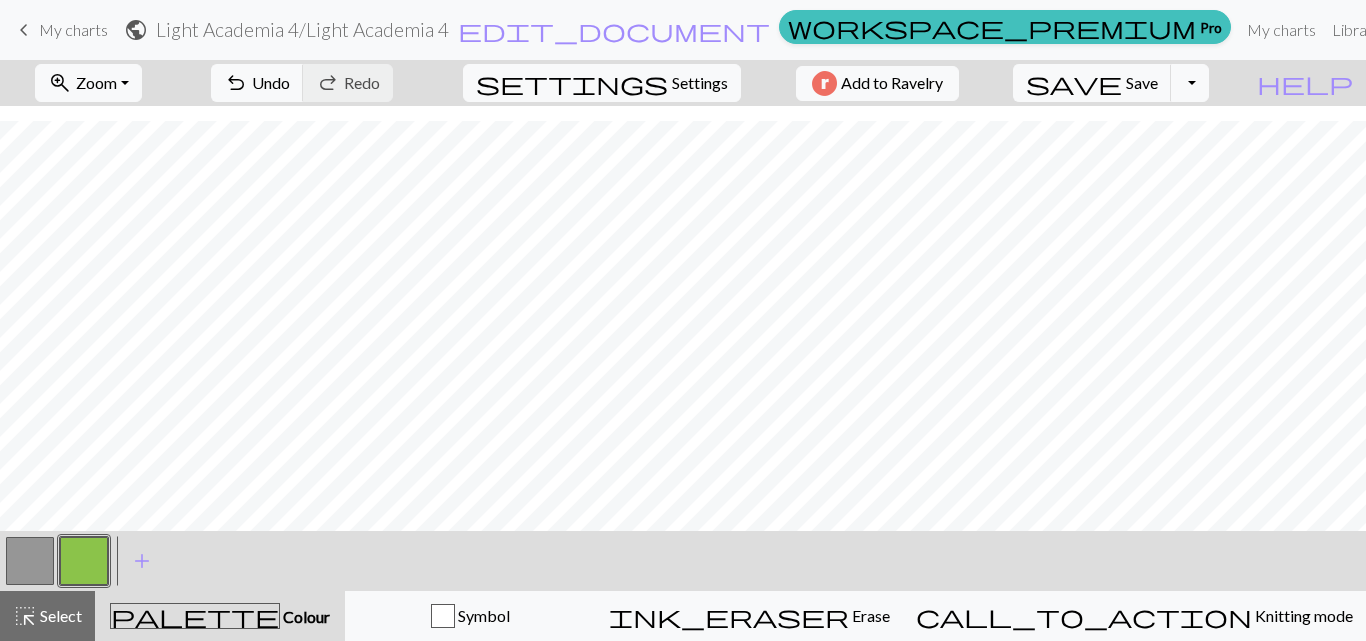 click at bounding box center (84, 561) 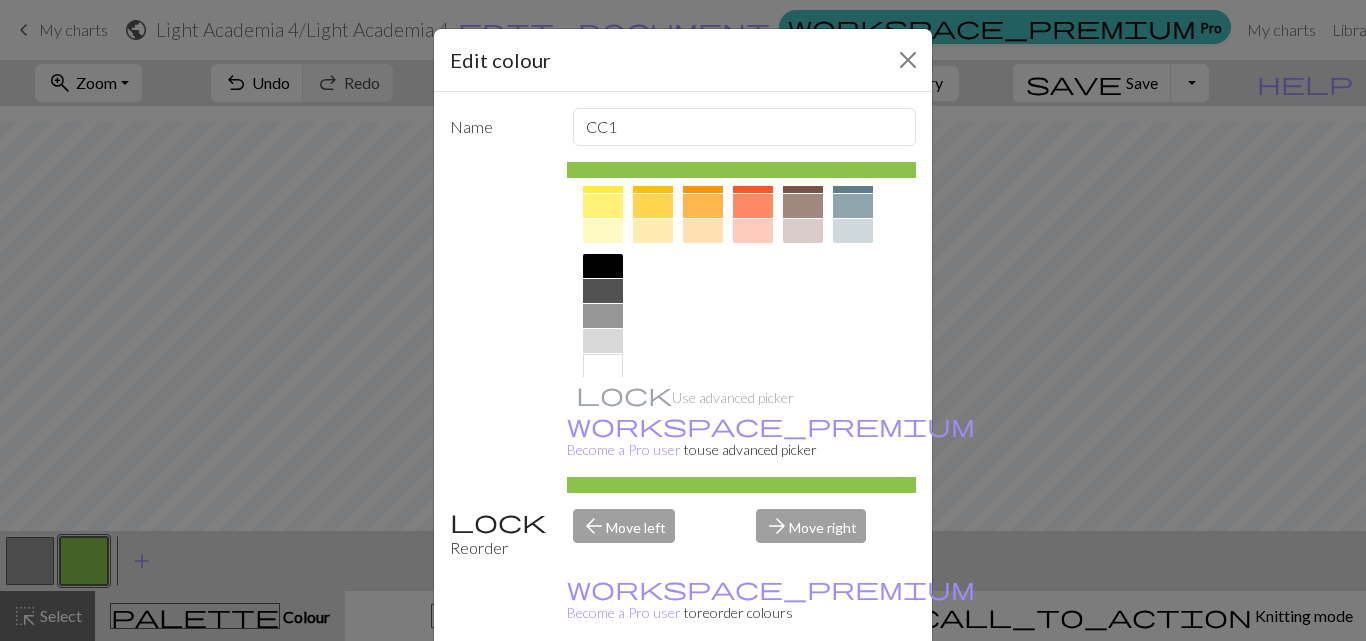 scroll, scrollTop: 366, scrollLeft: 0, axis: vertical 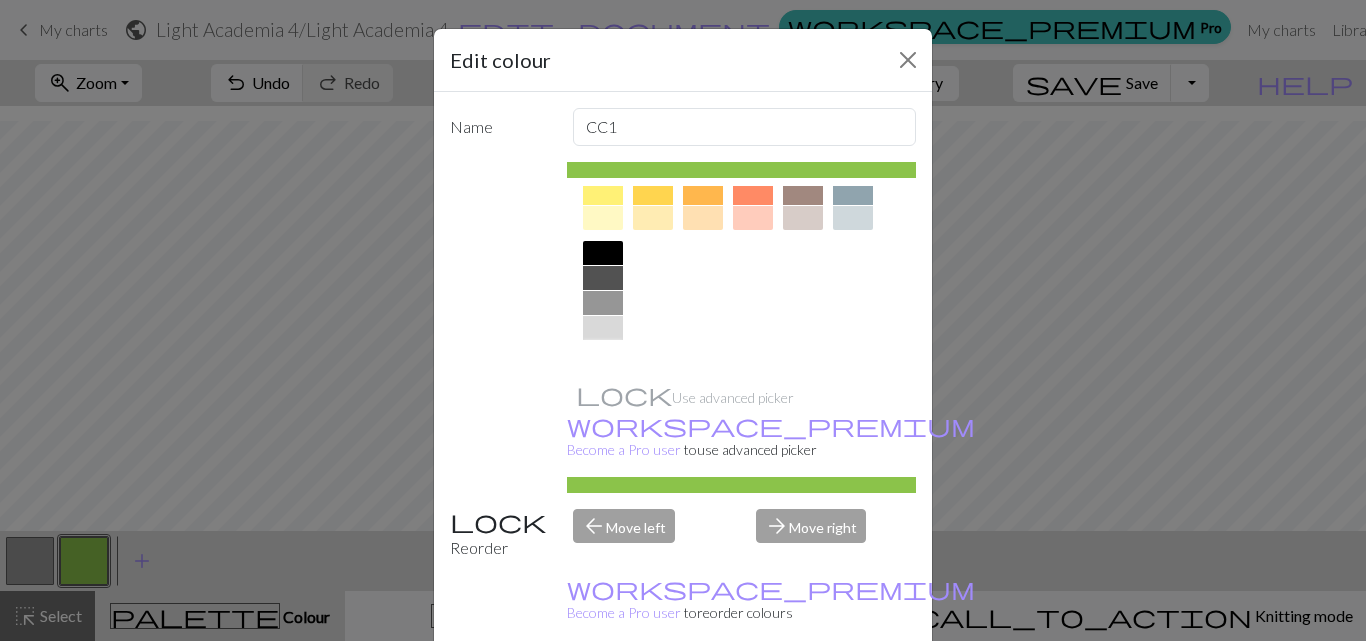 click at bounding box center [603, 353] 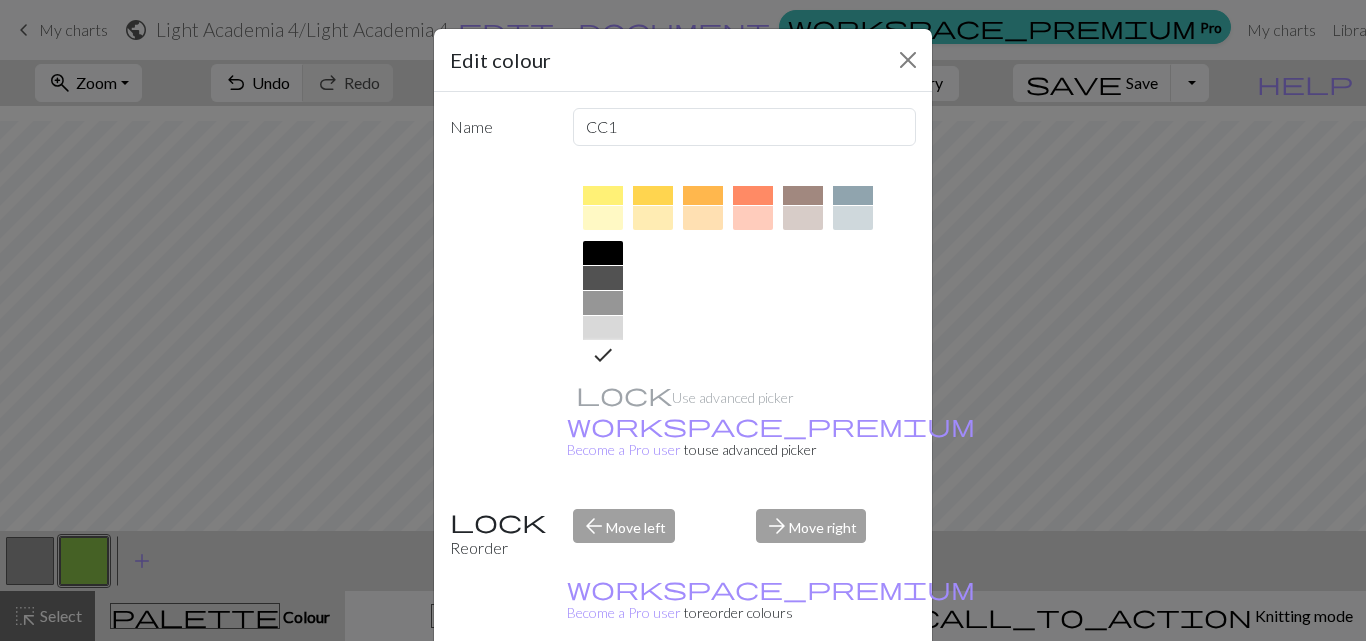 click on "Done" at bounding box center [803, 692] 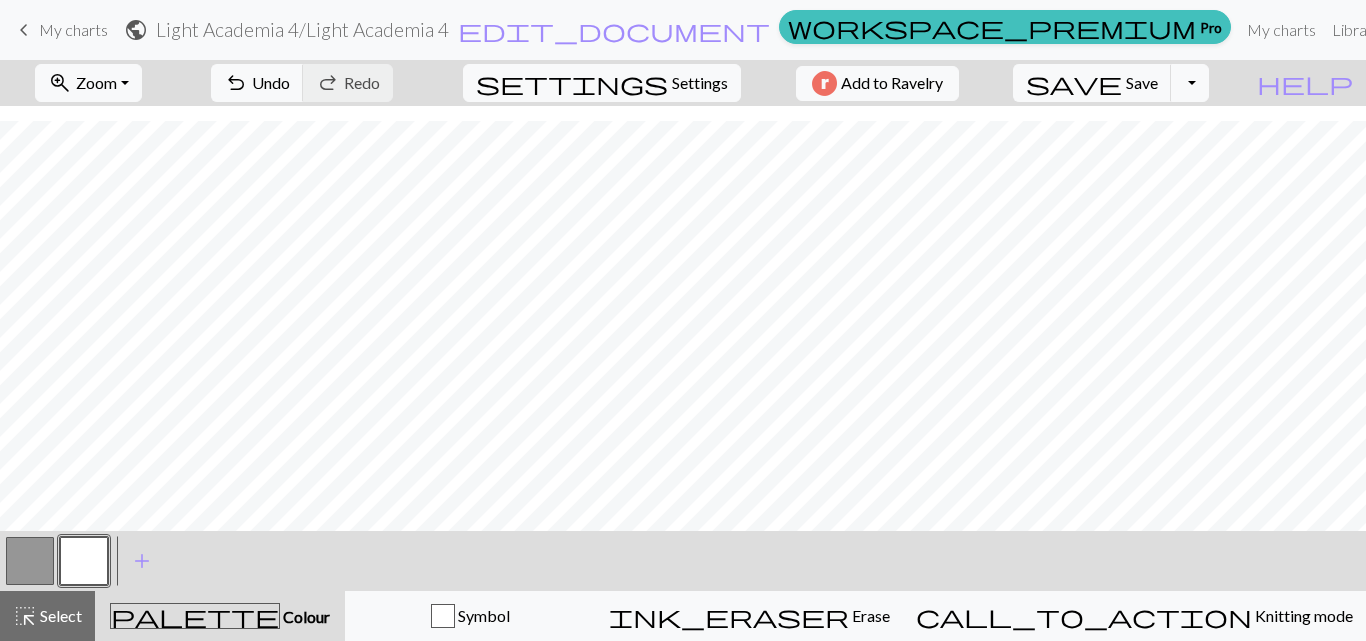 type 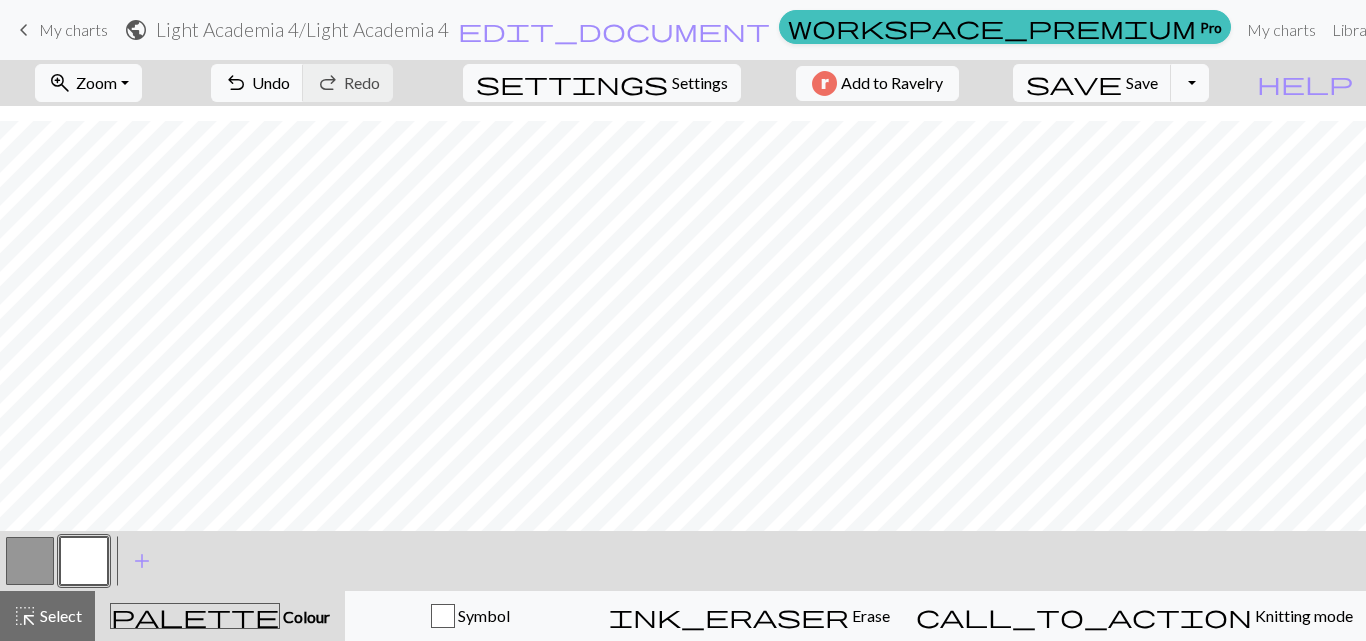 click at bounding box center (30, 561) 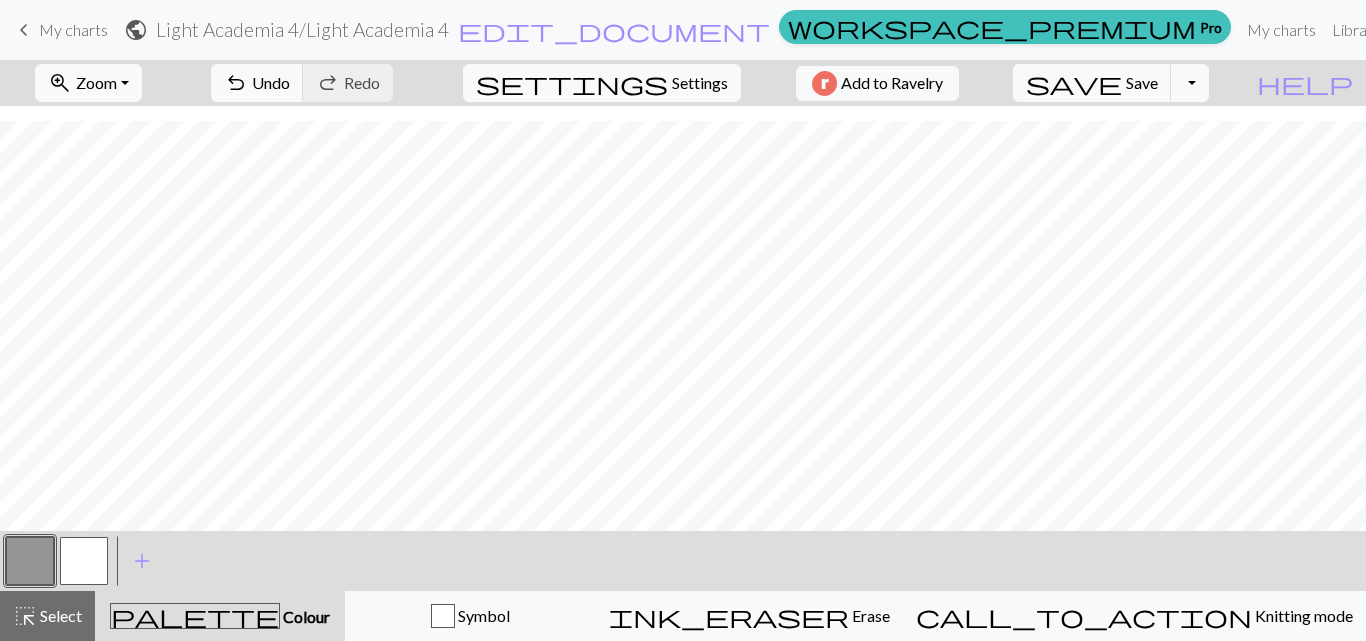 click at bounding box center [84, 561] 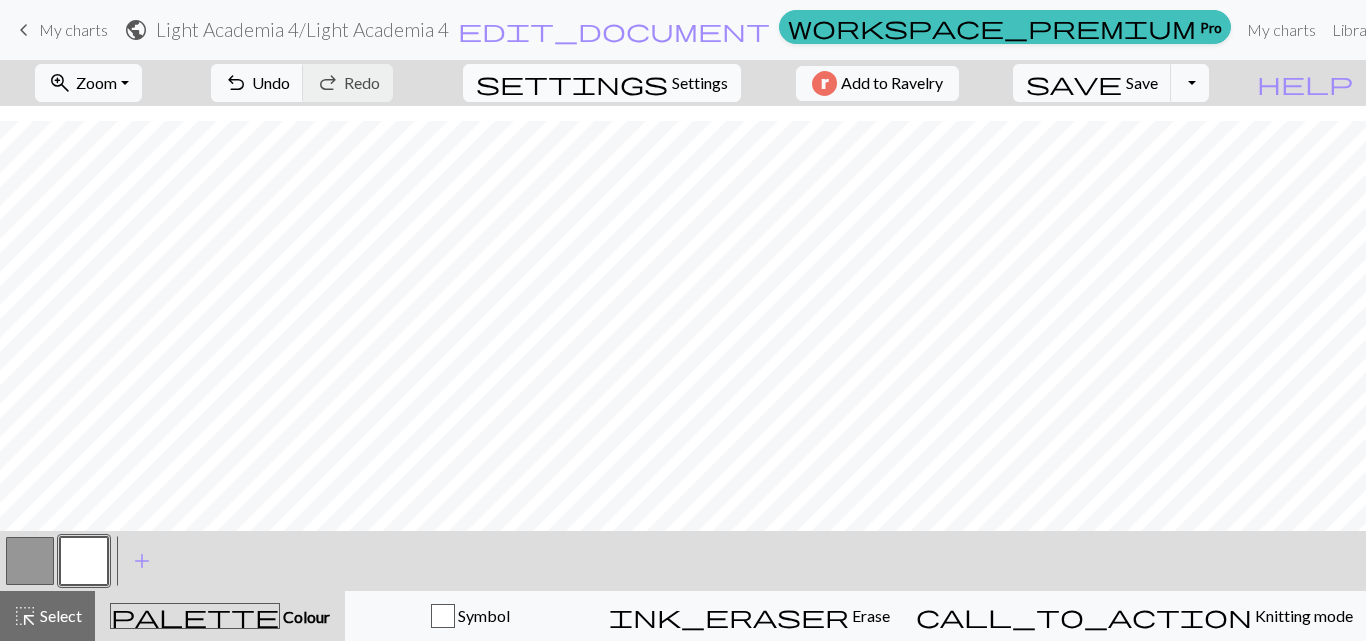 click on "Settings" at bounding box center [700, 83] 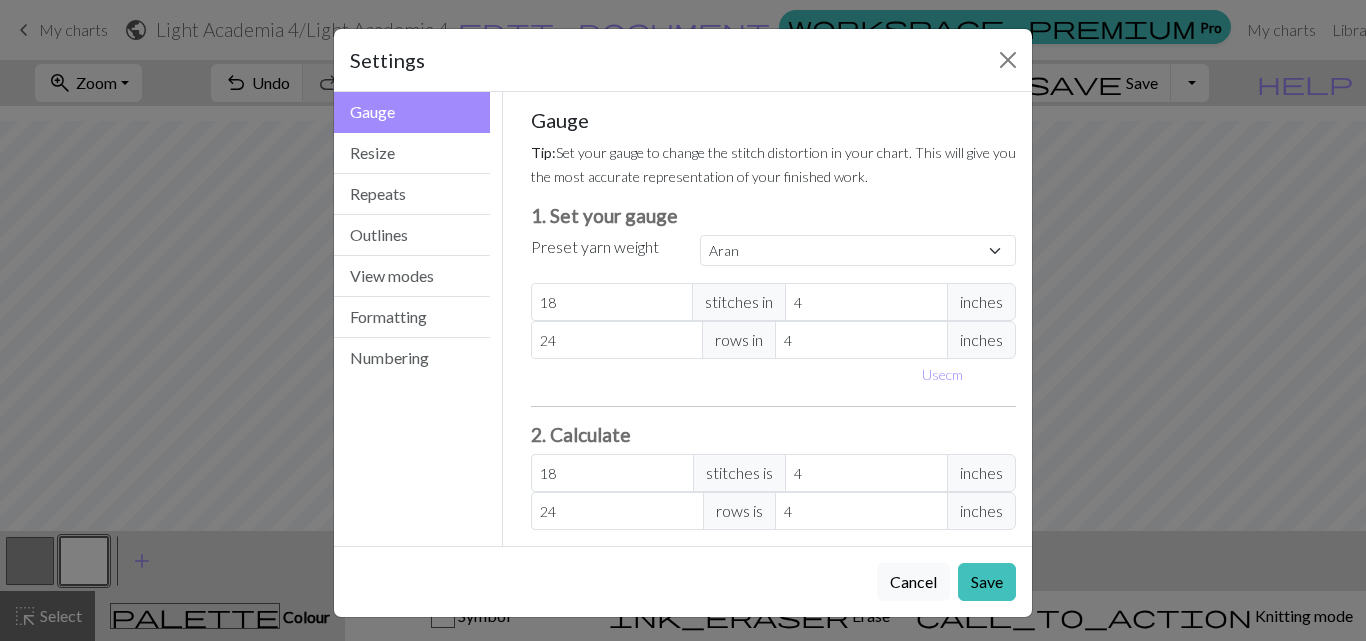 scroll, scrollTop: 5, scrollLeft: 0, axis: vertical 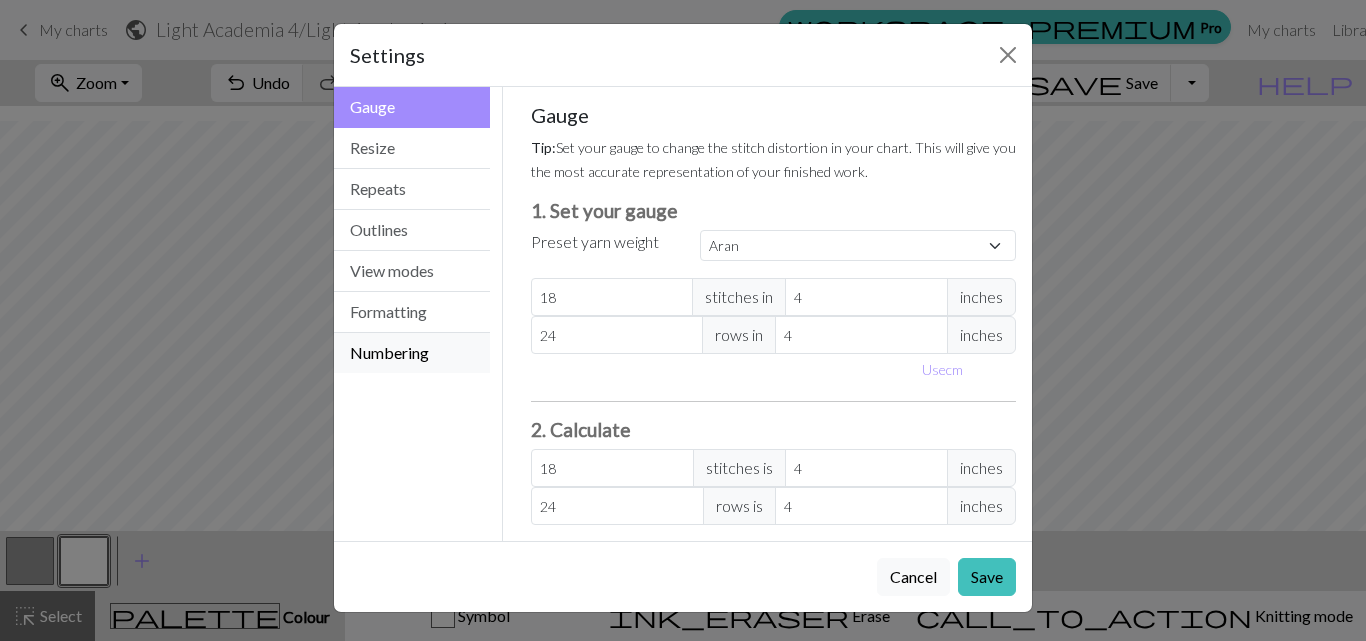 click on "Numbering" at bounding box center (412, 353) 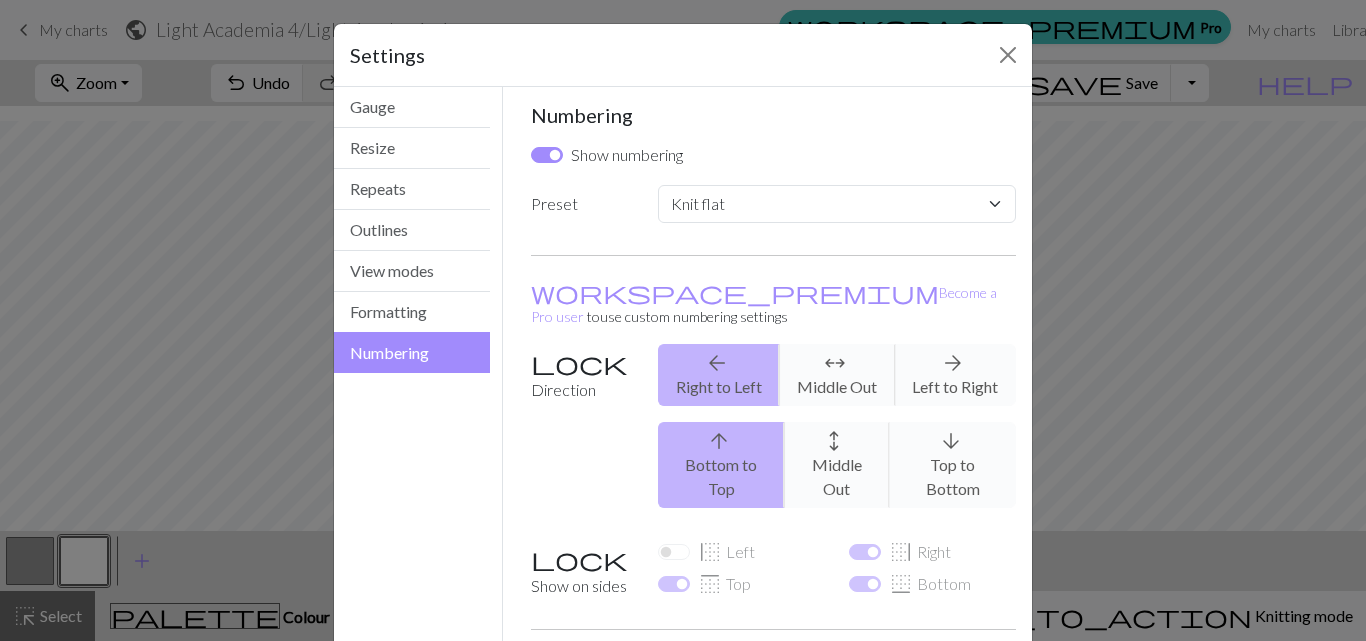 drag, startPoint x: 839, startPoint y: 225, endPoint x: 835, endPoint y: 193, distance: 32.24903 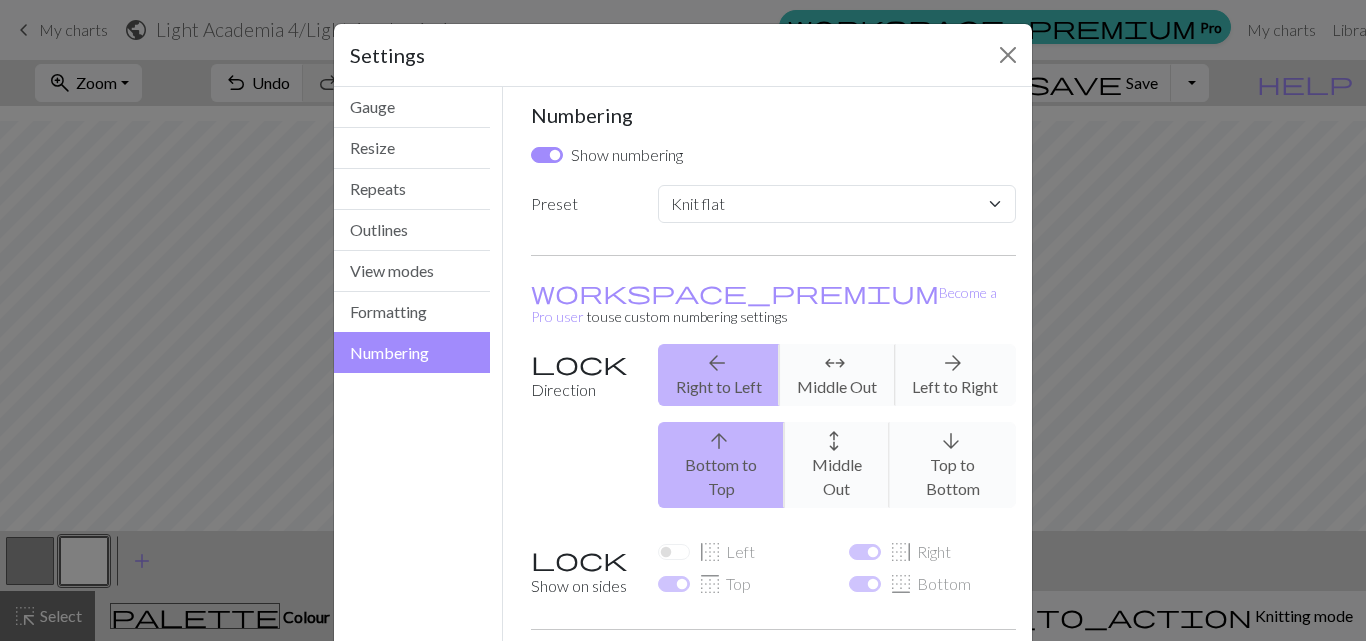 click on "Numbering Show numbering Preset Custom Knit flat Knit in the round Lace knitting Cross stitch workspace_premium Become a Pro user   to  use custom numbering settings Direction arrow_back Right to Left arrows_outward Middle Out arrow_forward Left to Right arrow_upward Bottom to Top arrows_outward Middle Out arrow_downward Top to Bottom Show on sides border_left Left border_right Right border_top Top border_bottom Bottom Show advanced settings   chevron_right Alternate Number on alternate rows Start at height  Row 1 arrow_range  Stitch 1 Tip:  You can offset by a negative number to begin numbering inside the chart. e.g. to start numbering in the middle. End at height  Row arrow_range  Stitch Tip:  Leave blank to number continuously, or set a value to stop numbering at a specific row or stitch. Increment by height Row 1 arrow_range Stitch 1 Tip:  Set how many to increment by at each cell. For example, setting increment to 5 will show numbers 1, 6, 11, 16, etc." at bounding box center [774, 405] 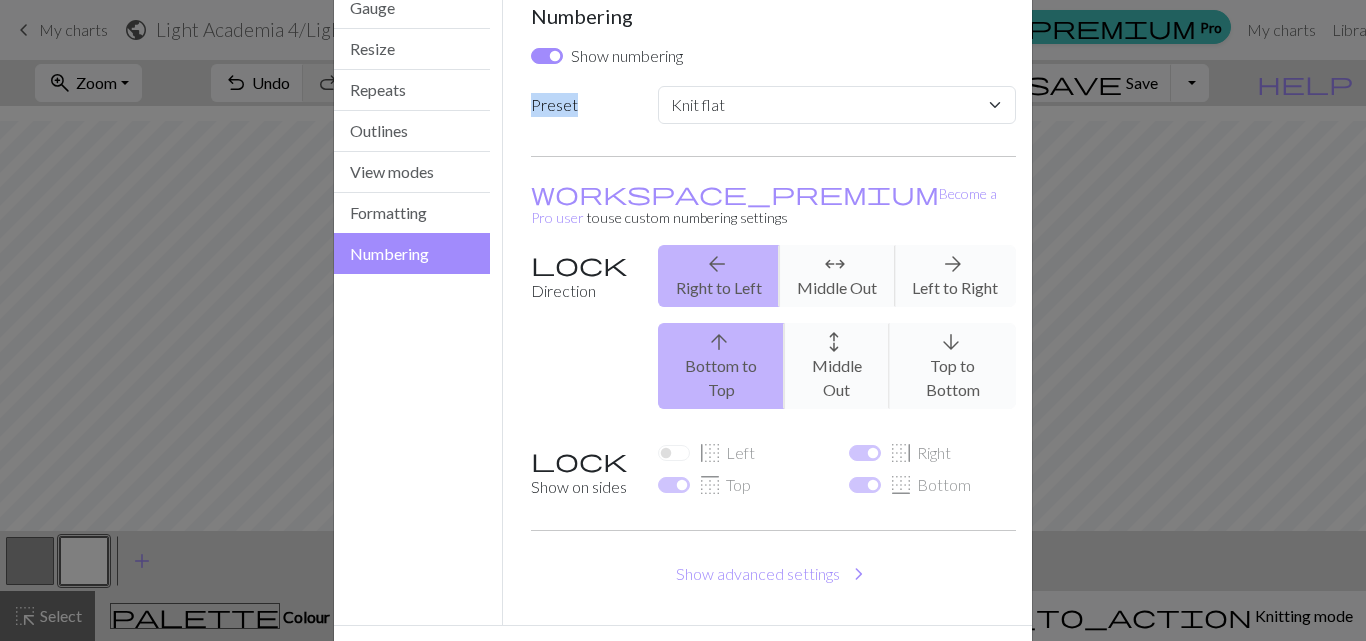 scroll, scrollTop: 140, scrollLeft: 0, axis: vertical 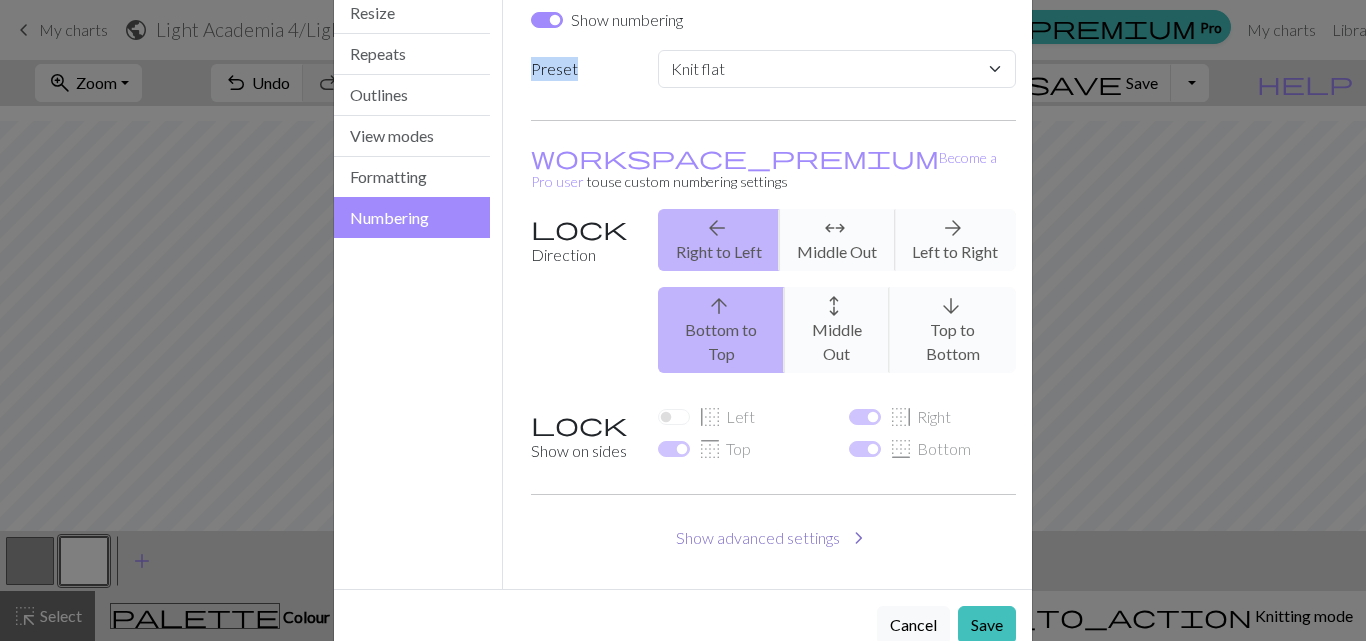 click on "Show advanced settings   chevron_right" at bounding box center [774, 538] 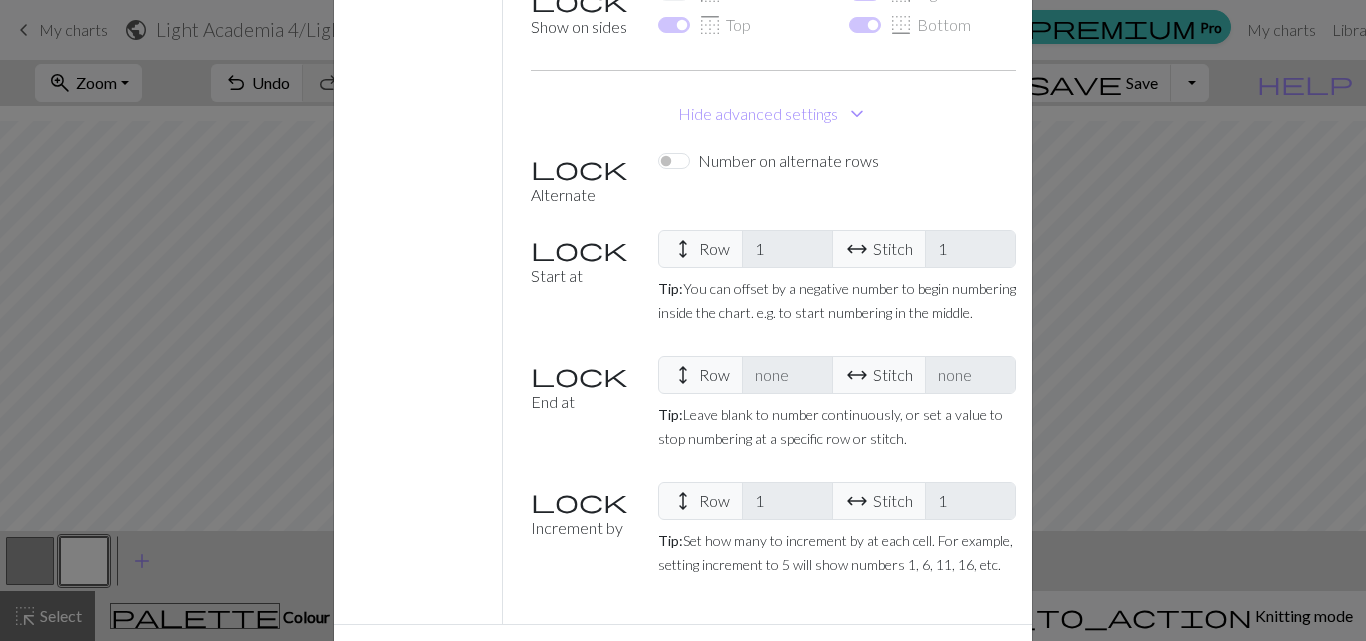 scroll, scrollTop: 563, scrollLeft: 0, axis: vertical 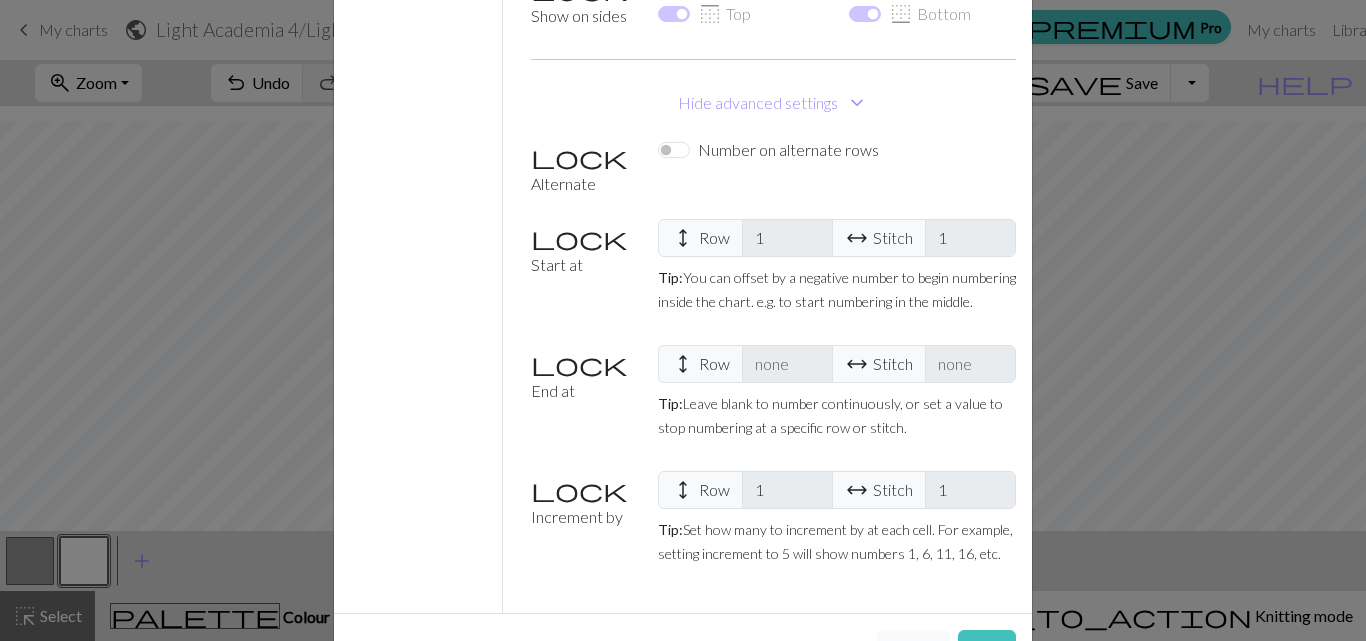 click on "Cancel" at bounding box center (913, 649) 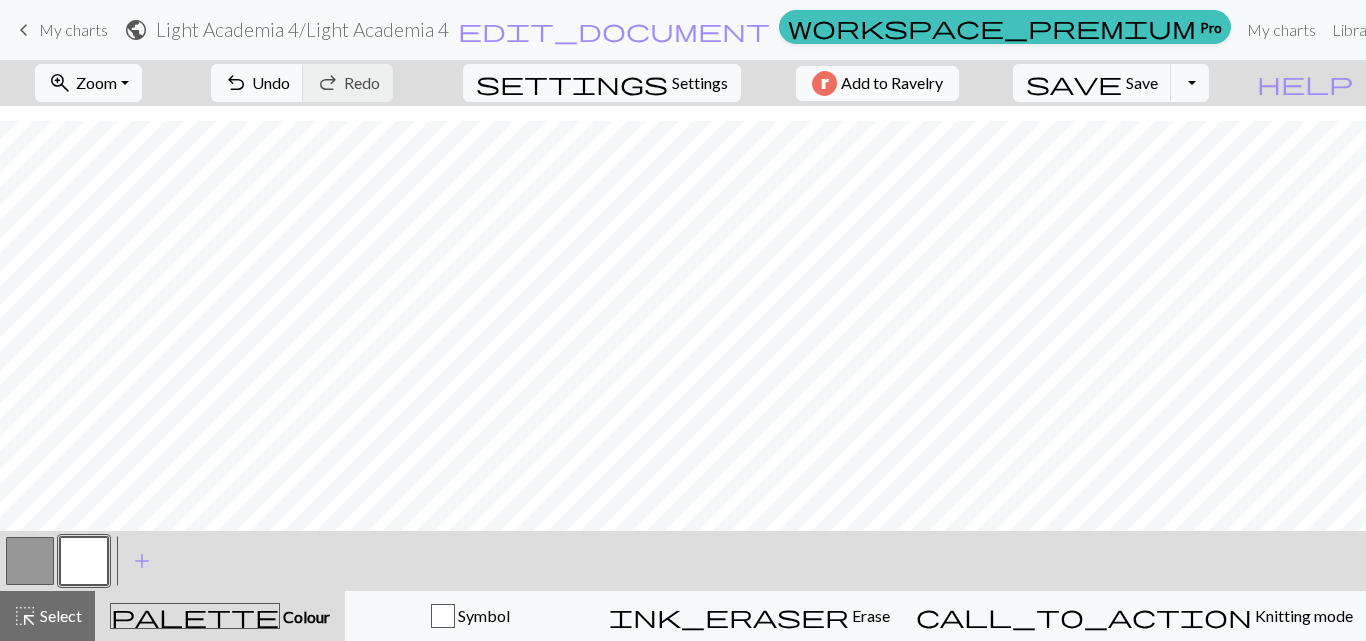 type 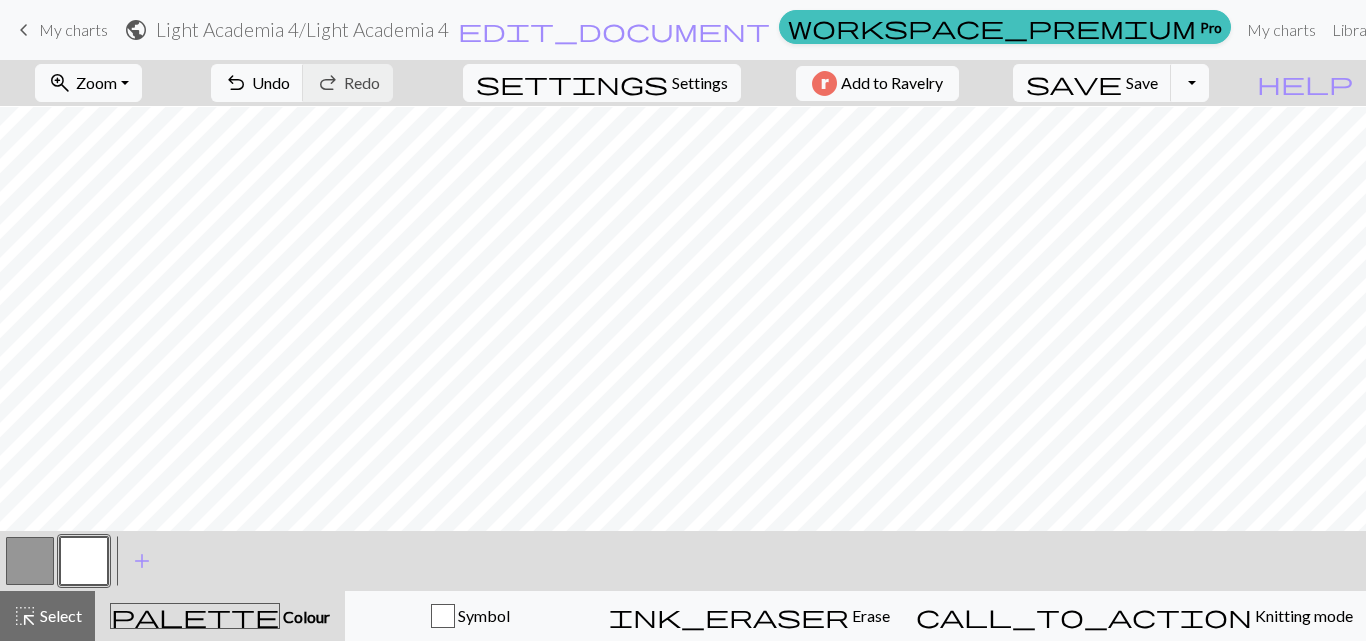 scroll, scrollTop: 223, scrollLeft: 0, axis: vertical 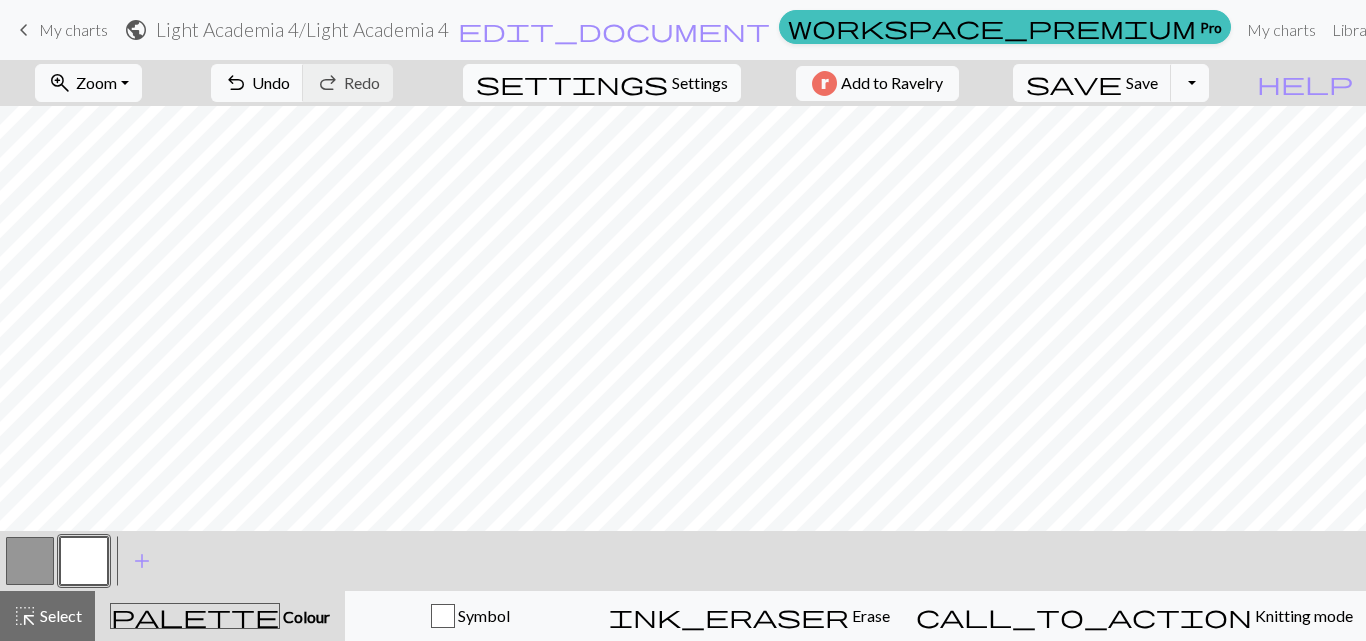 click on "Settings" at bounding box center (700, 83) 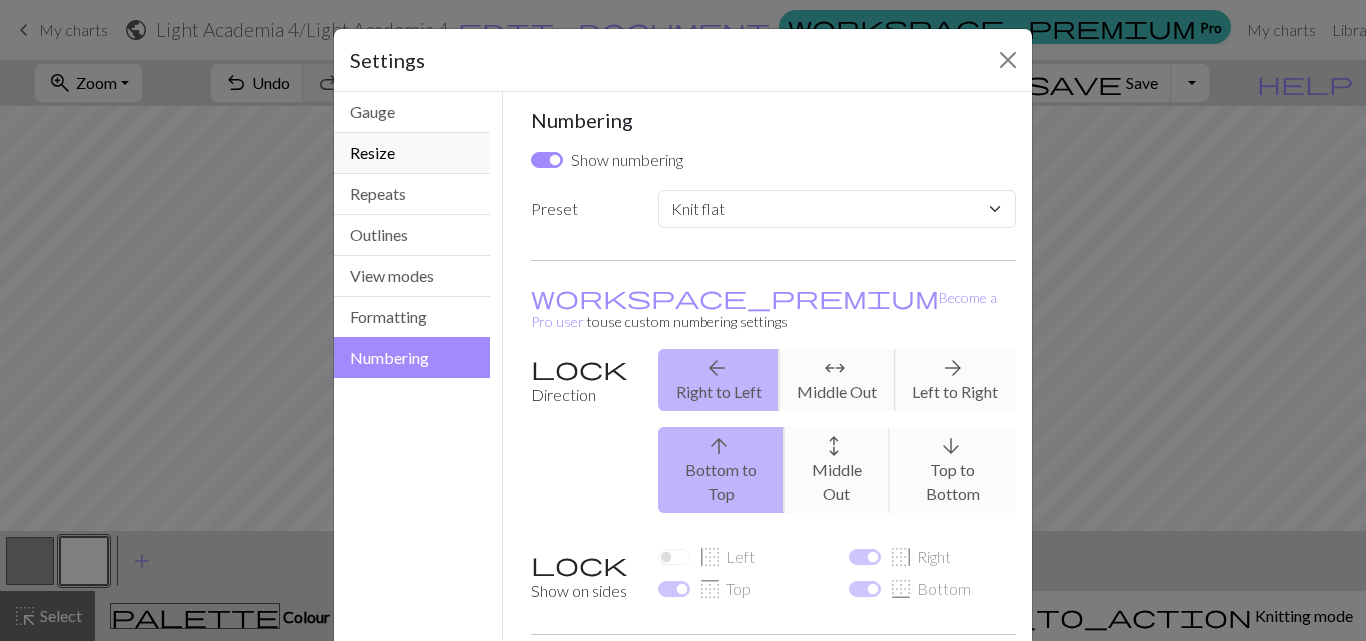 click on "Resize" at bounding box center (412, 153) 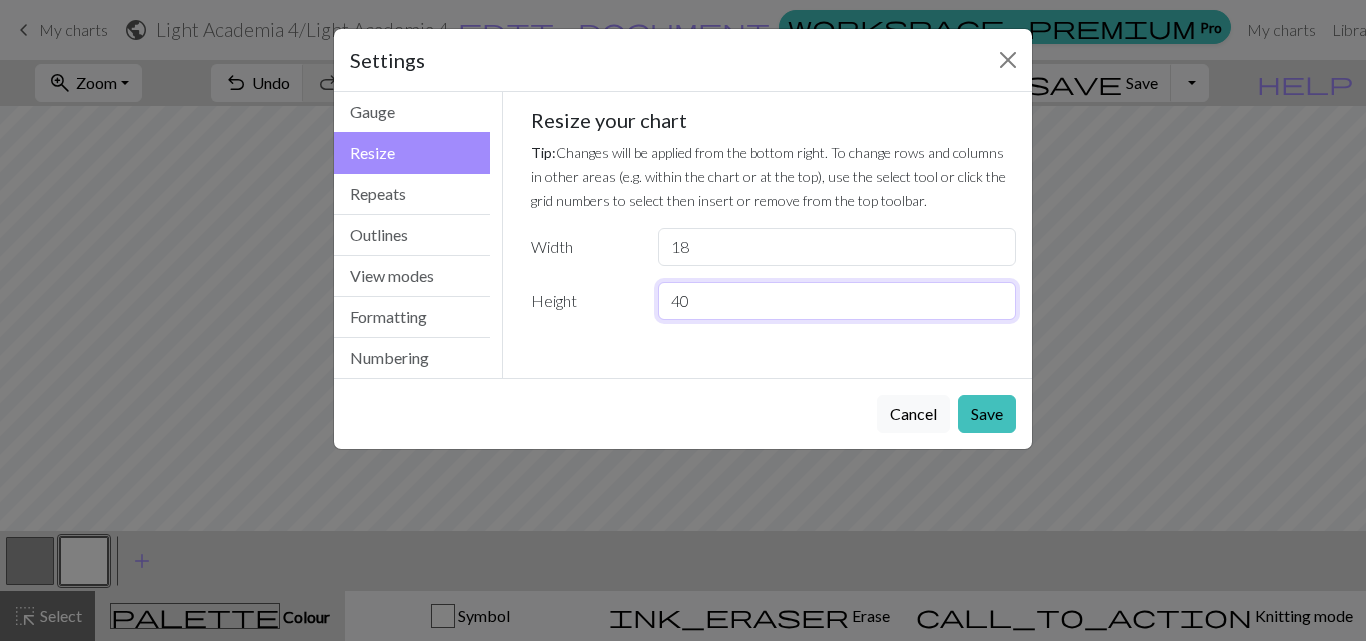 click on "40" at bounding box center (837, 301) 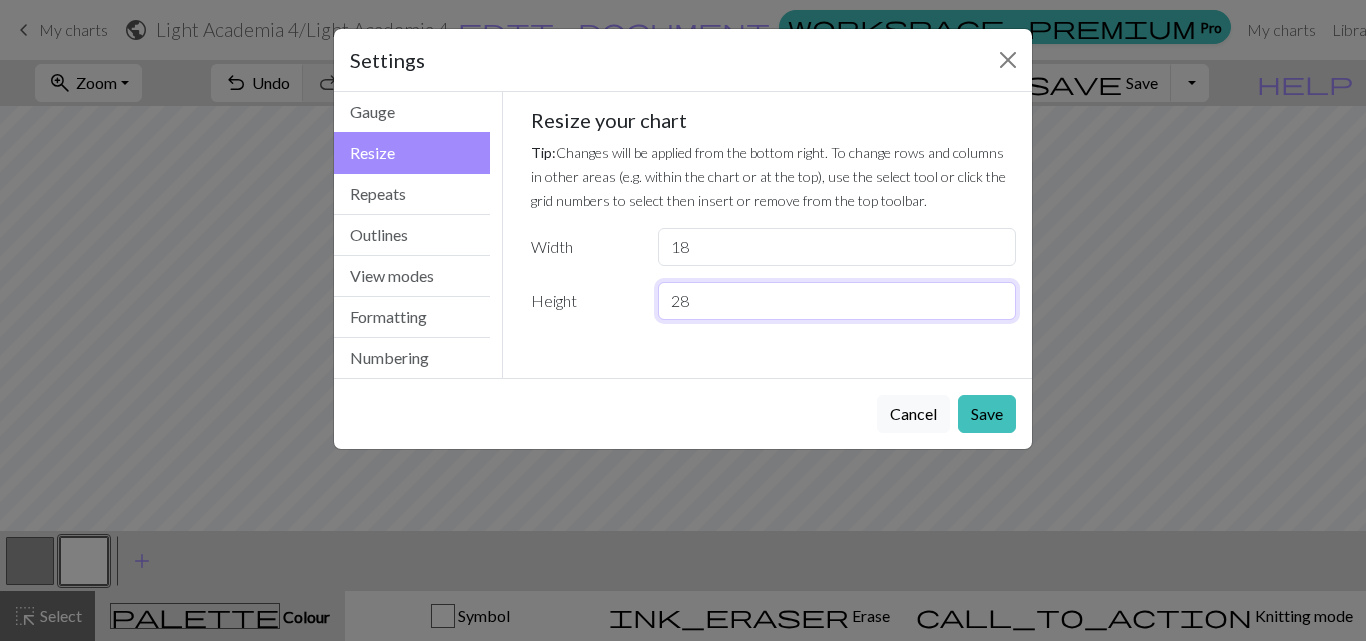type on "28" 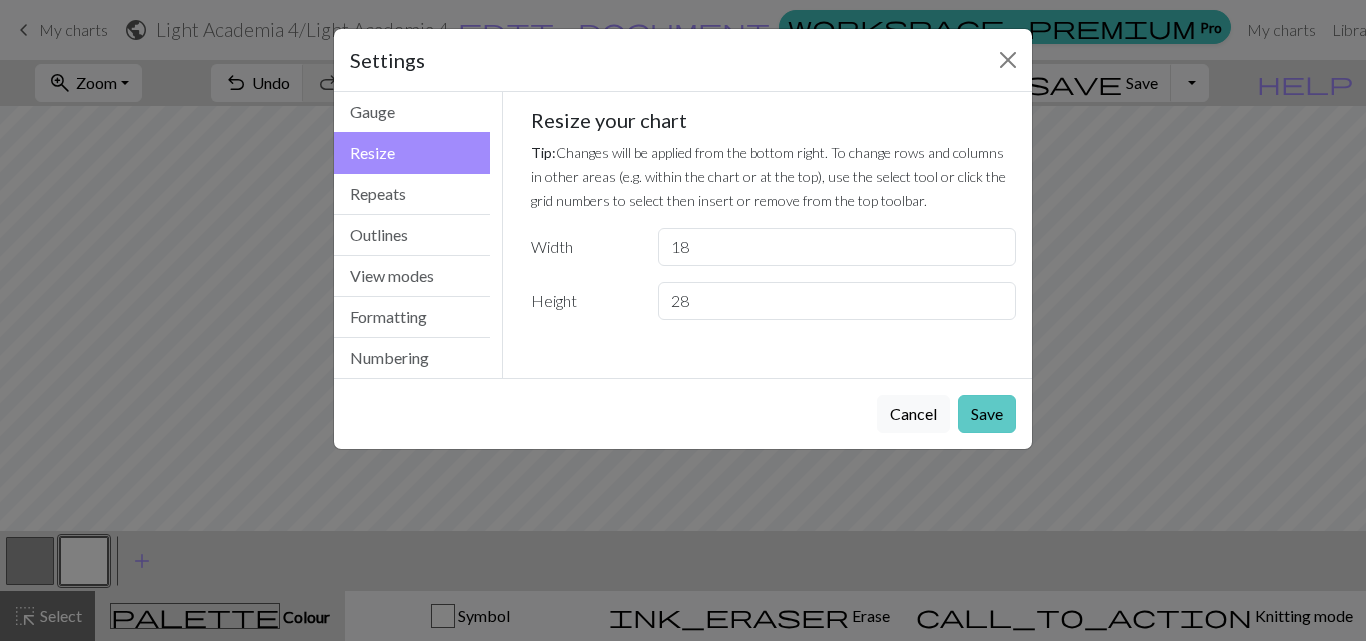 click on "Save" at bounding box center [987, 414] 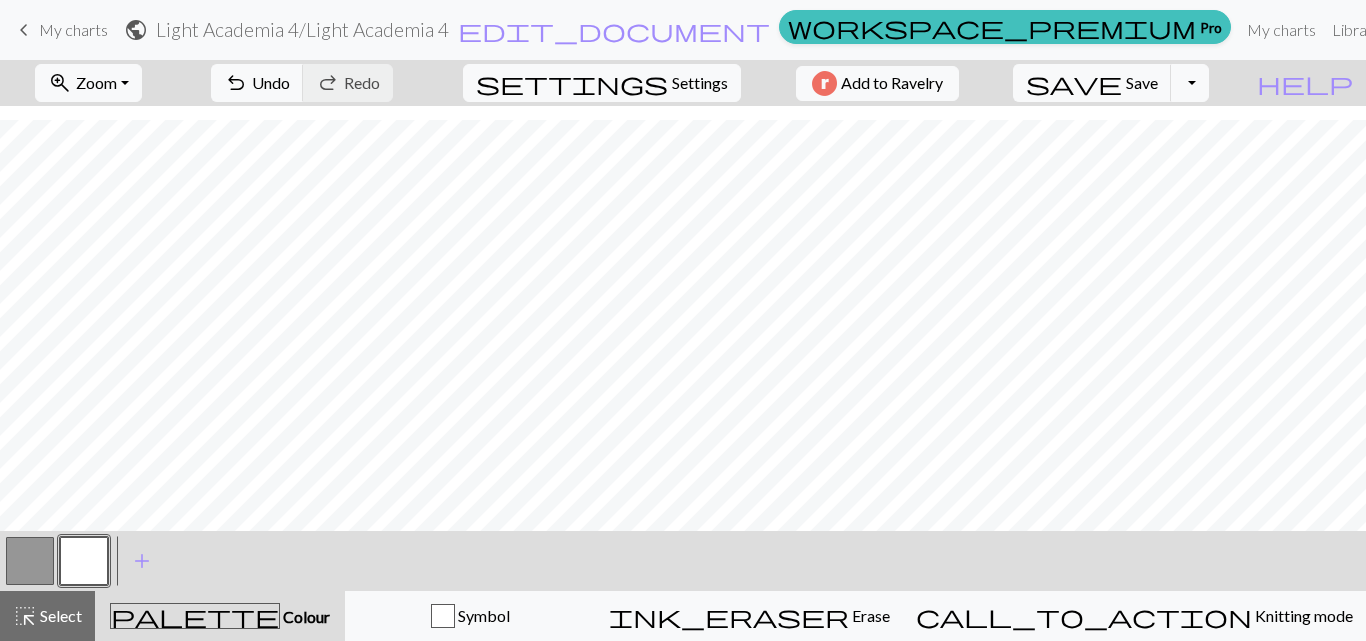 scroll, scrollTop: 240, scrollLeft: 0, axis: vertical 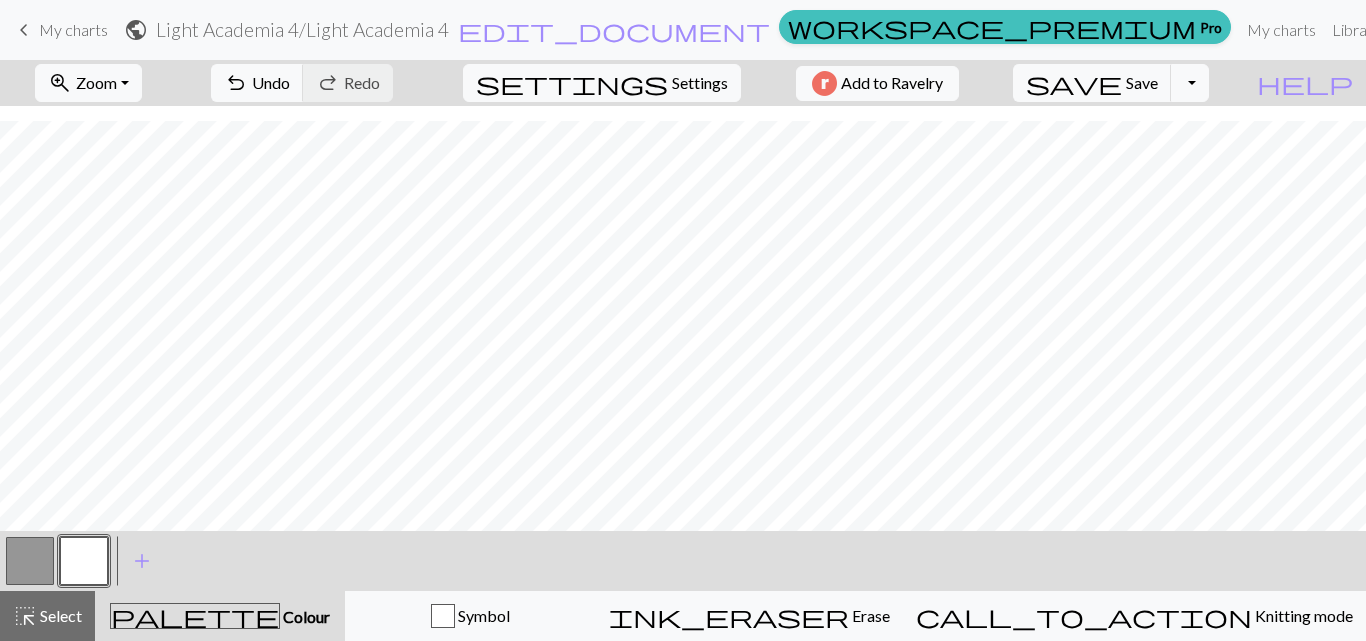 click at bounding box center (30, 561) 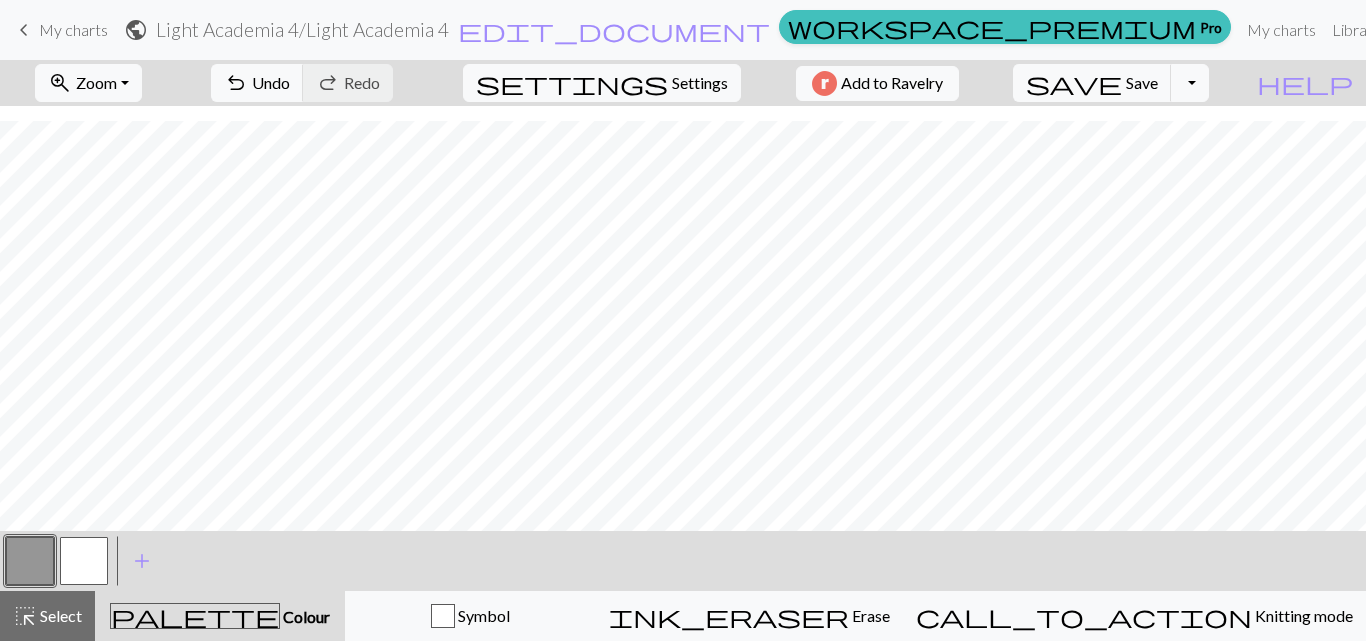 click at bounding box center [84, 561] 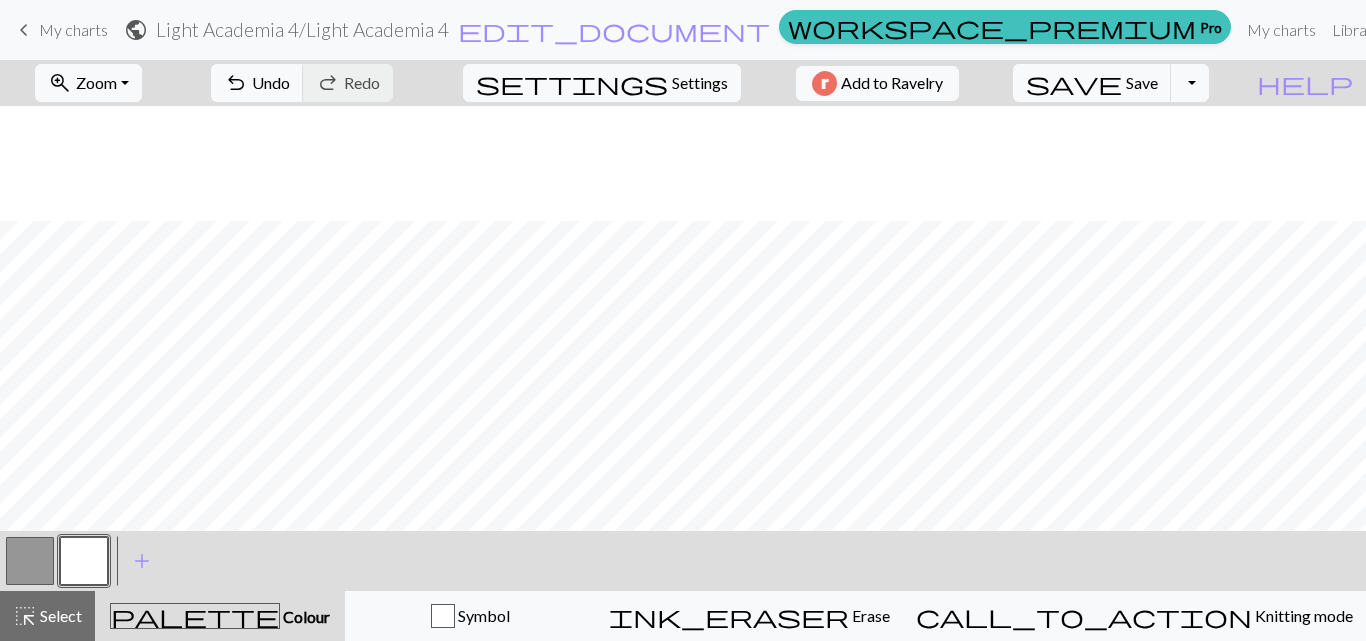 scroll, scrollTop: 240, scrollLeft: 0, axis: vertical 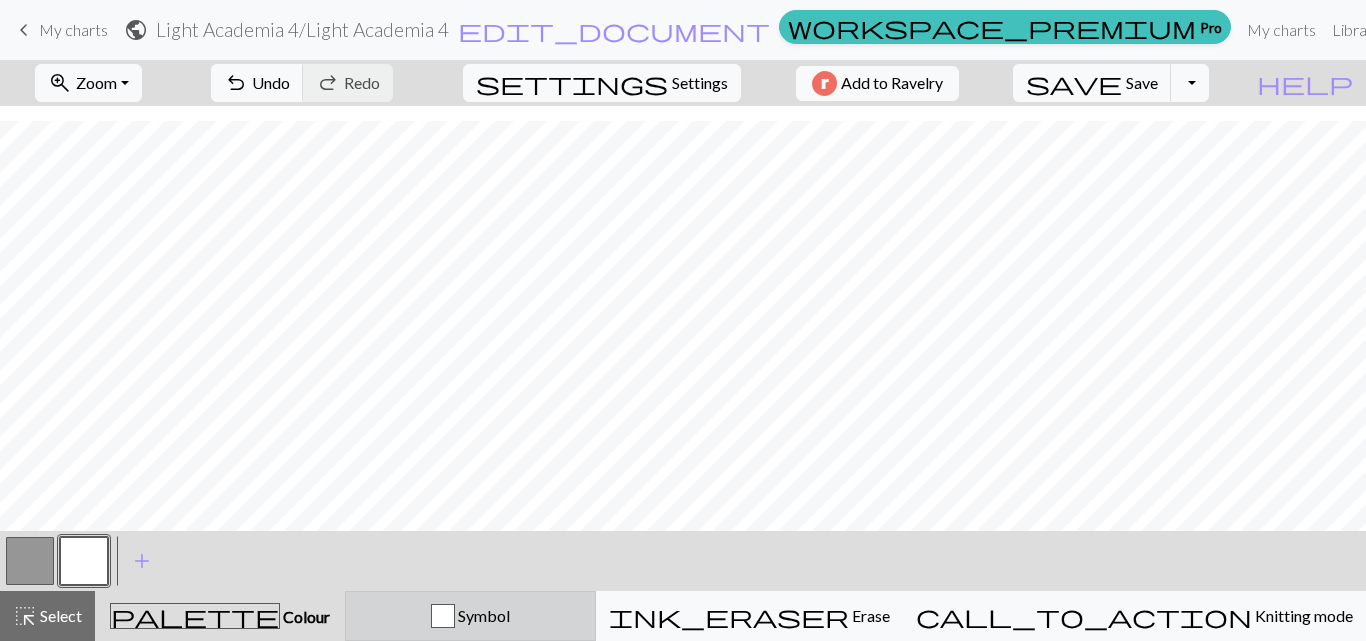 click on "Symbol" at bounding box center (482, 615) 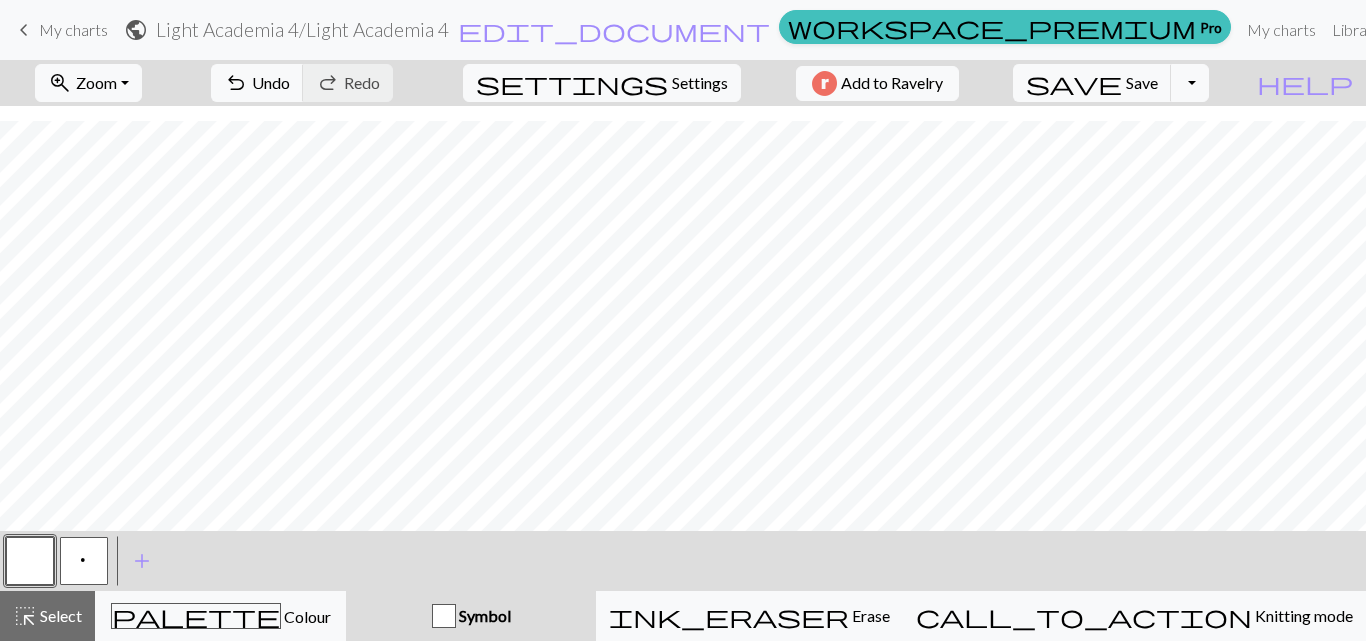 click on "p" at bounding box center [84, 563] 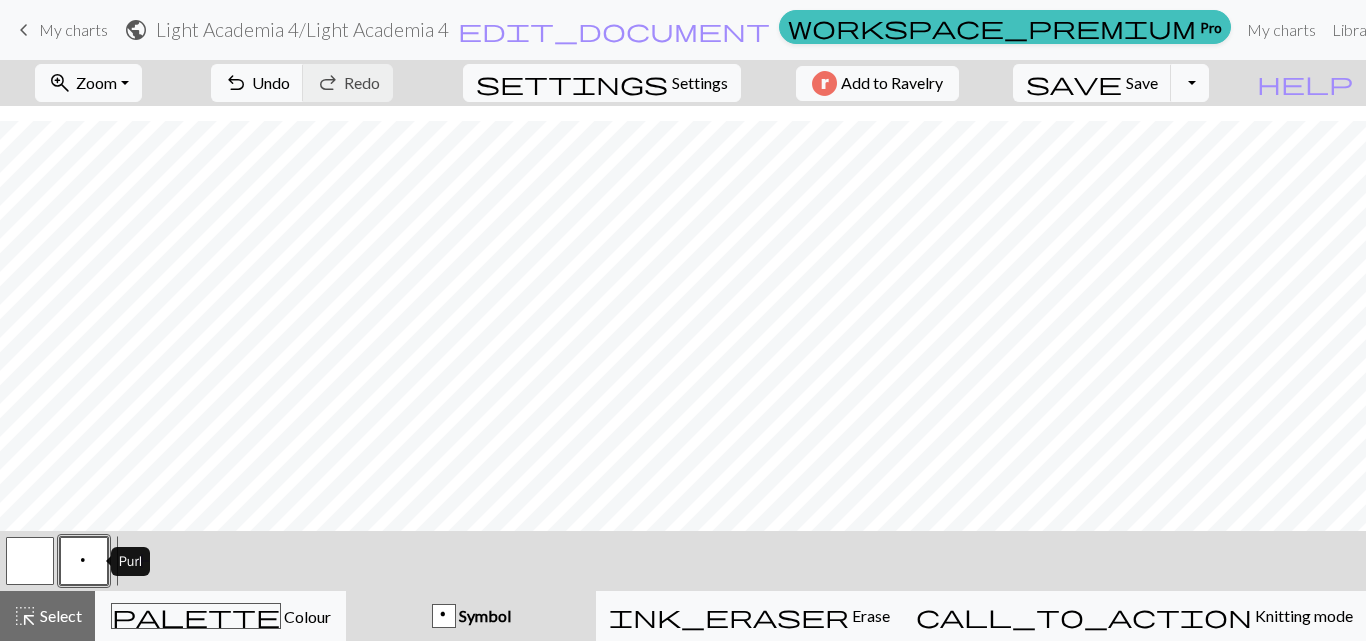 click on "p" at bounding box center [84, 563] 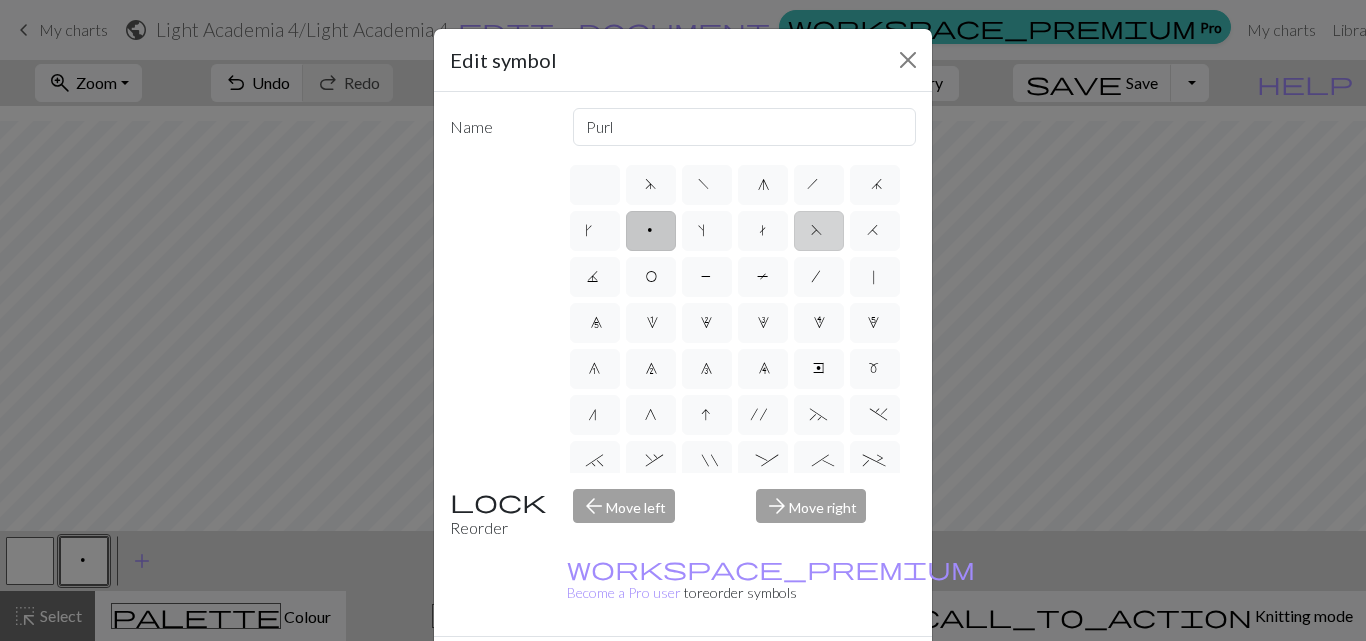 click on "F" at bounding box center (819, 231) 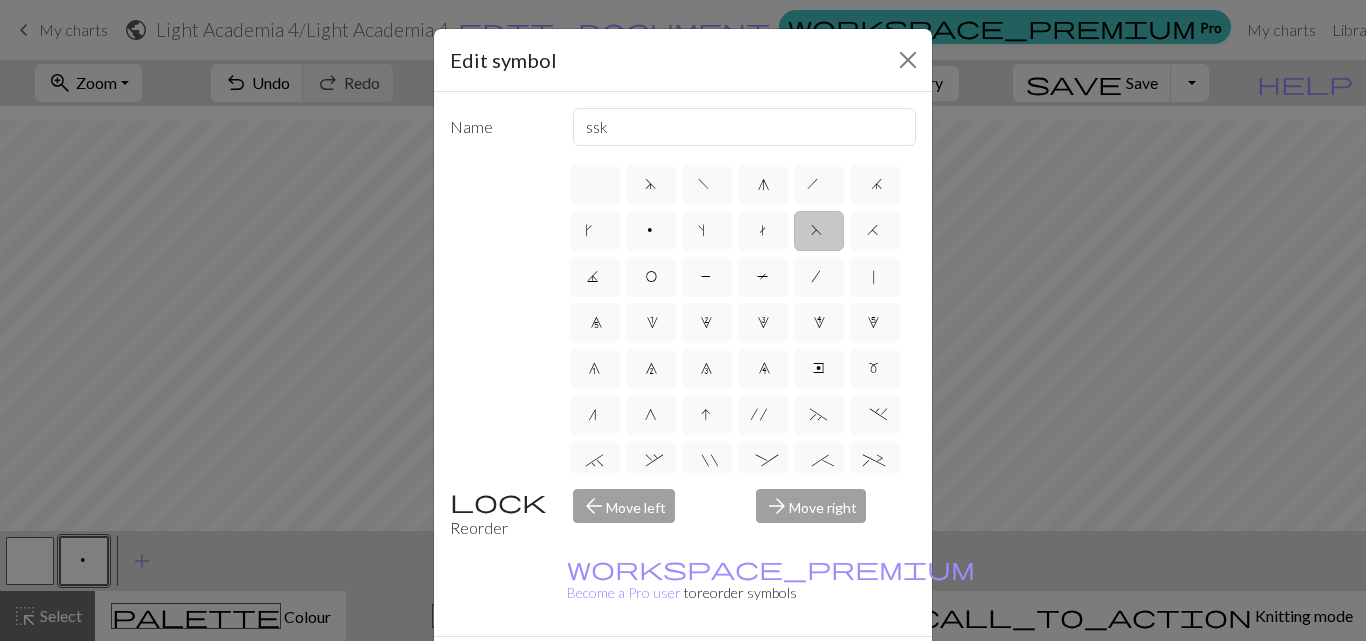 click on "Done" at bounding box center [803, 672] 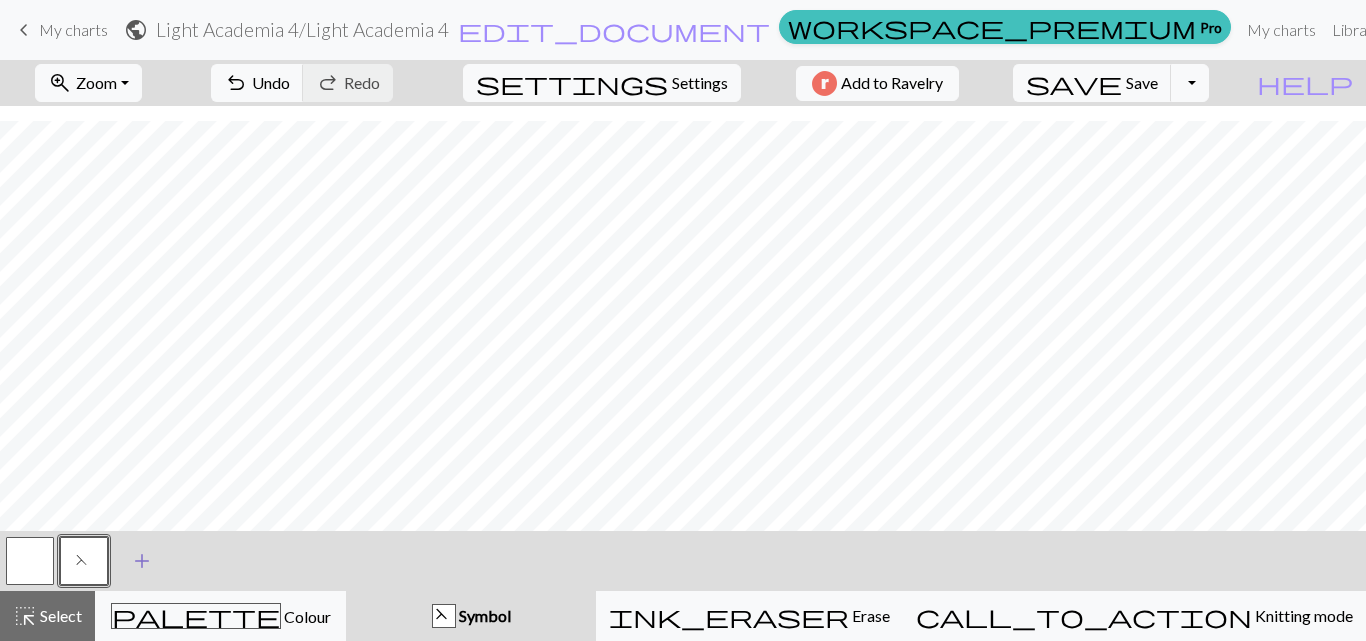 click on "add" at bounding box center (142, 561) 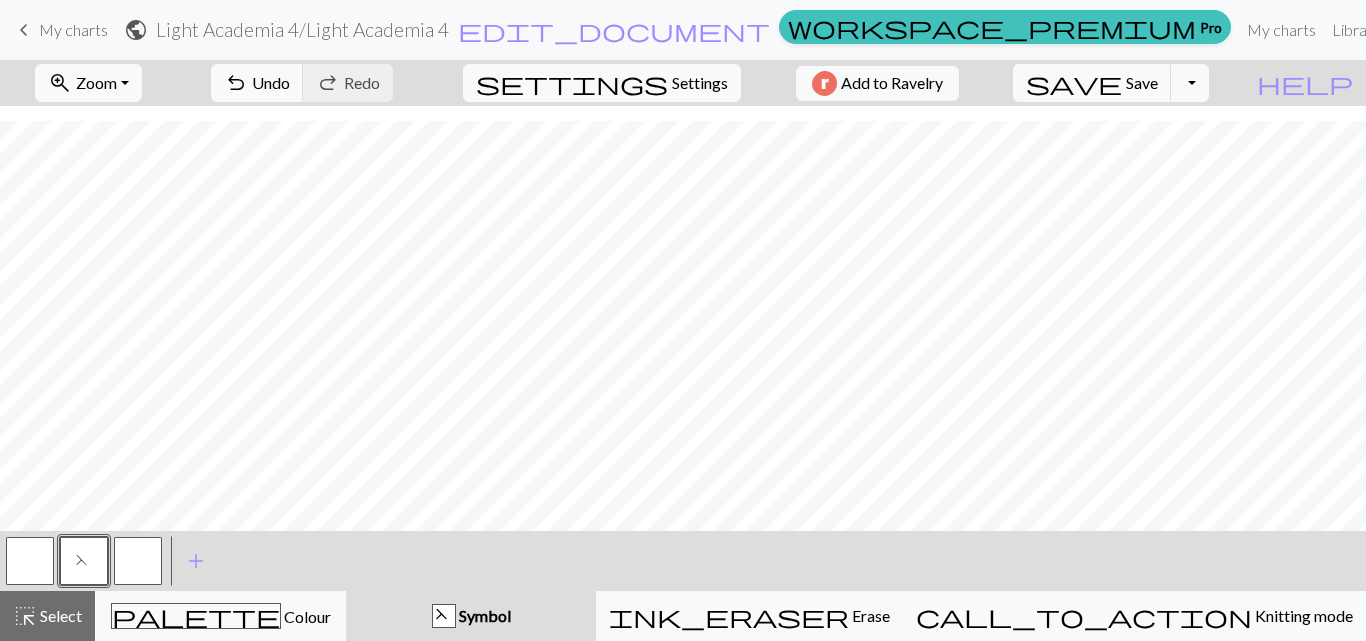 click at bounding box center [138, 561] 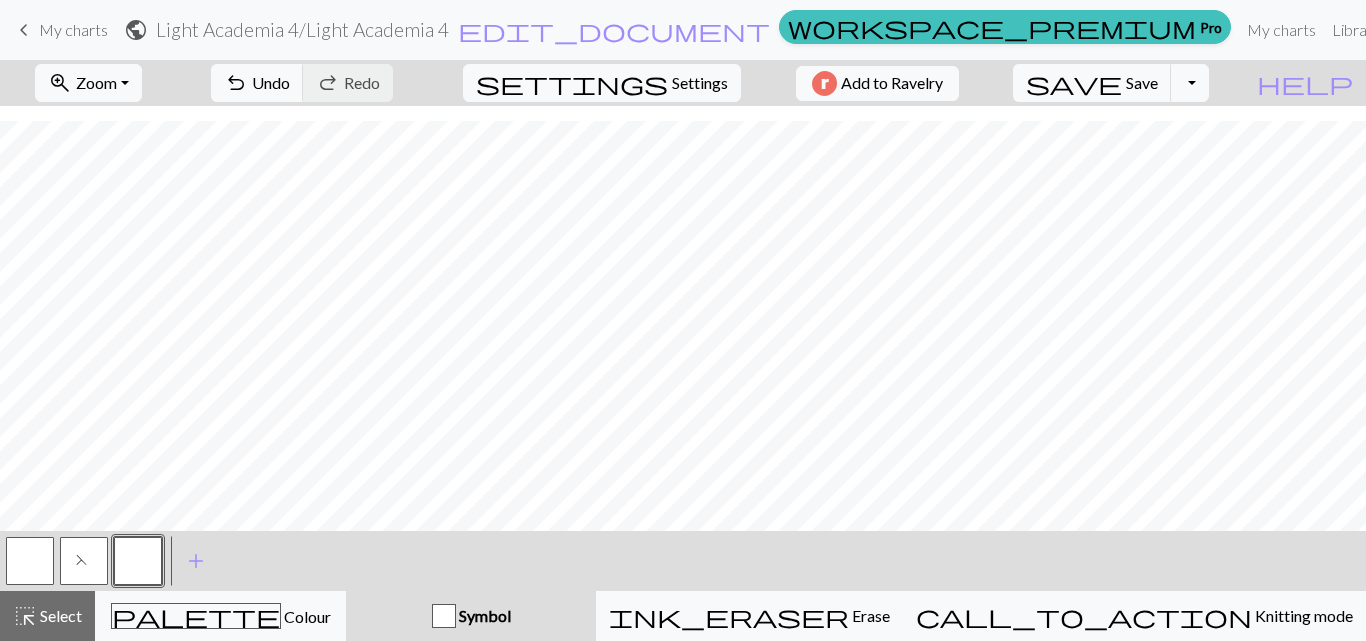click at bounding box center [138, 561] 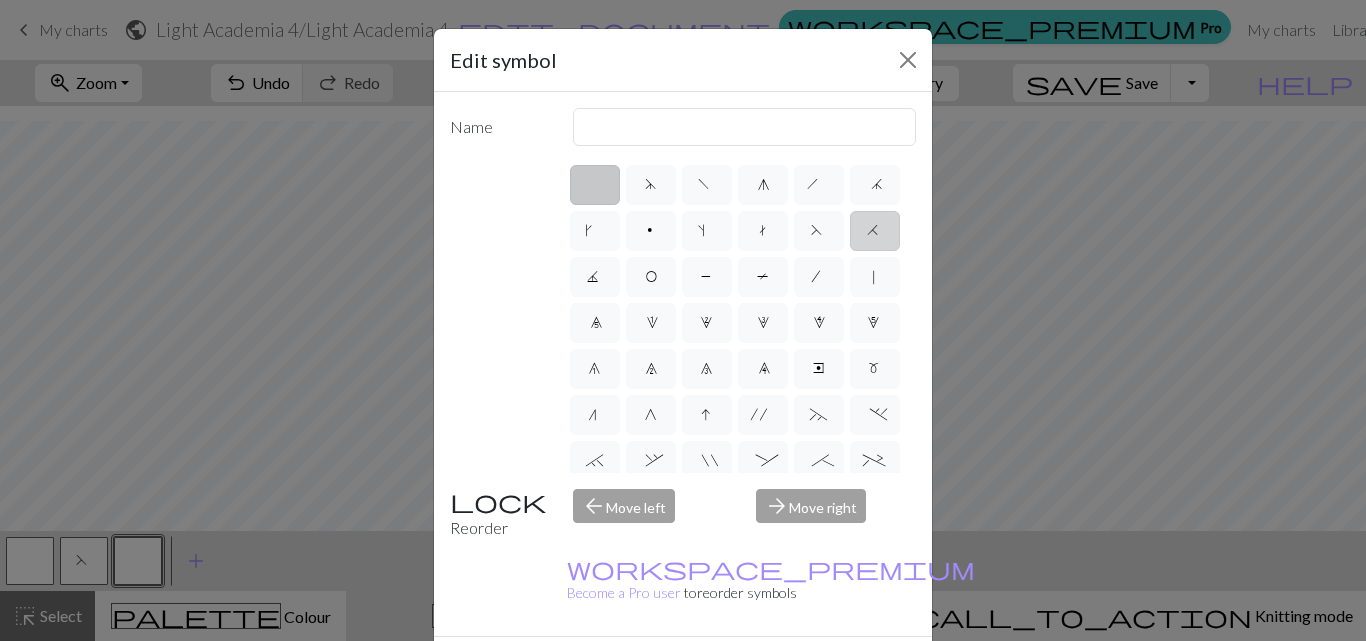 click on "H" at bounding box center [875, 231] 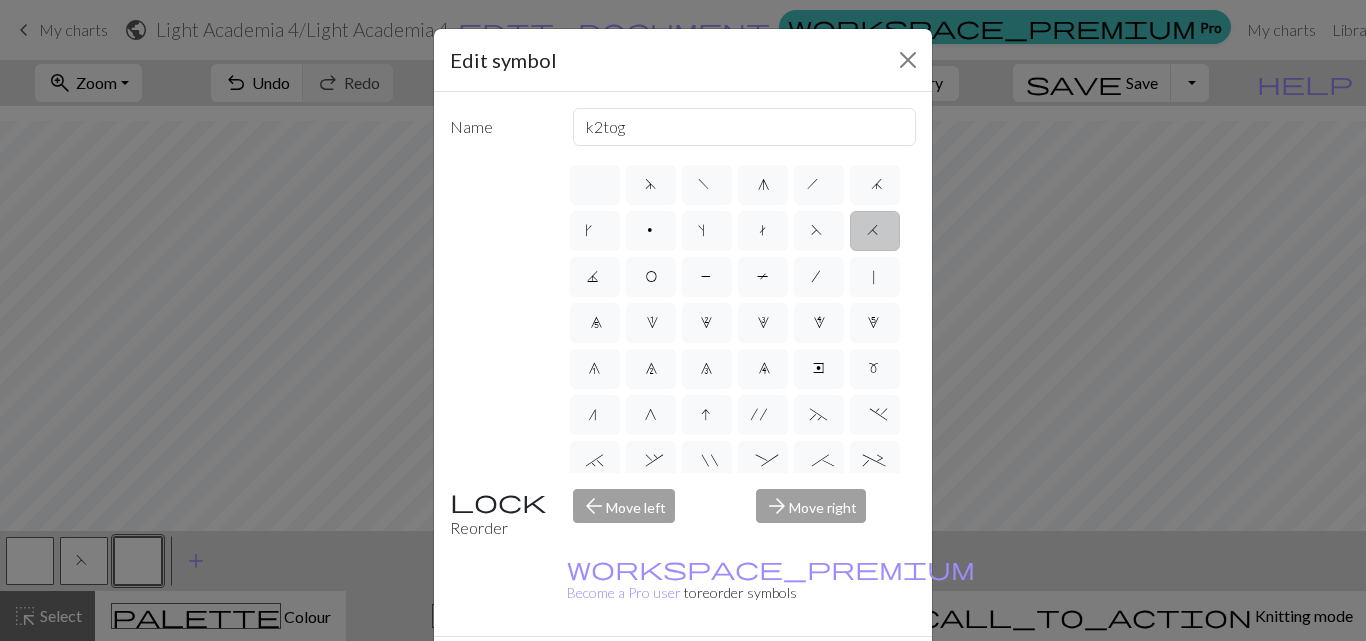 click on "Done" at bounding box center (803, 672) 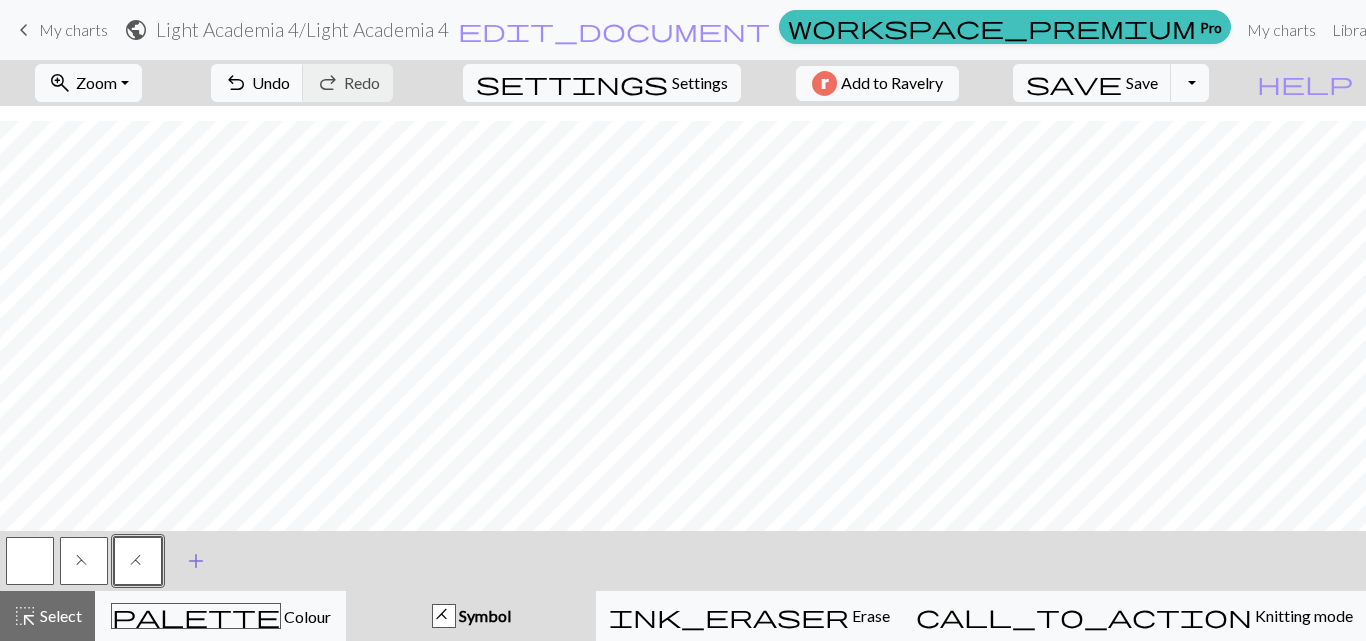 click on "add" at bounding box center [196, 561] 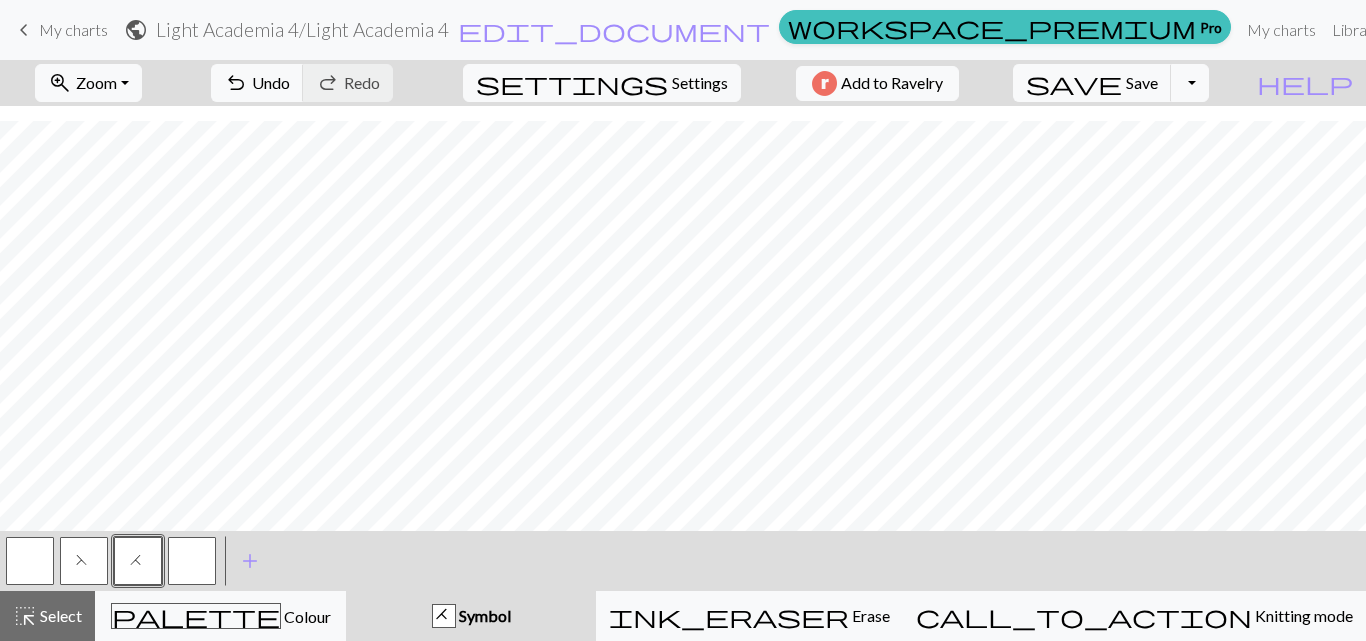 click at bounding box center (192, 561) 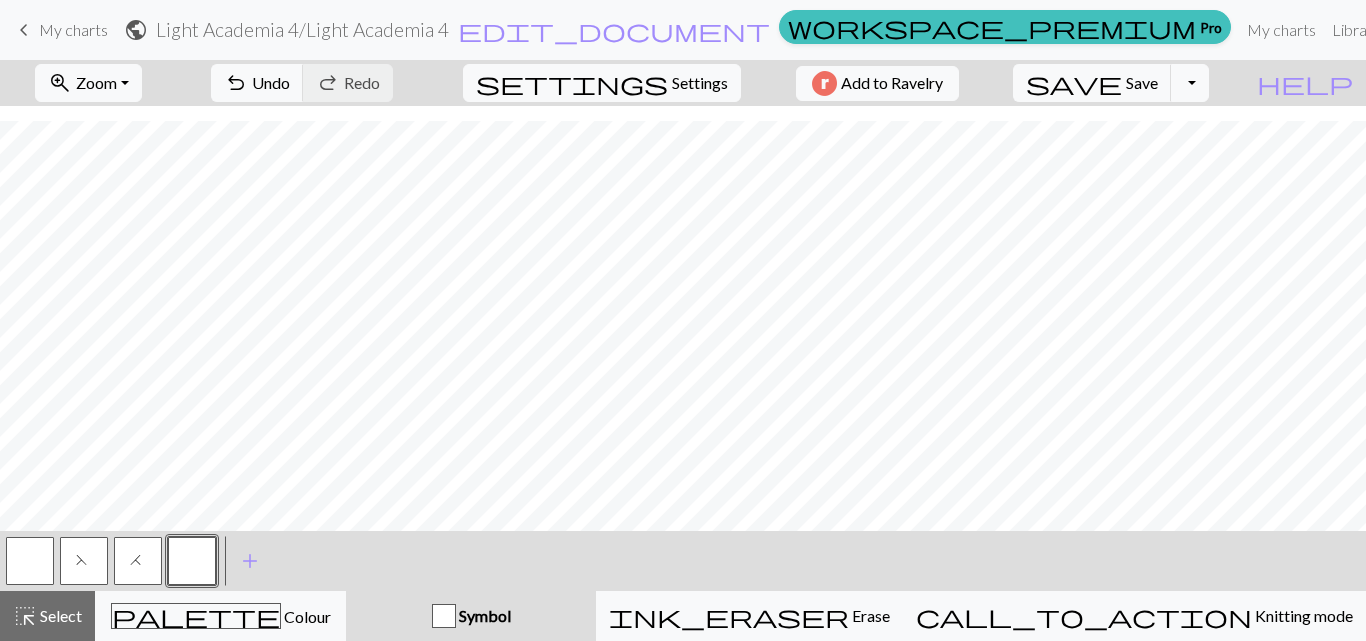 click at bounding box center [192, 561] 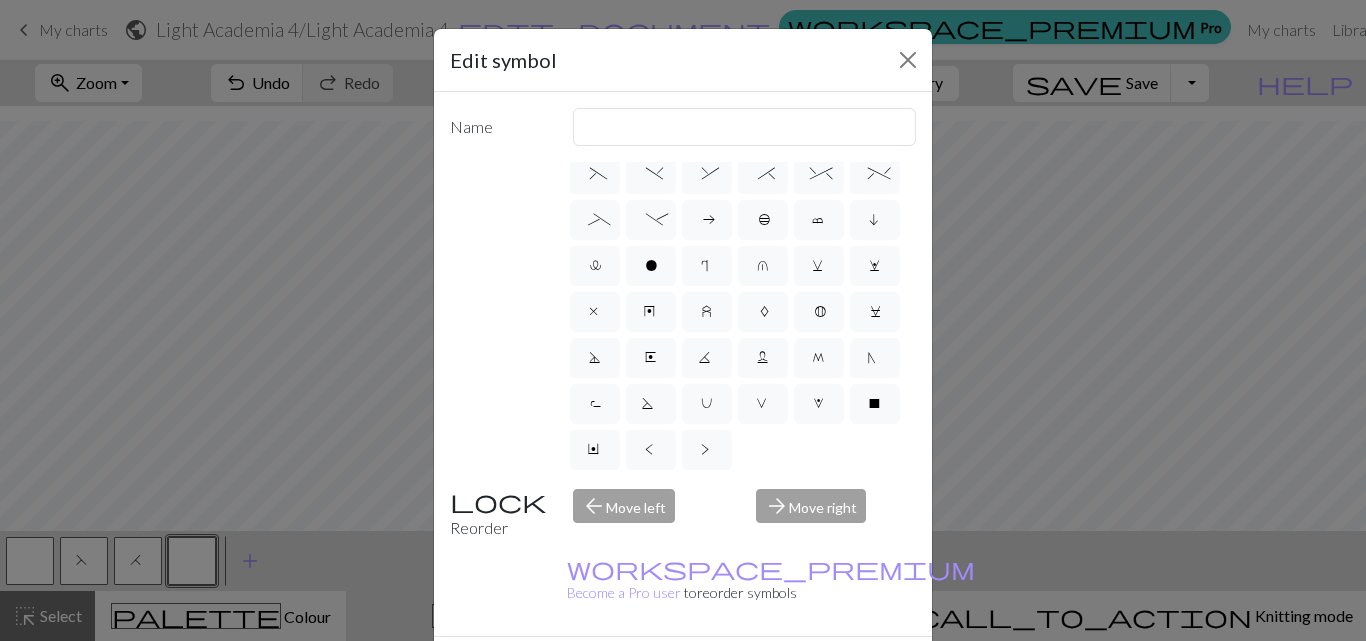 scroll, scrollTop: 471, scrollLeft: 0, axis: vertical 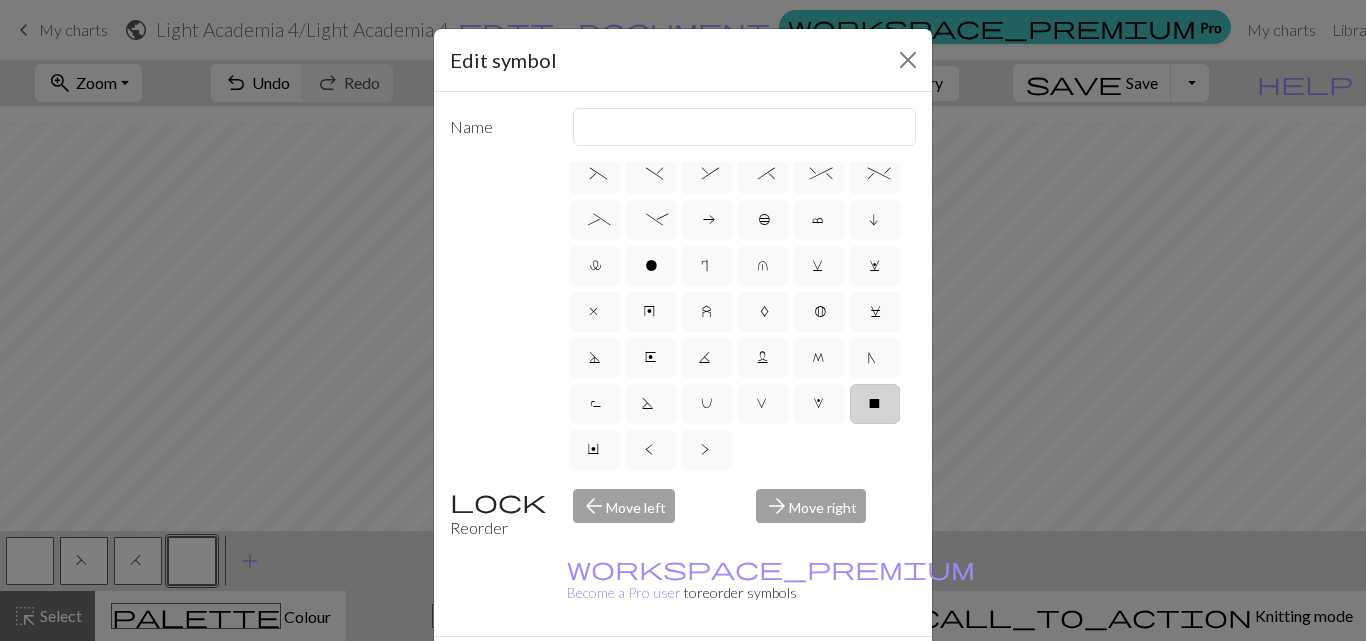 click on "X" at bounding box center [875, 404] 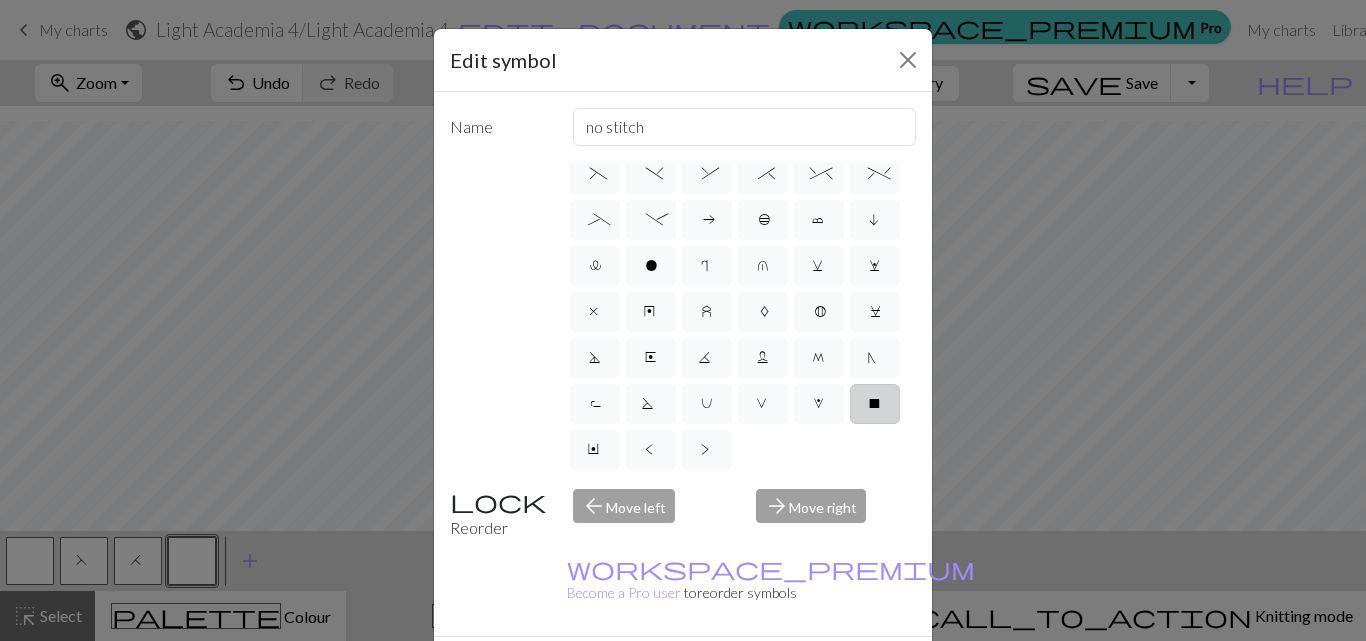 scroll, scrollTop: 280, scrollLeft: 0, axis: vertical 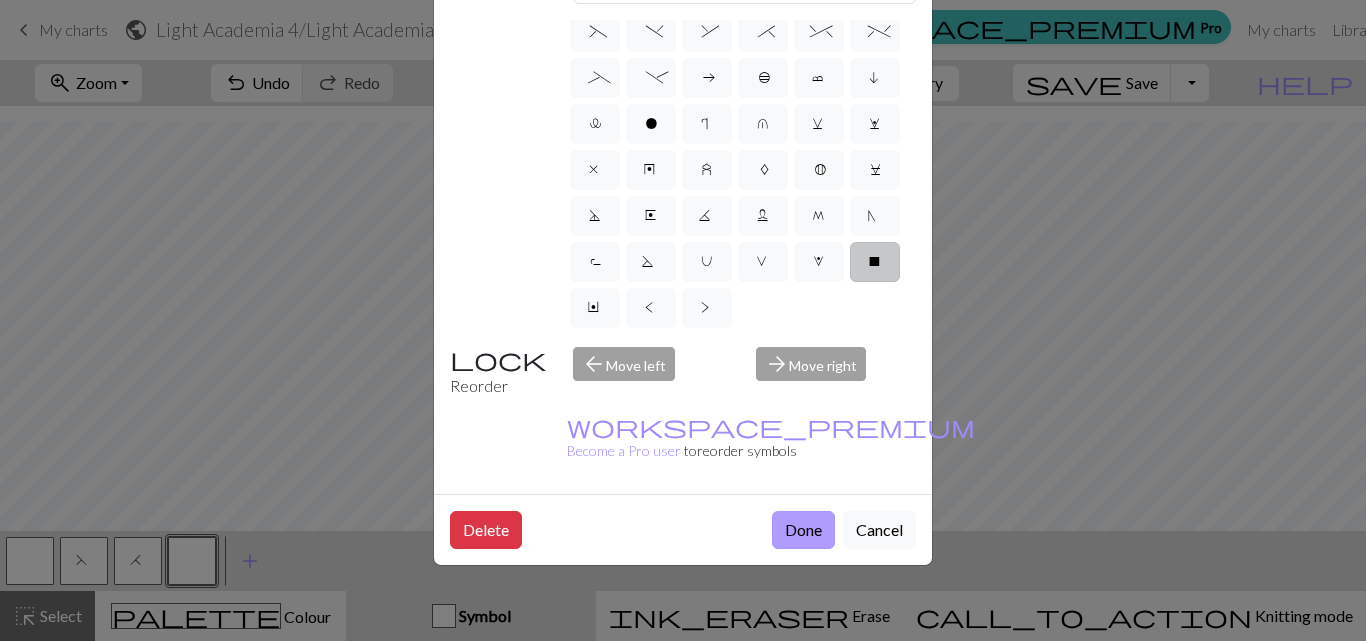 click on "Done" at bounding box center (803, 530) 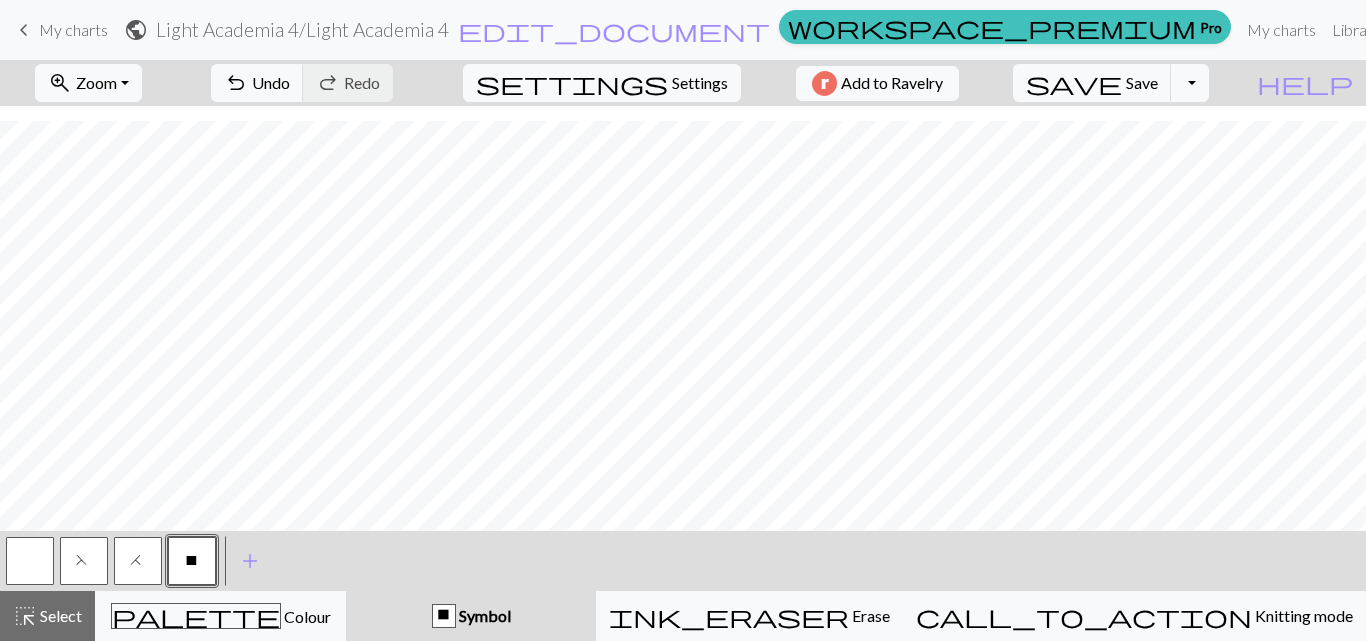 type 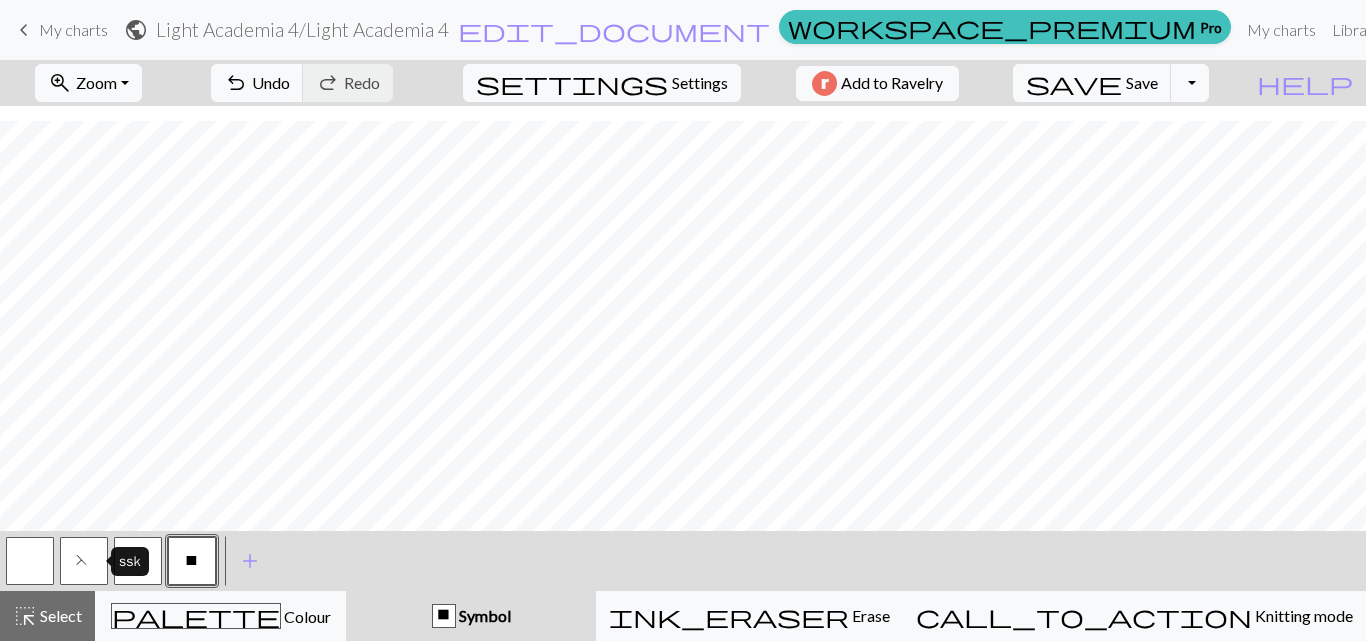 click on "F" at bounding box center [84, 561] 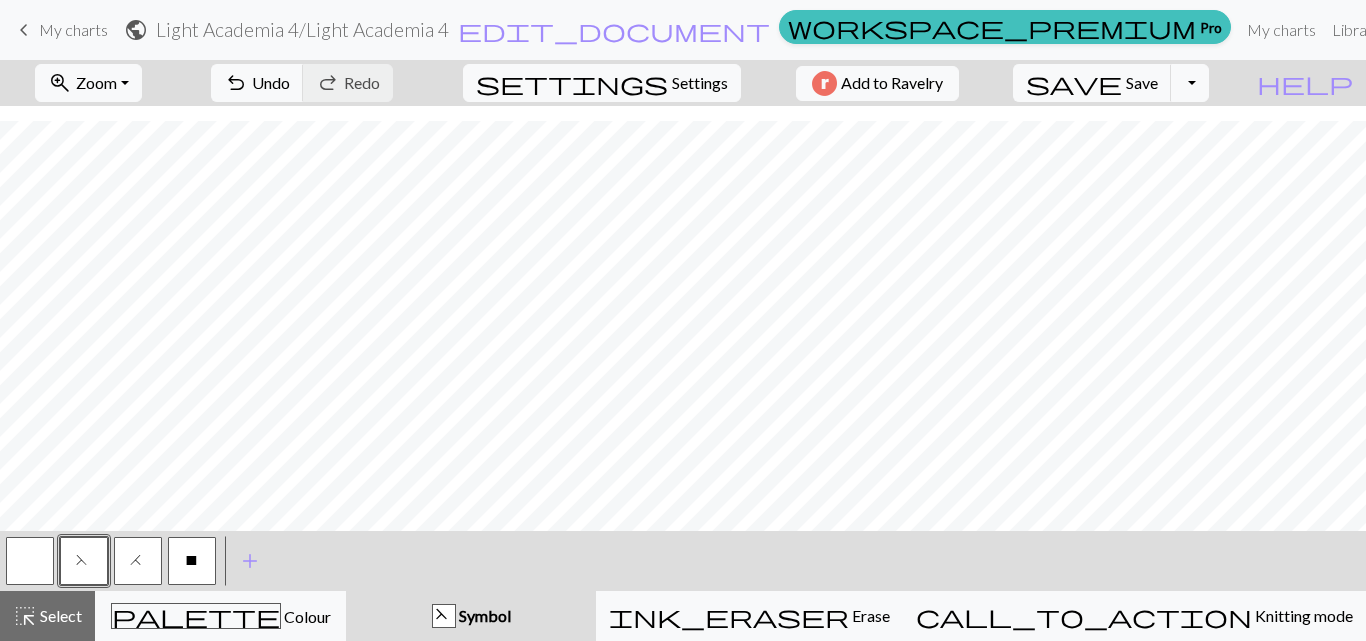 type 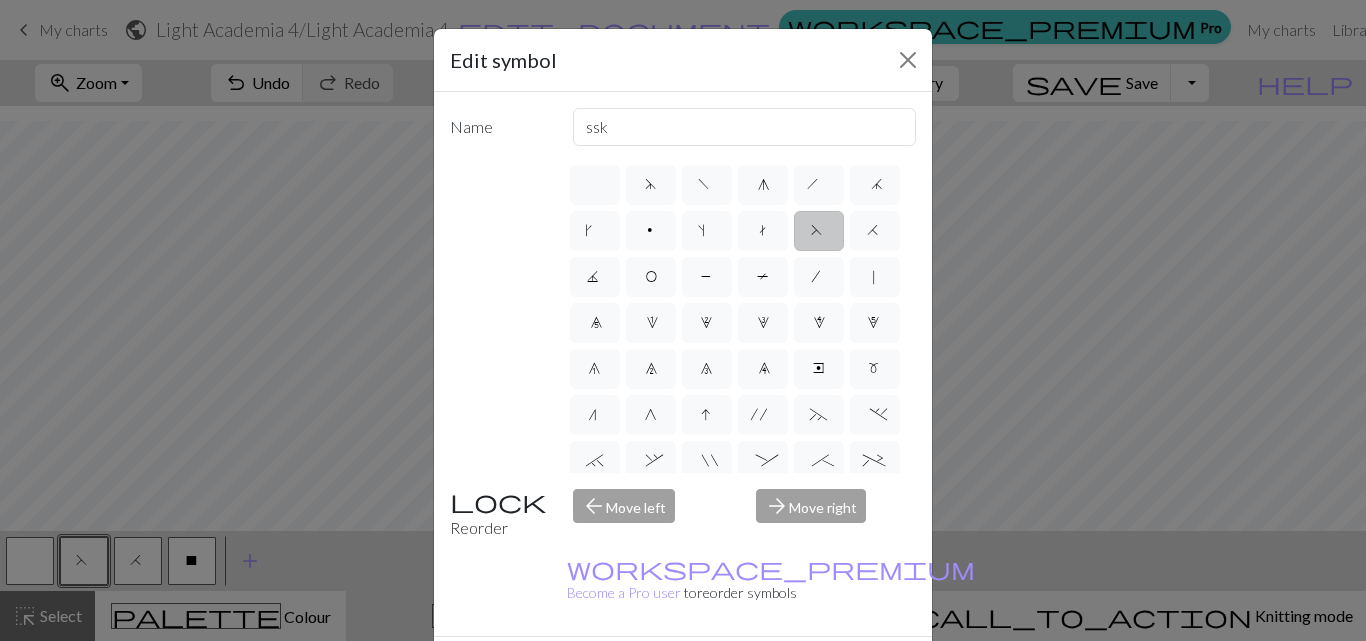 click on "Done" at bounding box center [803, 672] 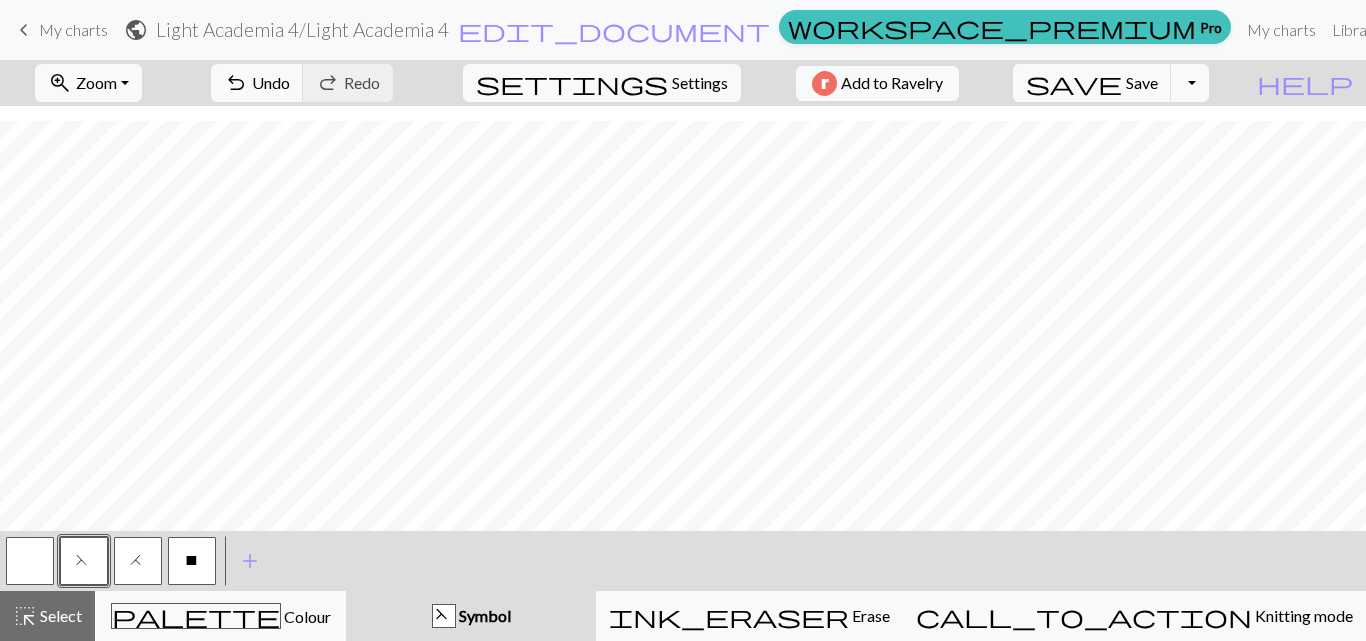 click on "H" at bounding box center (138, 563) 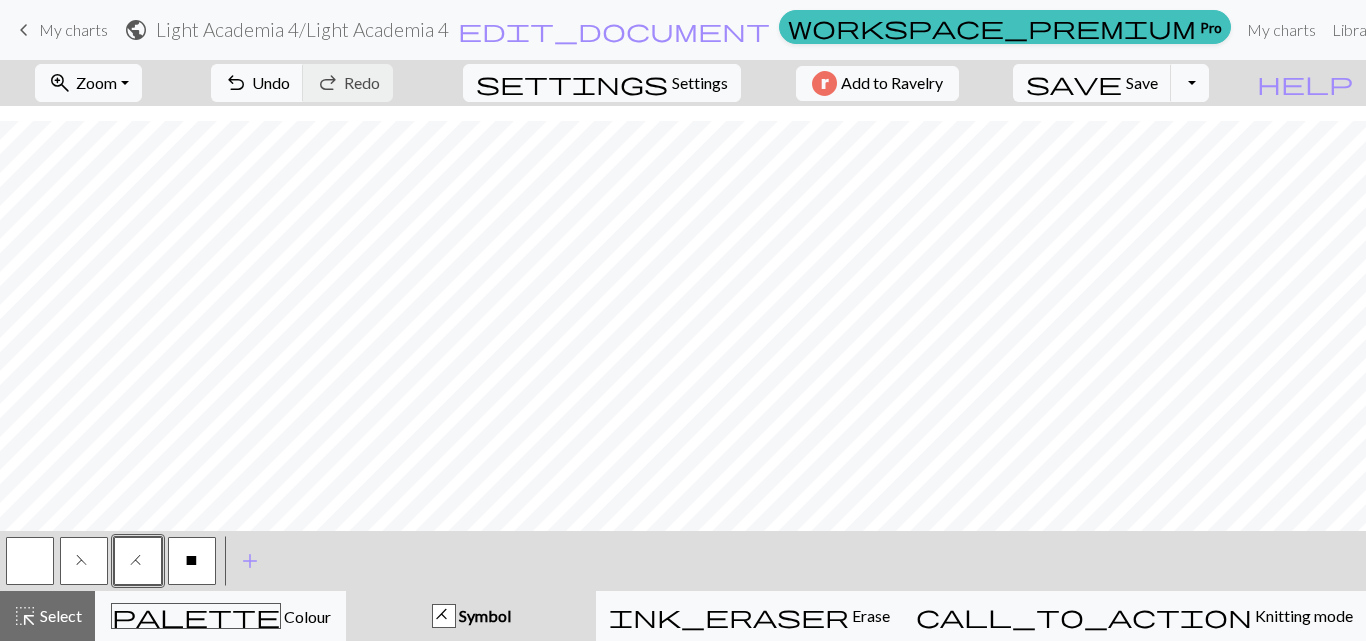 click on "X" at bounding box center [192, 561] 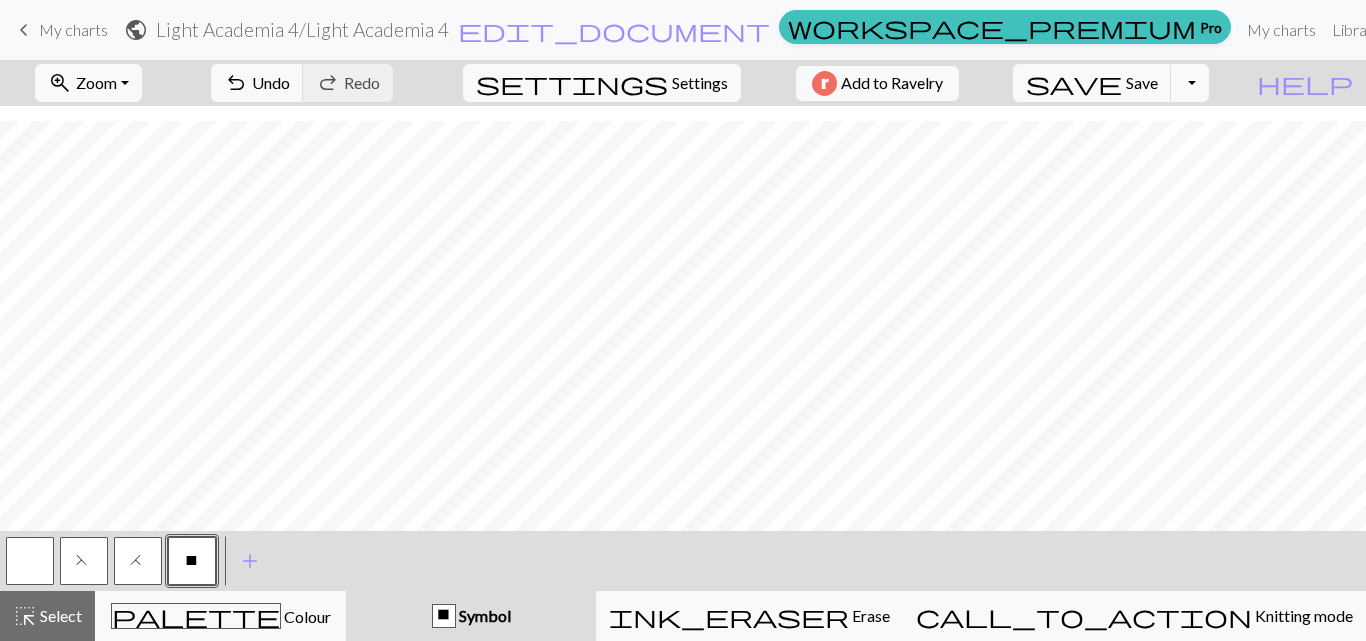 scroll, scrollTop: 240, scrollLeft: 0, axis: vertical 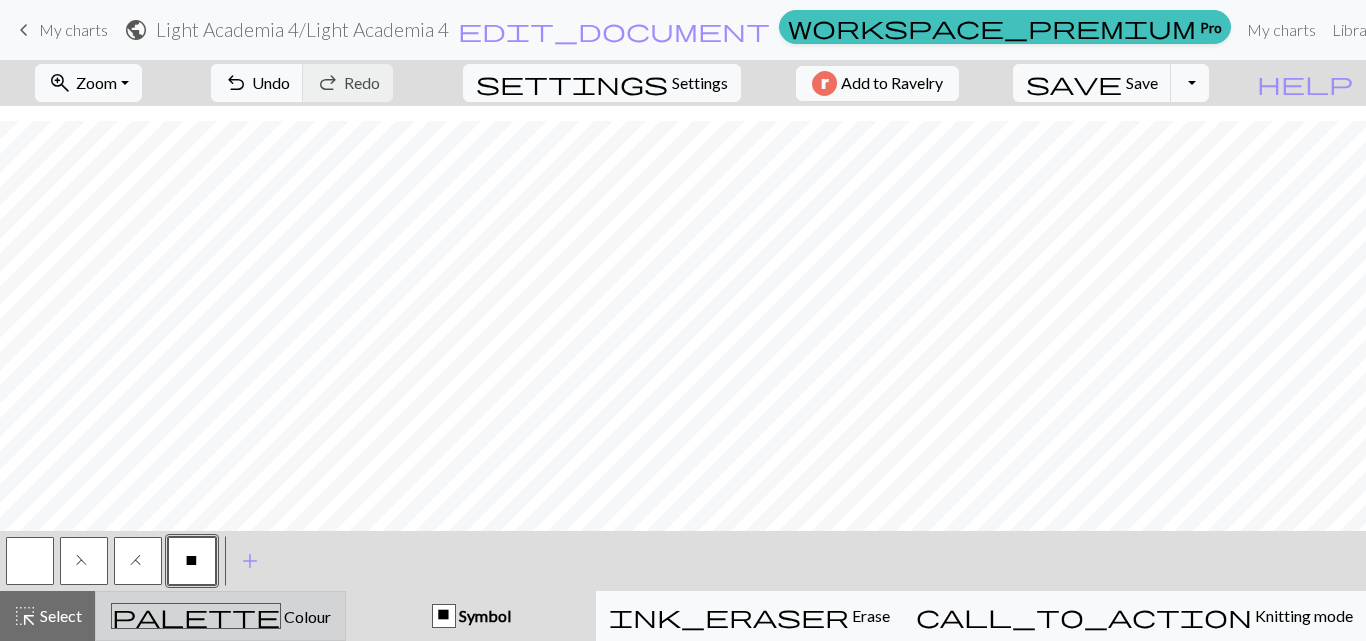 click on "palette" at bounding box center (196, 616) 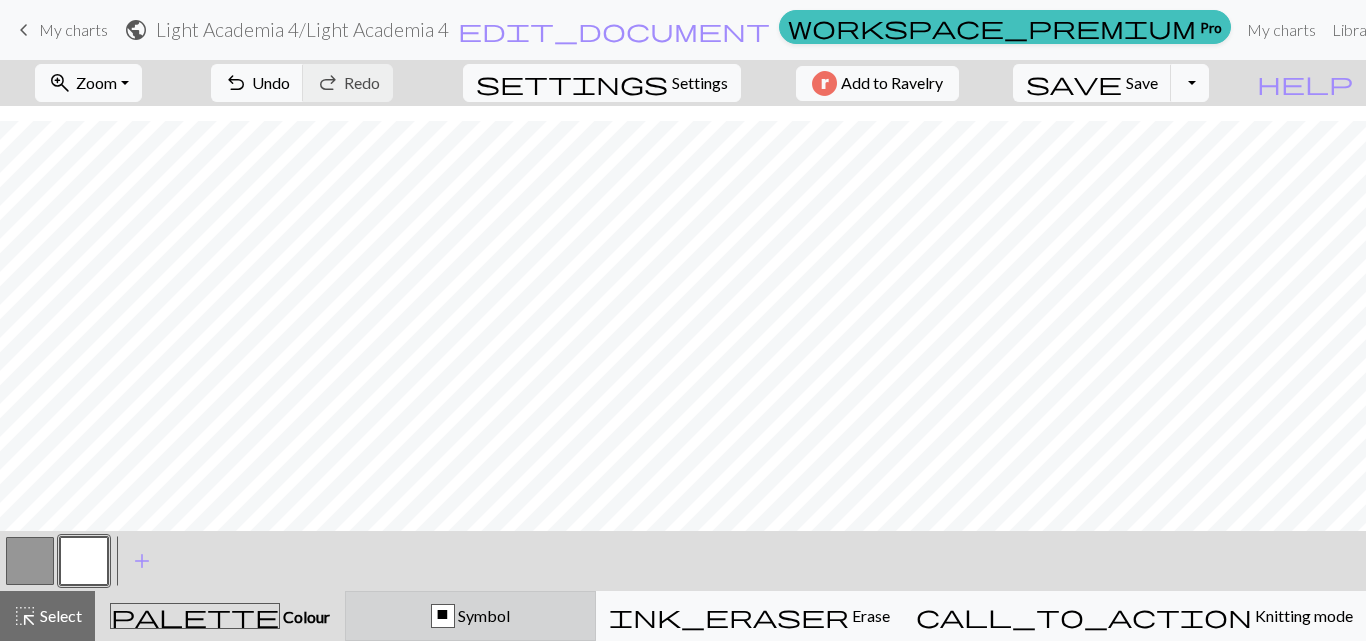 type 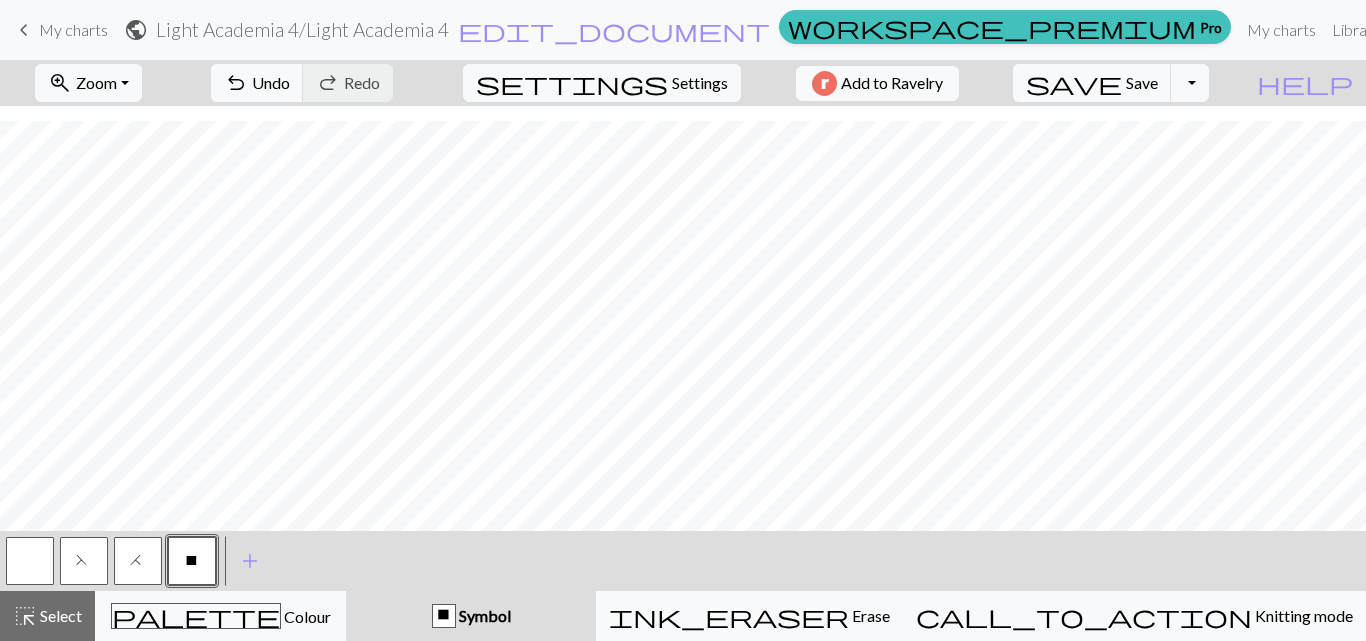 click on "F" at bounding box center (84, 563) 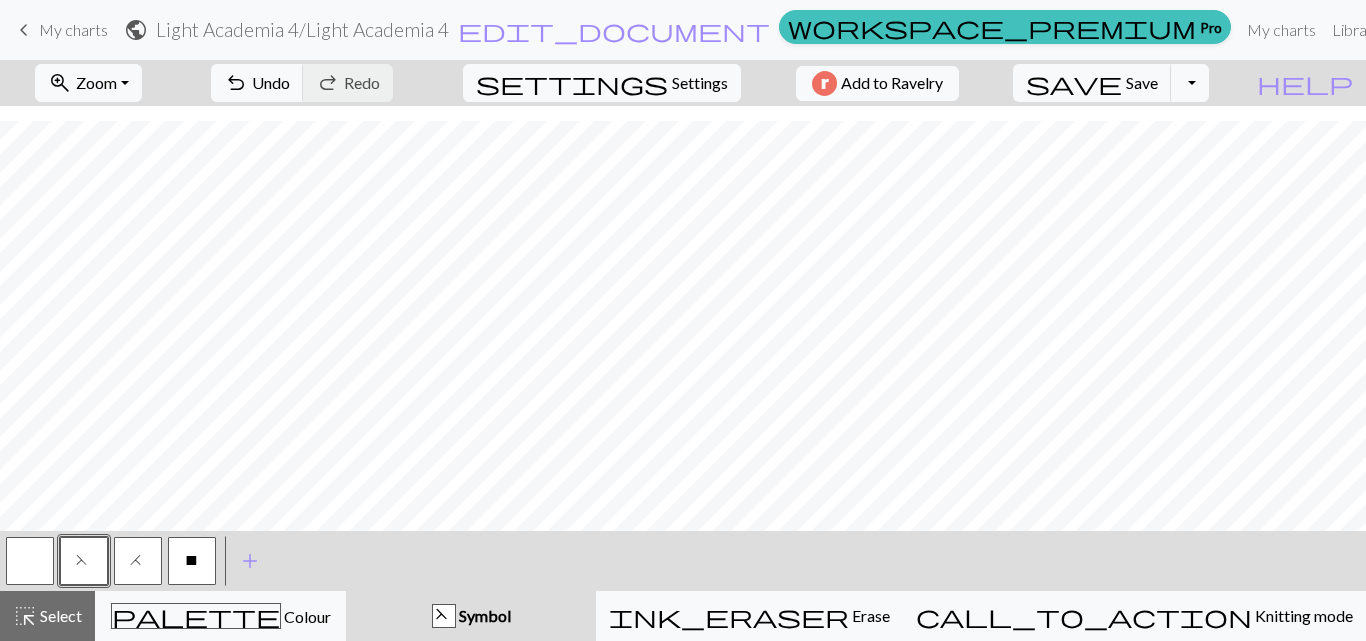 click on "X" at bounding box center (192, 563) 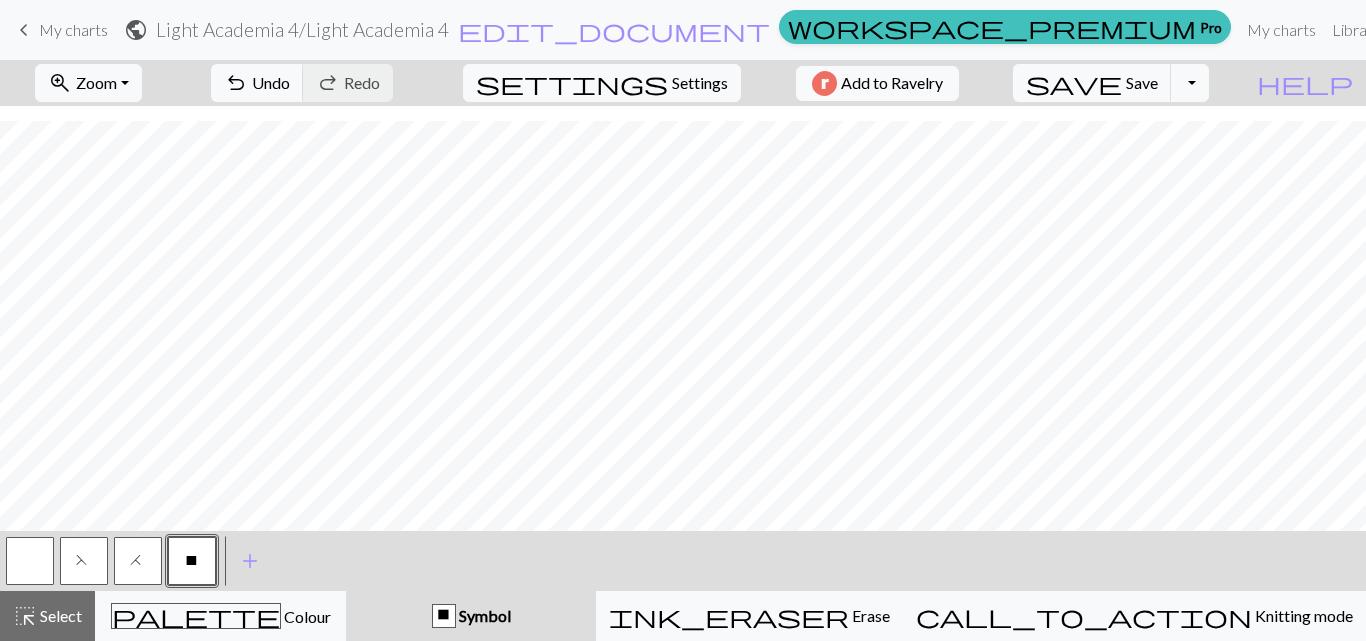 click on "H" at bounding box center (138, 561) 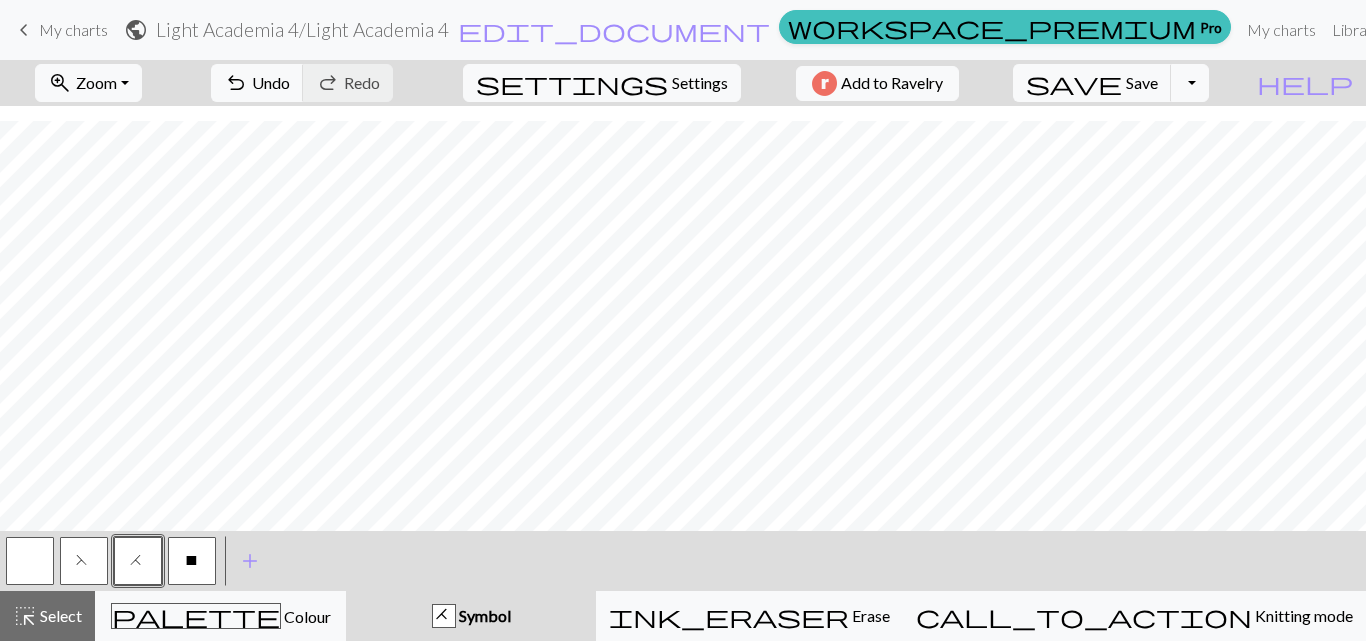 click on "X" at bounding box center [192, 561] 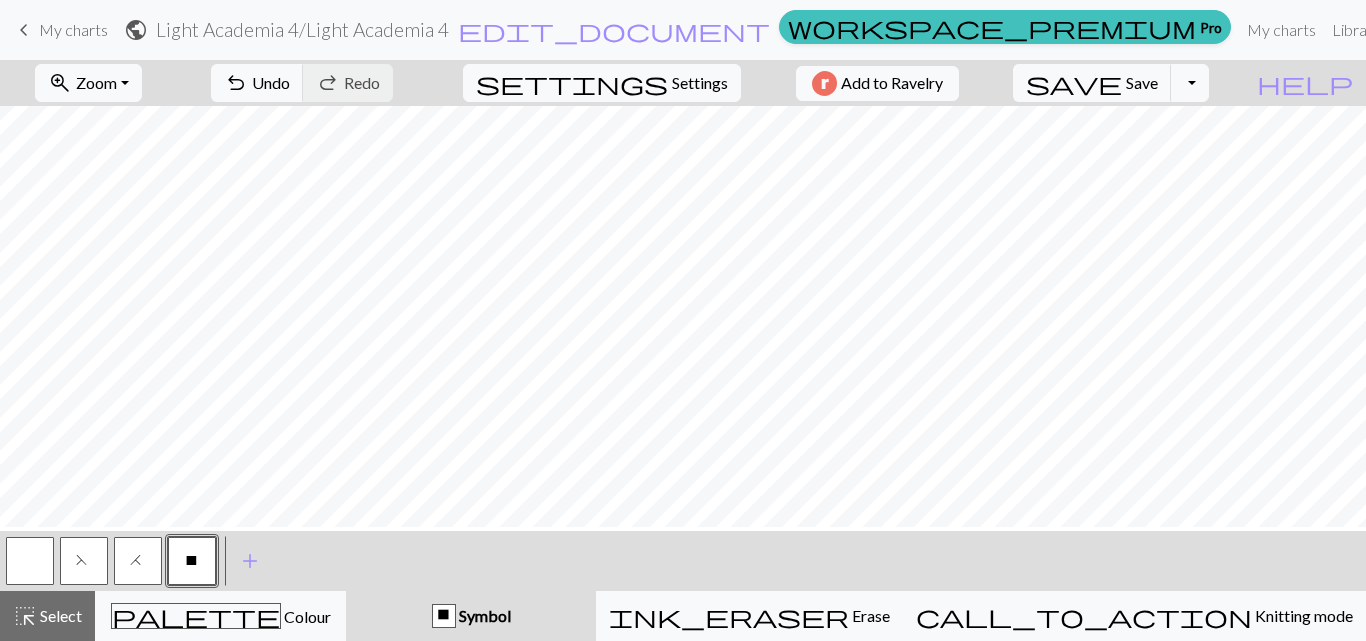 scroll, scrollTop: 158, scrollLeft: 0, axis: vertical 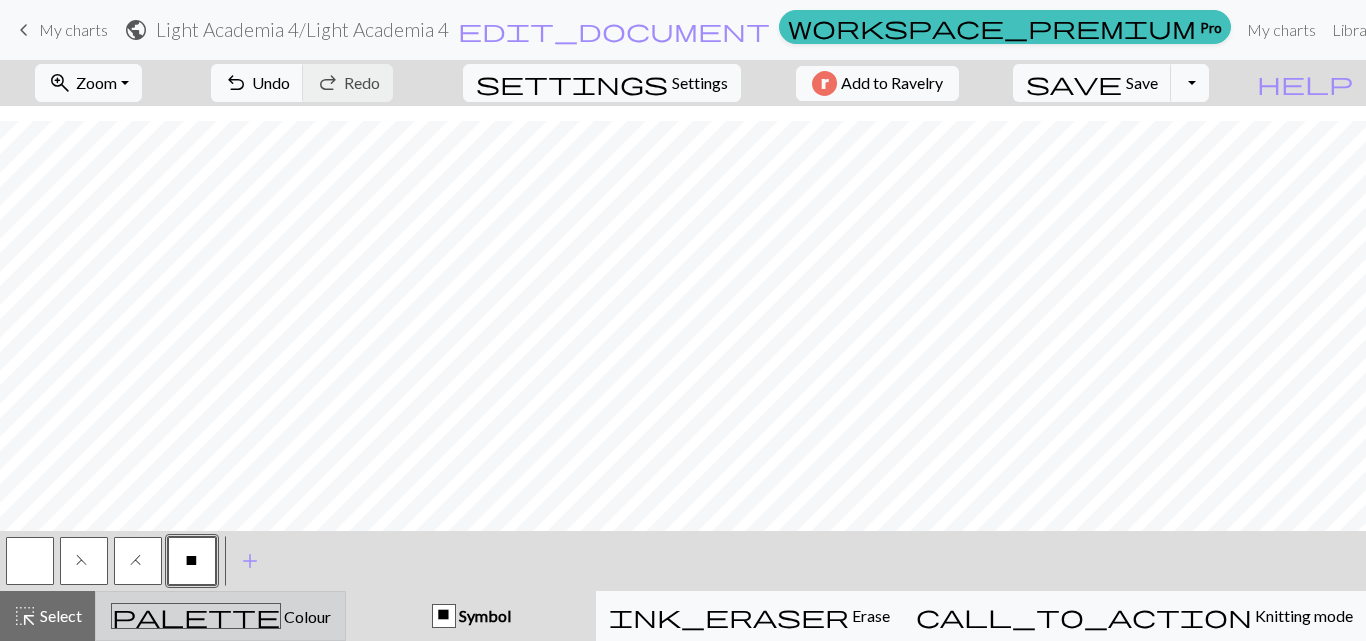 click on "palette   Colour   Colour" at bounding box center (220, 616) 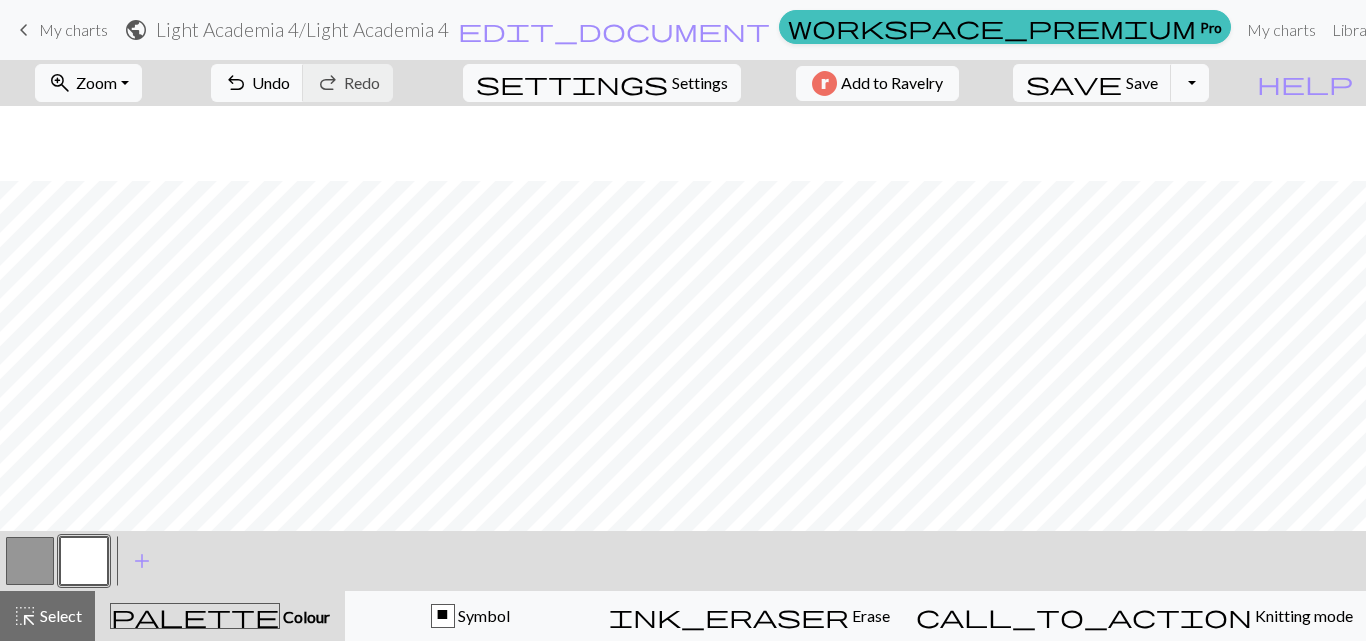 scroll, scrollTop: 240, scrollLeft: 0, axis: vertical 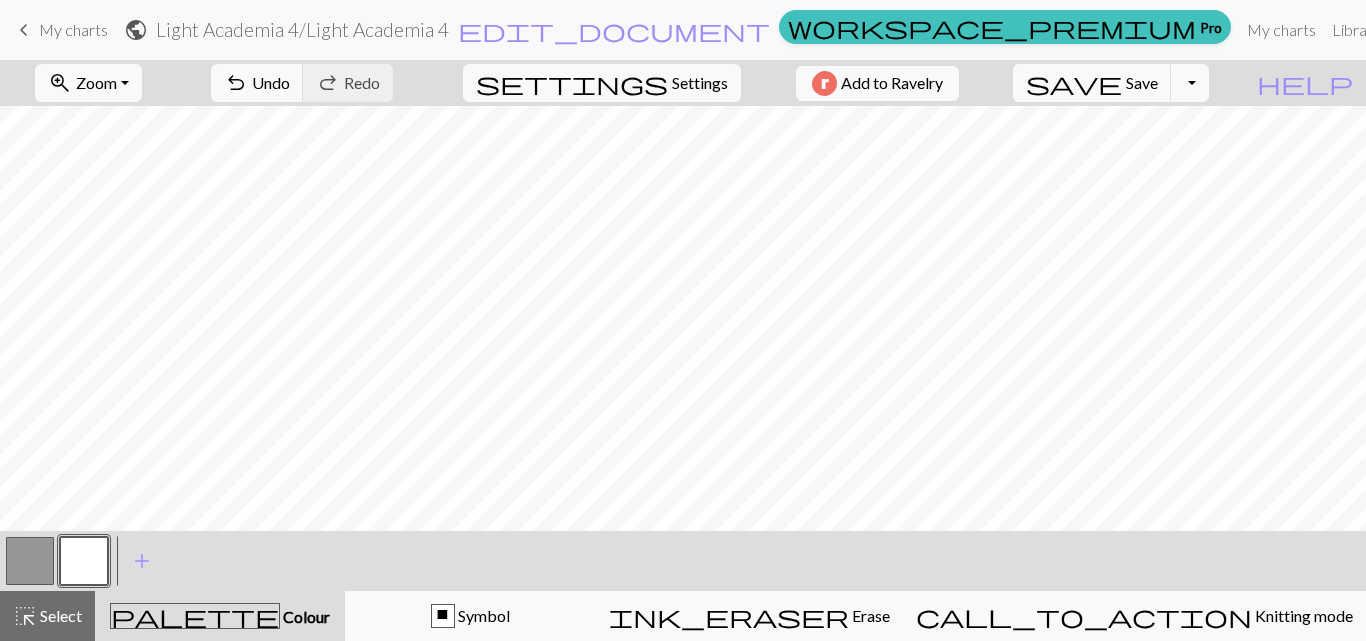 click at bounding box center (30, 561) 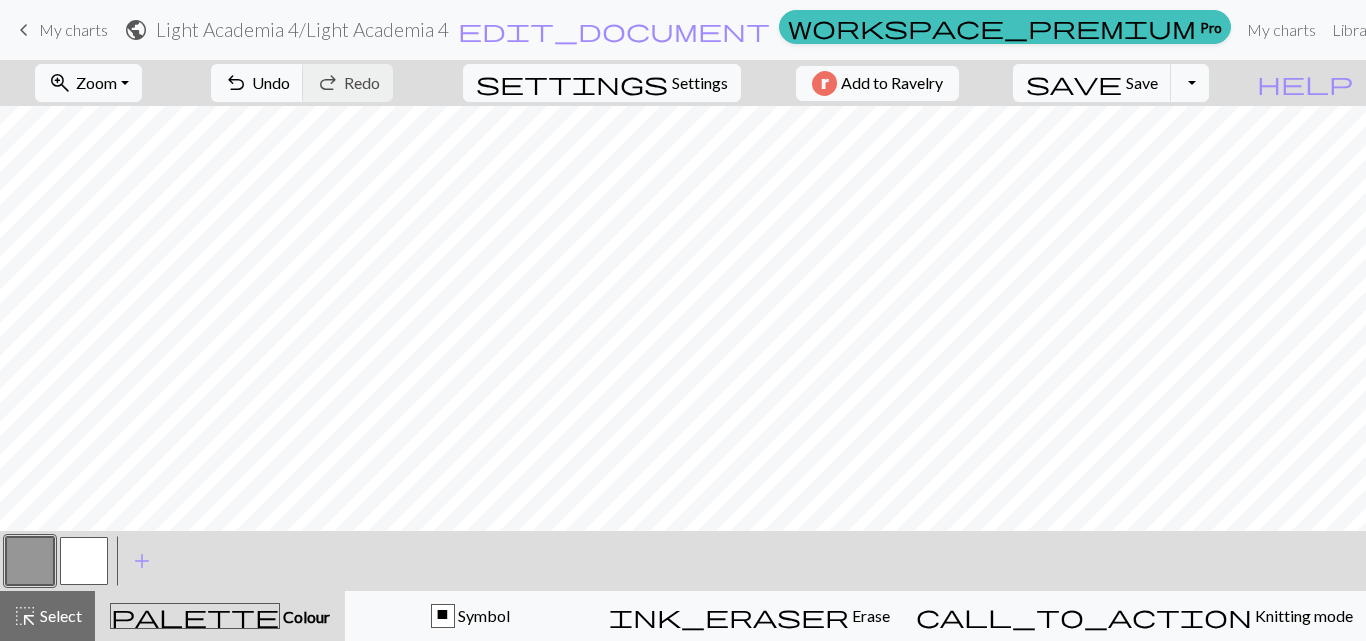 click at bounding box center [84, 561] 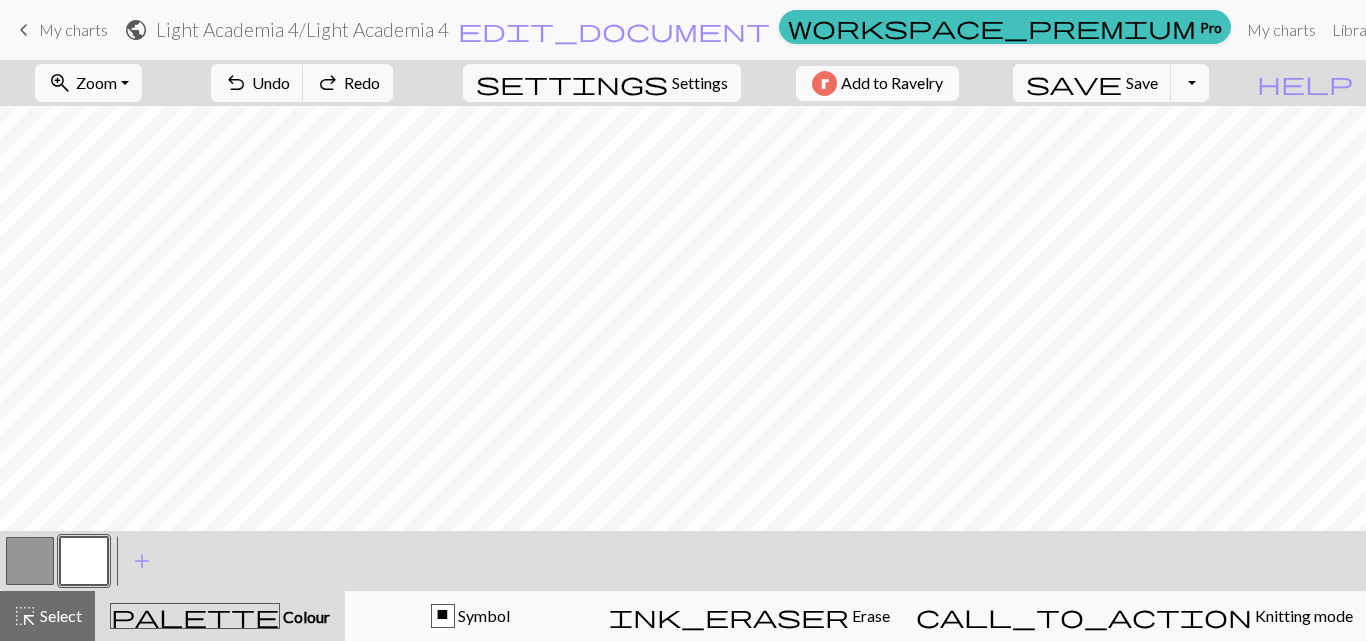 click at bounding box center (30, 561) 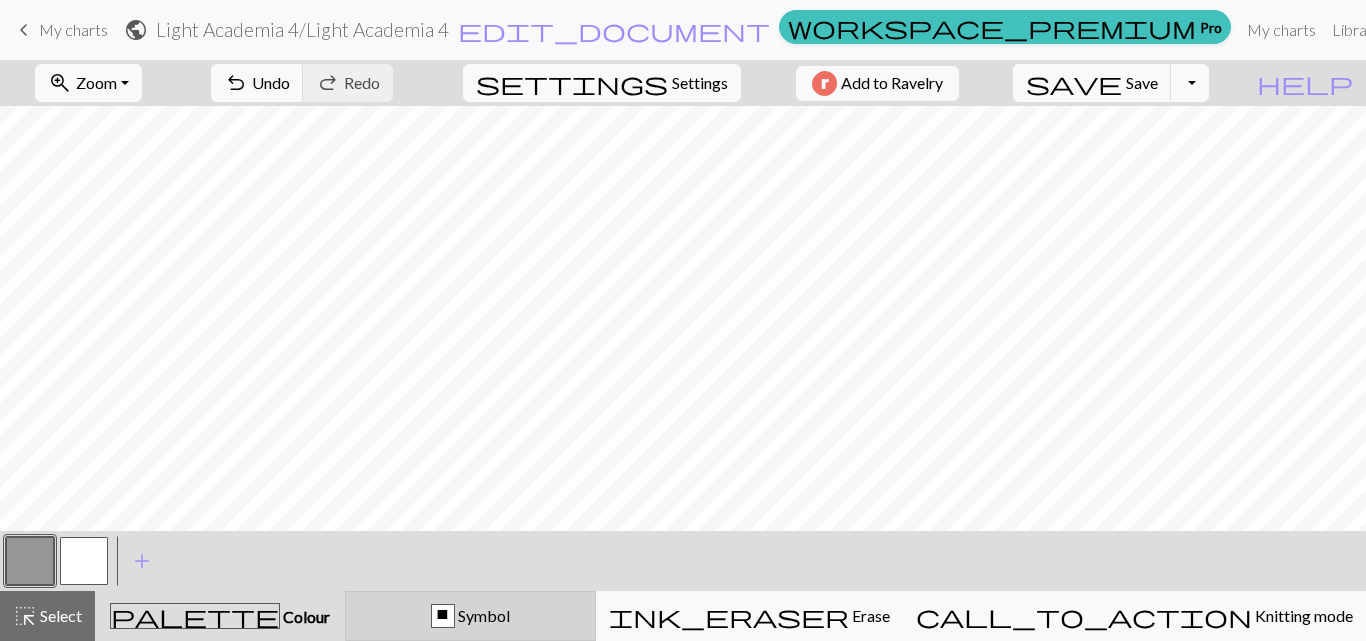click on "Symbol" at bounding box center (482, 615) 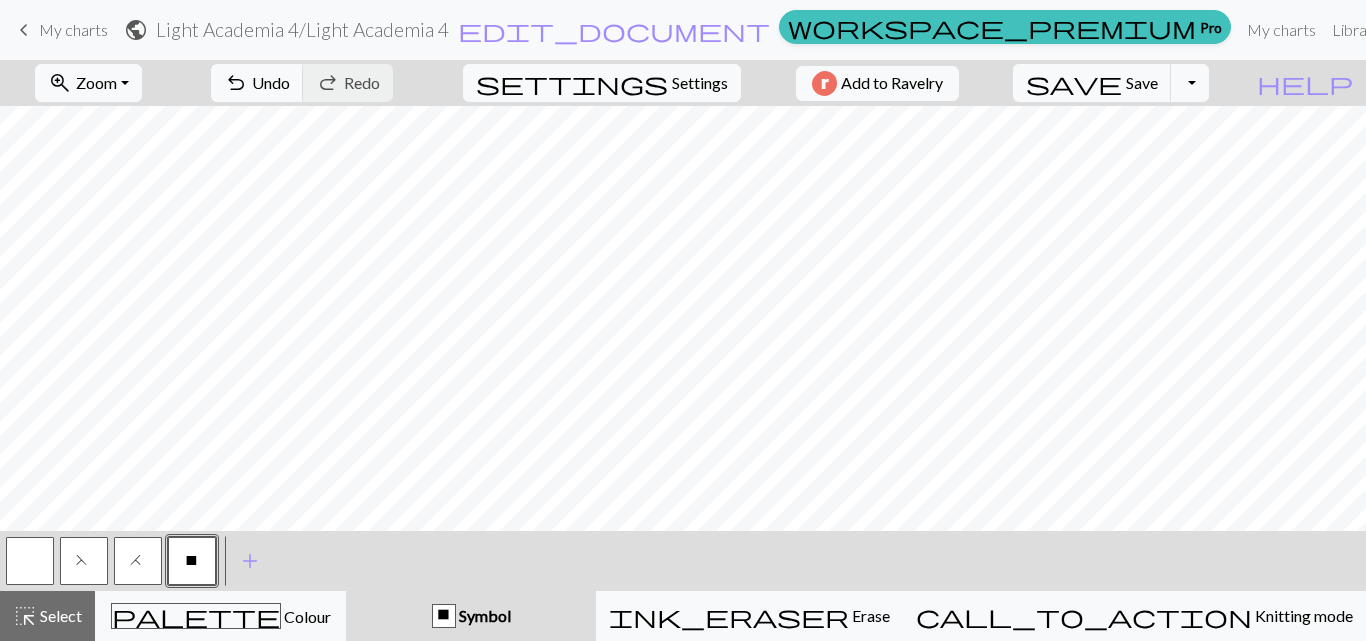 click on "F" at bounding box center (84, 563) 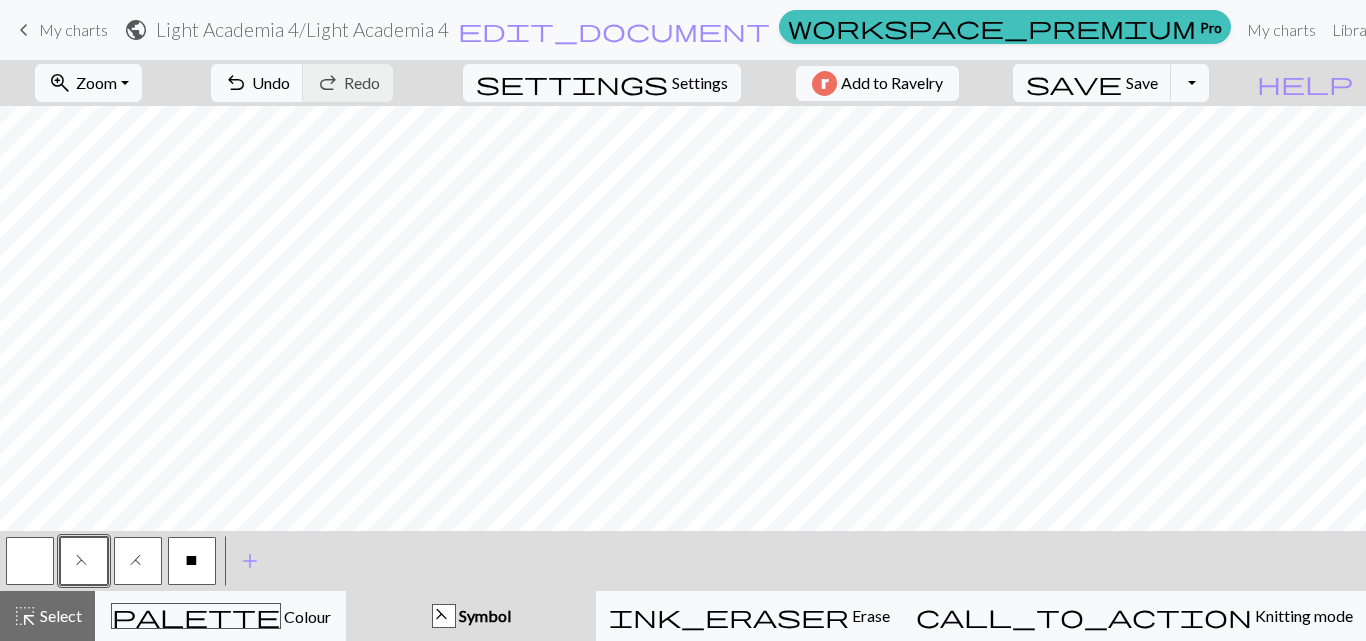 click on "X" at bounding box center (192, 561) 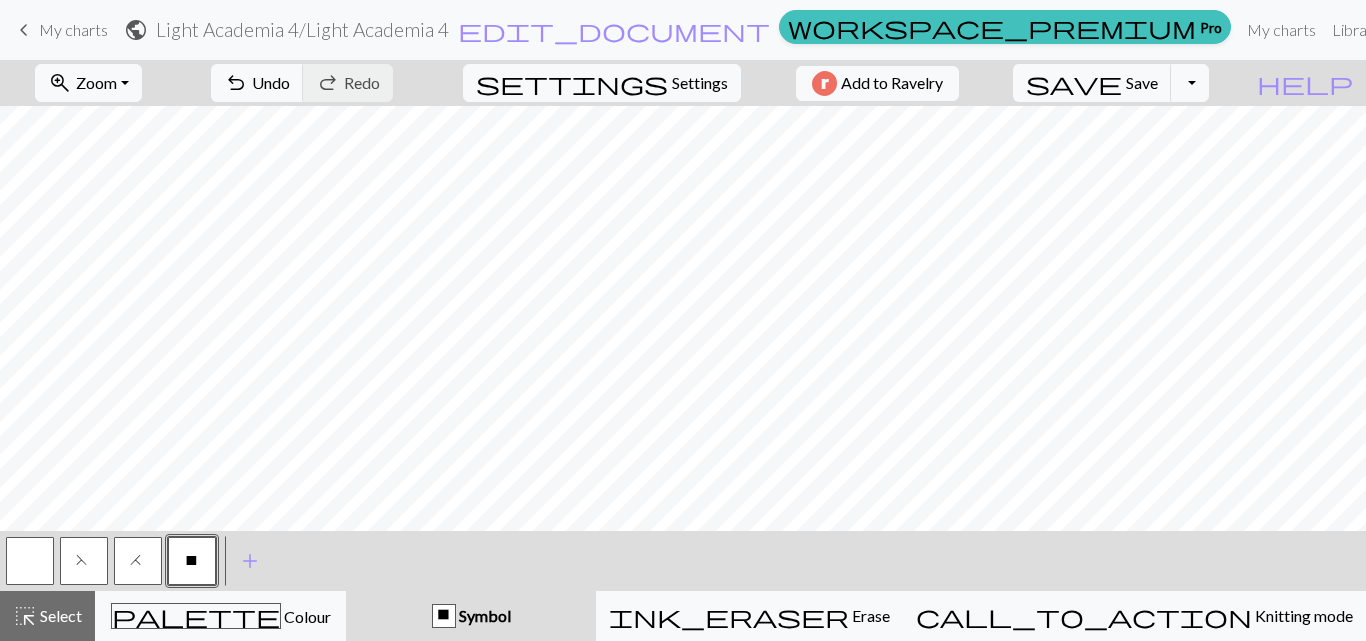 click on "H" at bounding box center [138, 563] 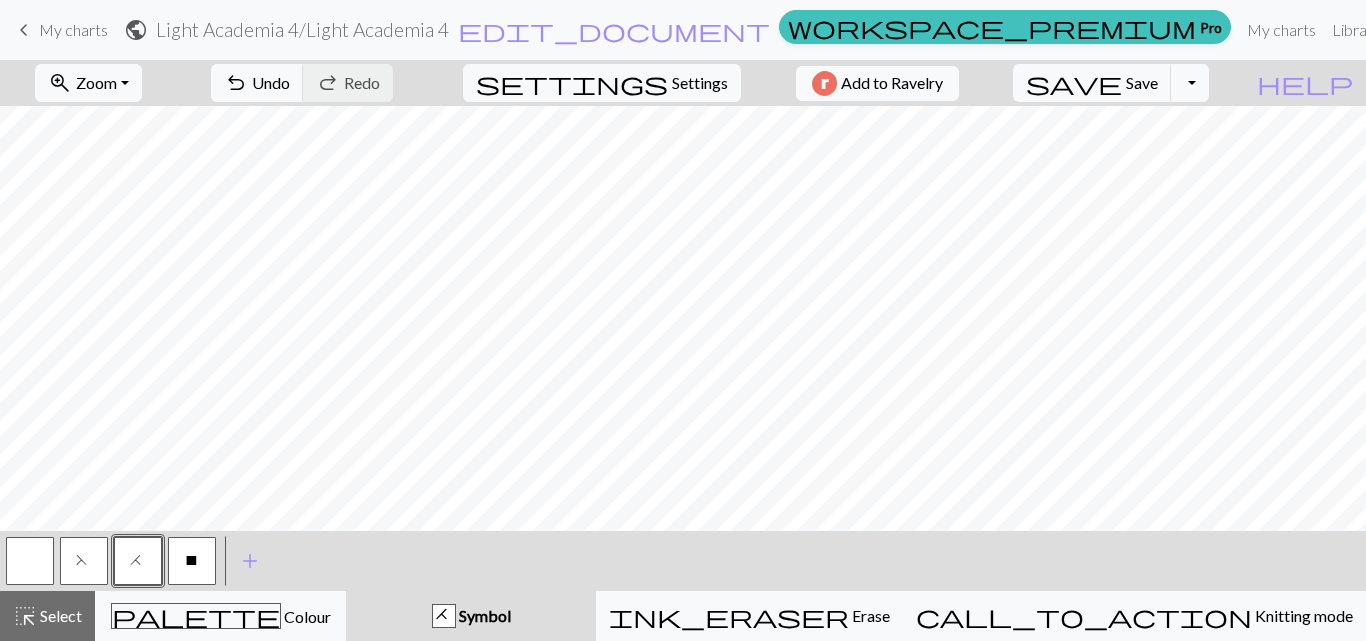 click on "X" at bounding box center [192, 563] 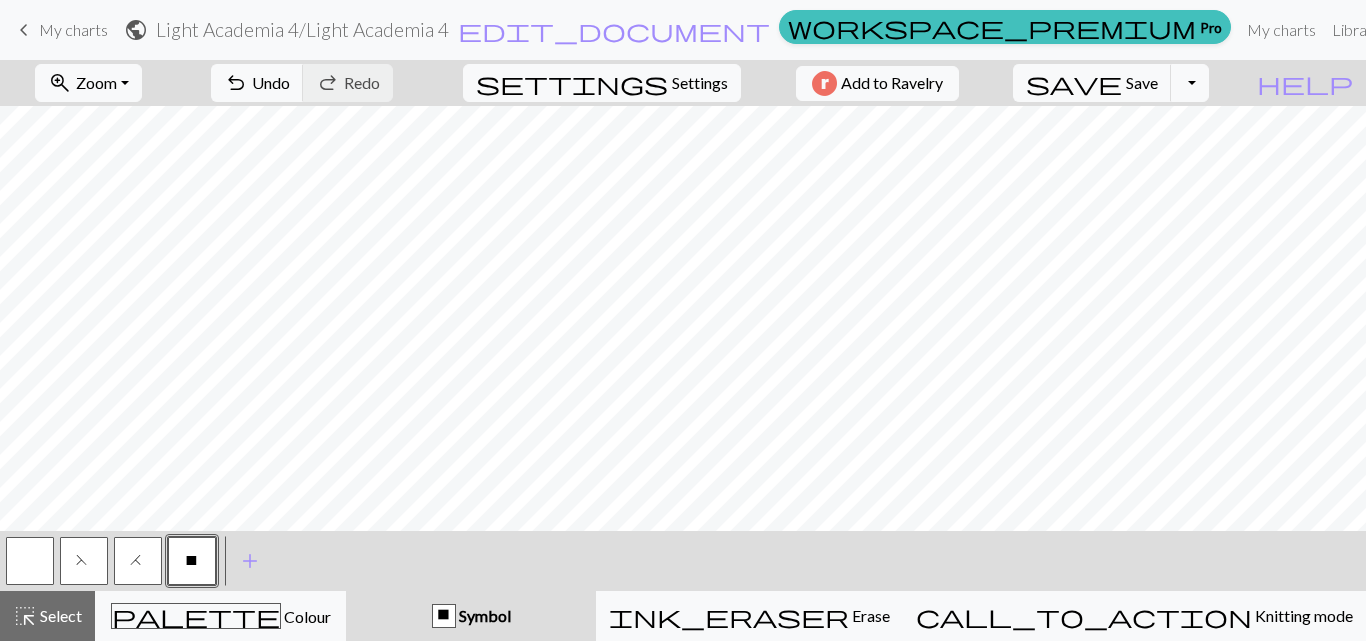 click on "F" at bounding box center [84, 561] 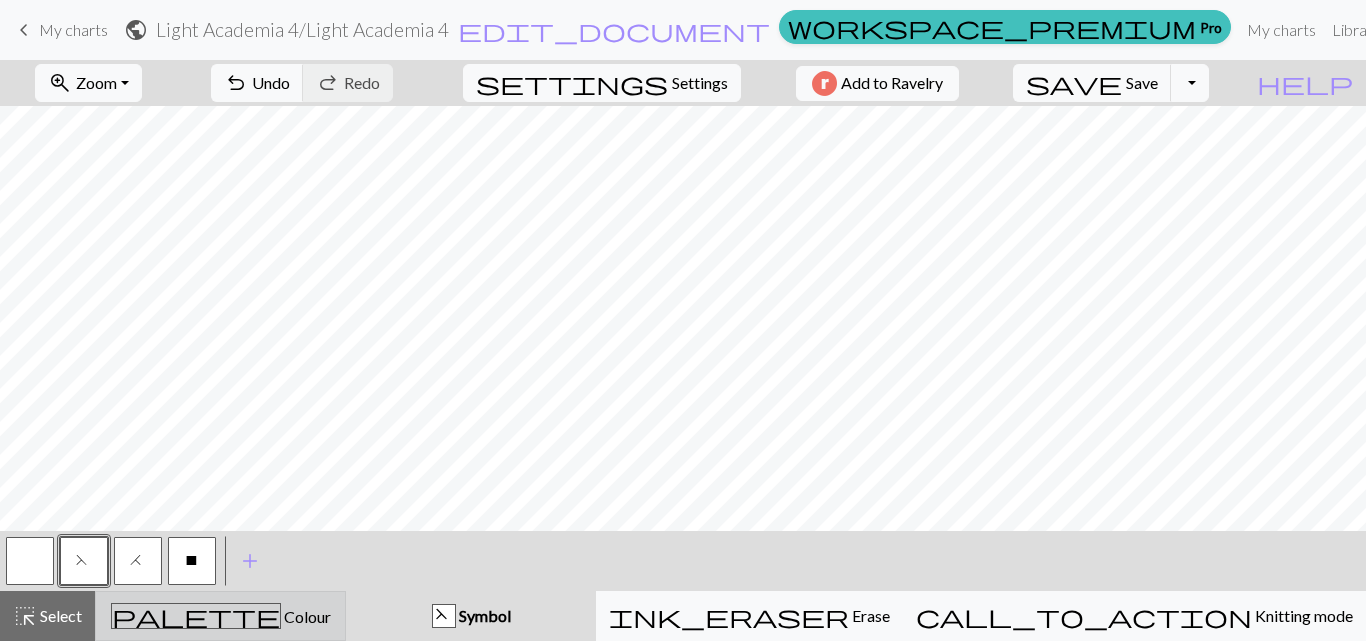 click on "Colour" at bounding box center [306, 616] 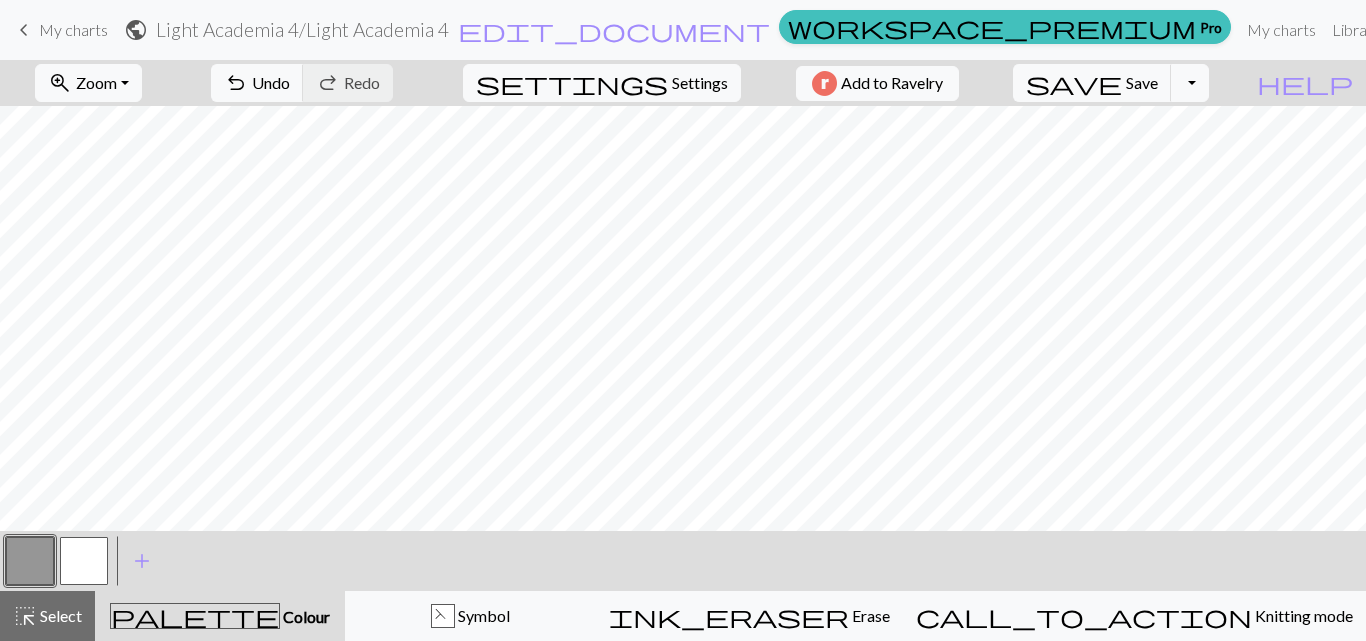 click at bounding box center [84, 561] 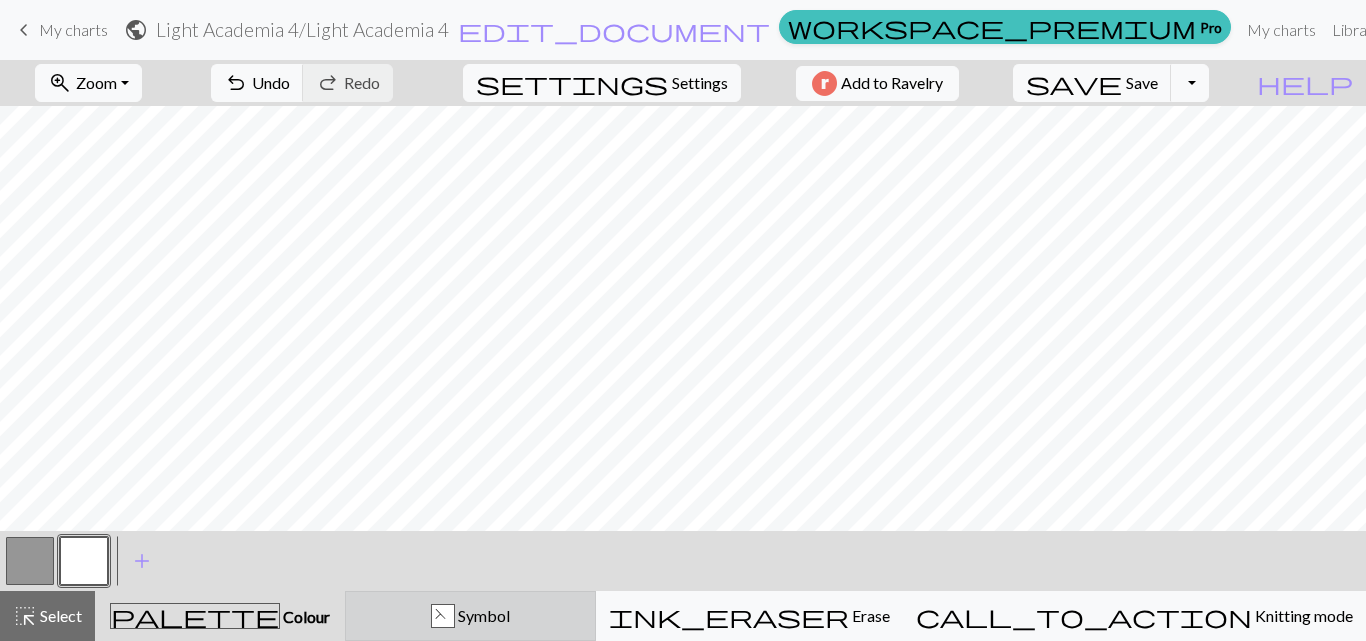 click on "F" at bounding box center [443, 617] 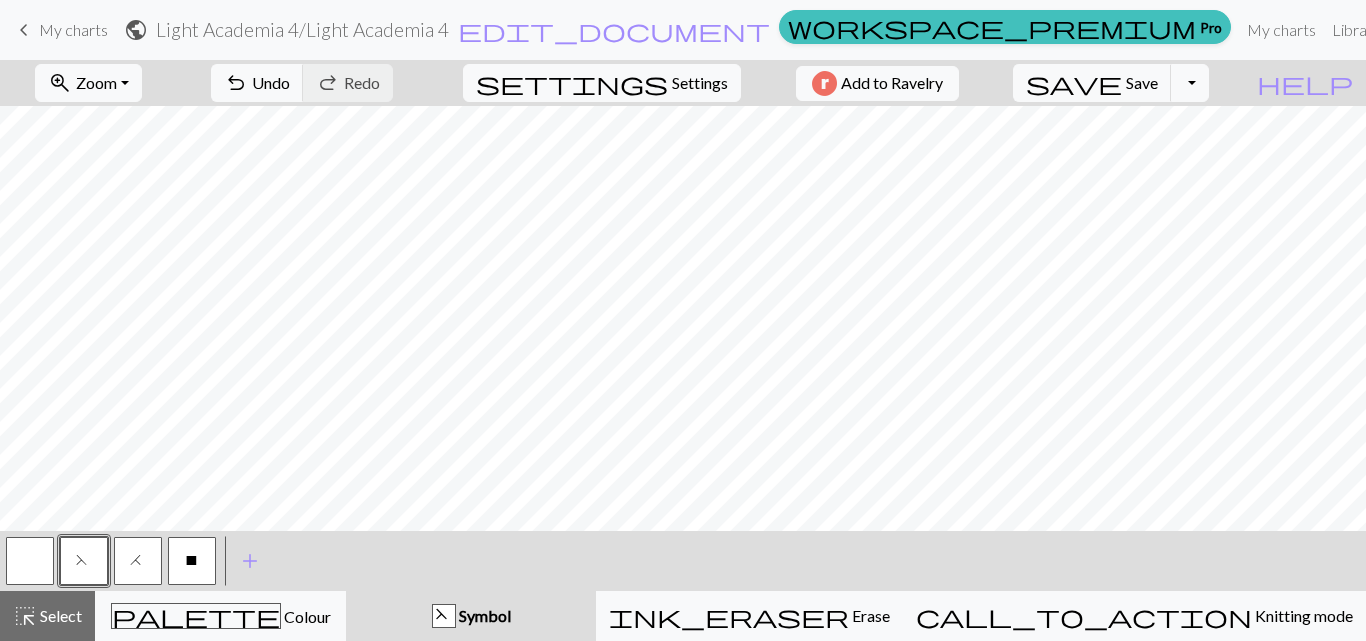click on "F" at bounding box center (84, 563) 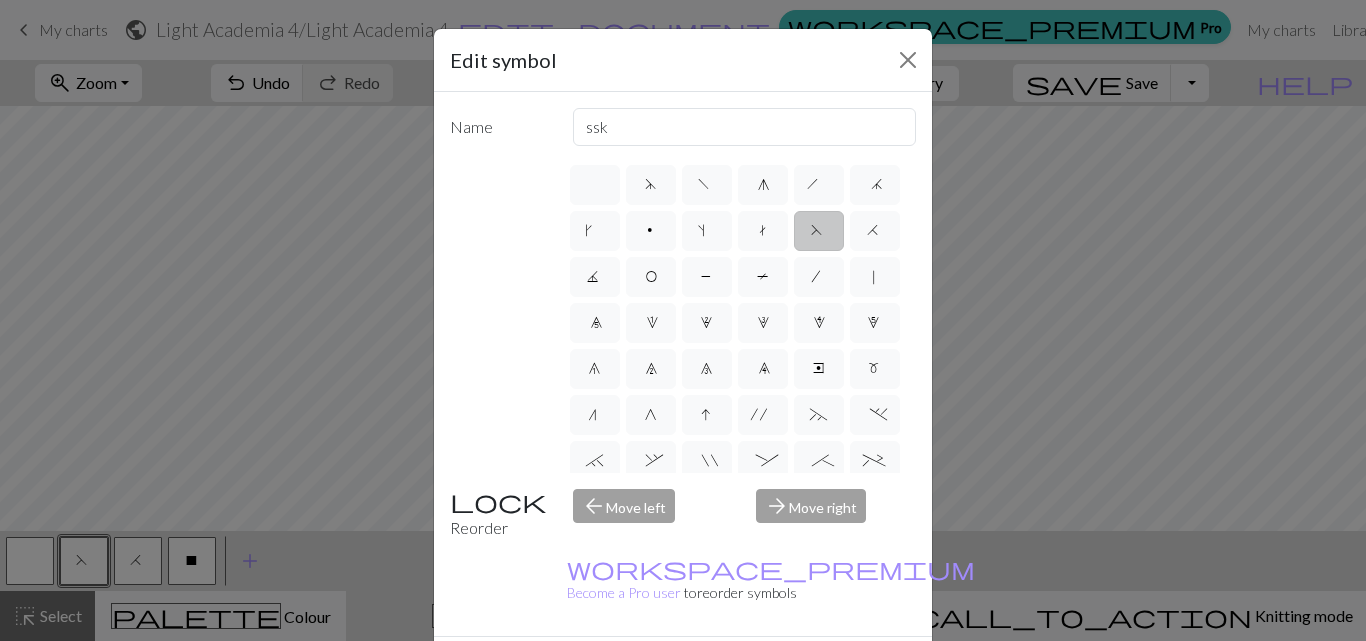 click on "Edit symbol" at bounding box center (683, 60) 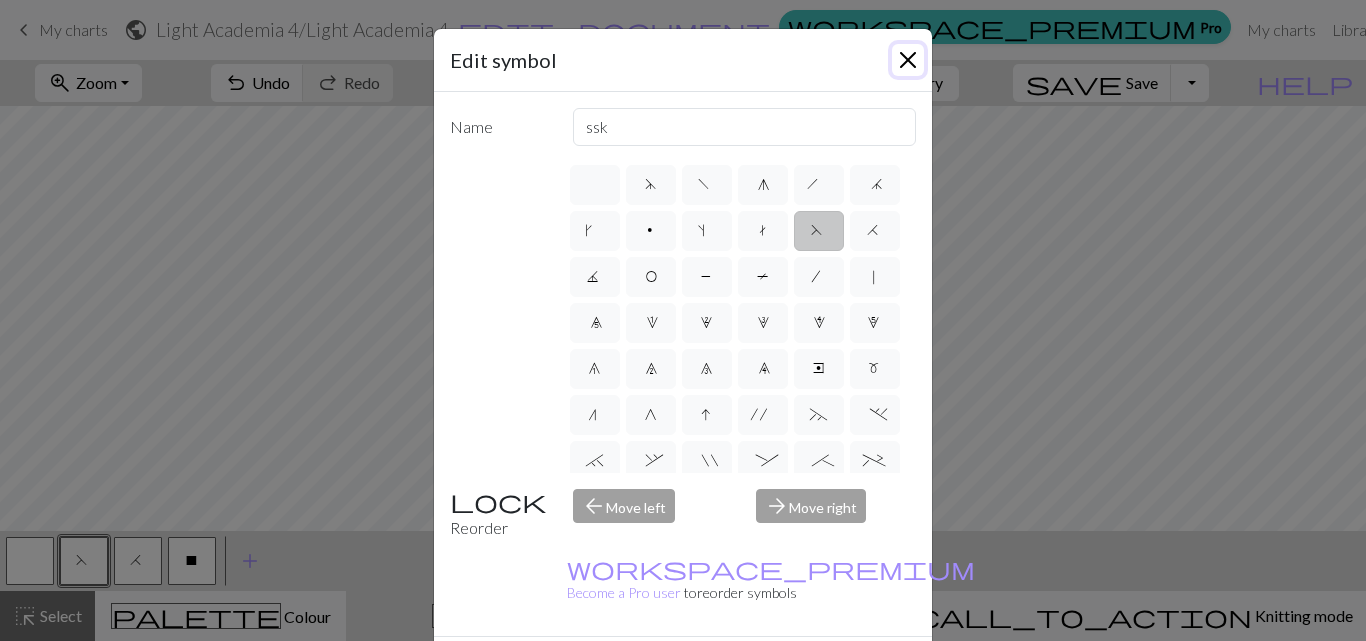 click at bounding box center [908, 60] 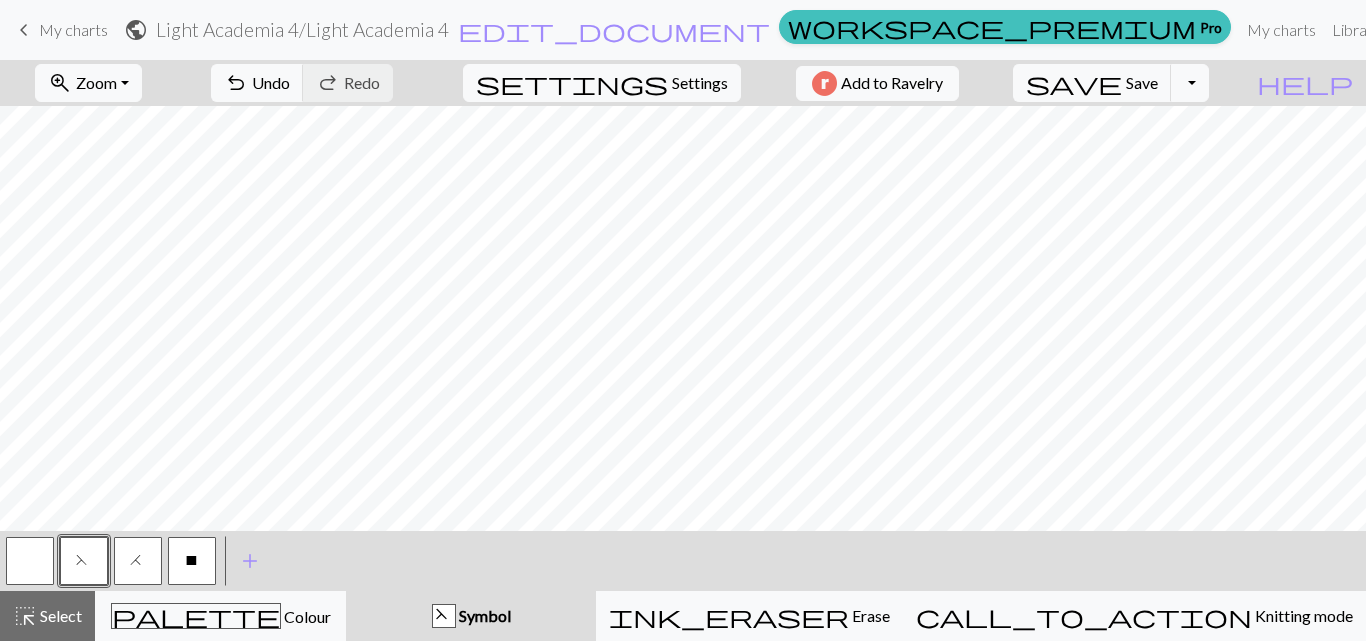 click at bounding box center [30, 561] 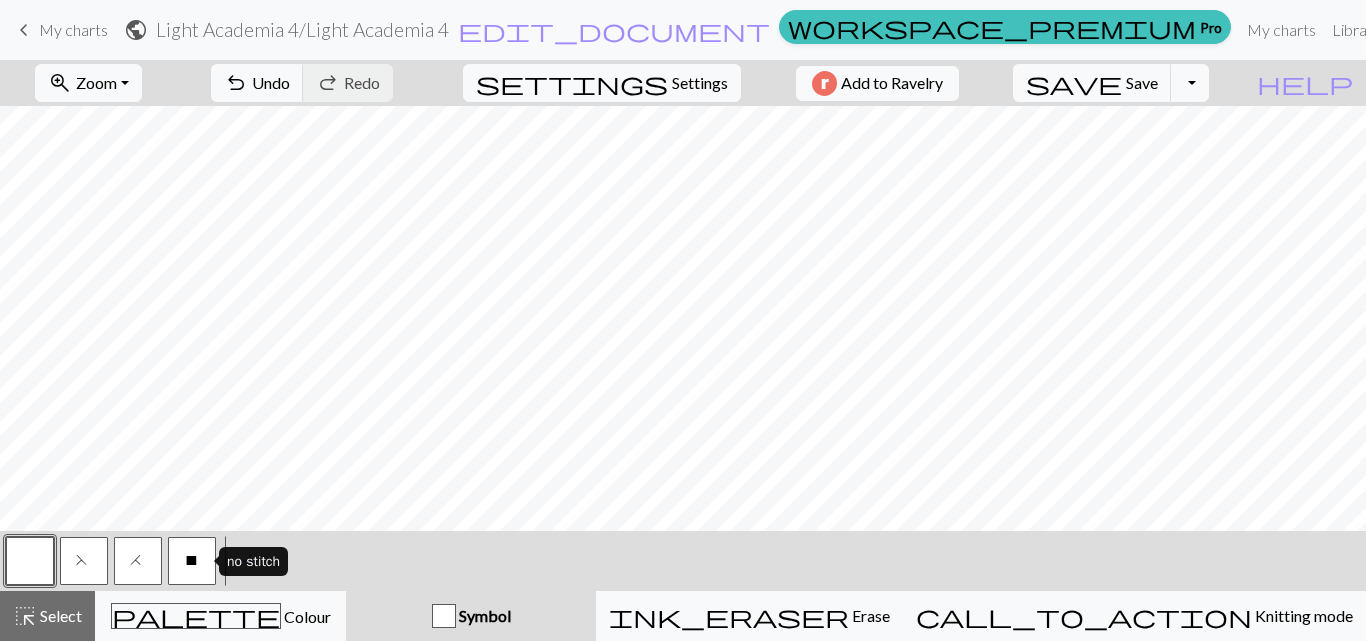 click on "X" at bounding box center (192, 563) 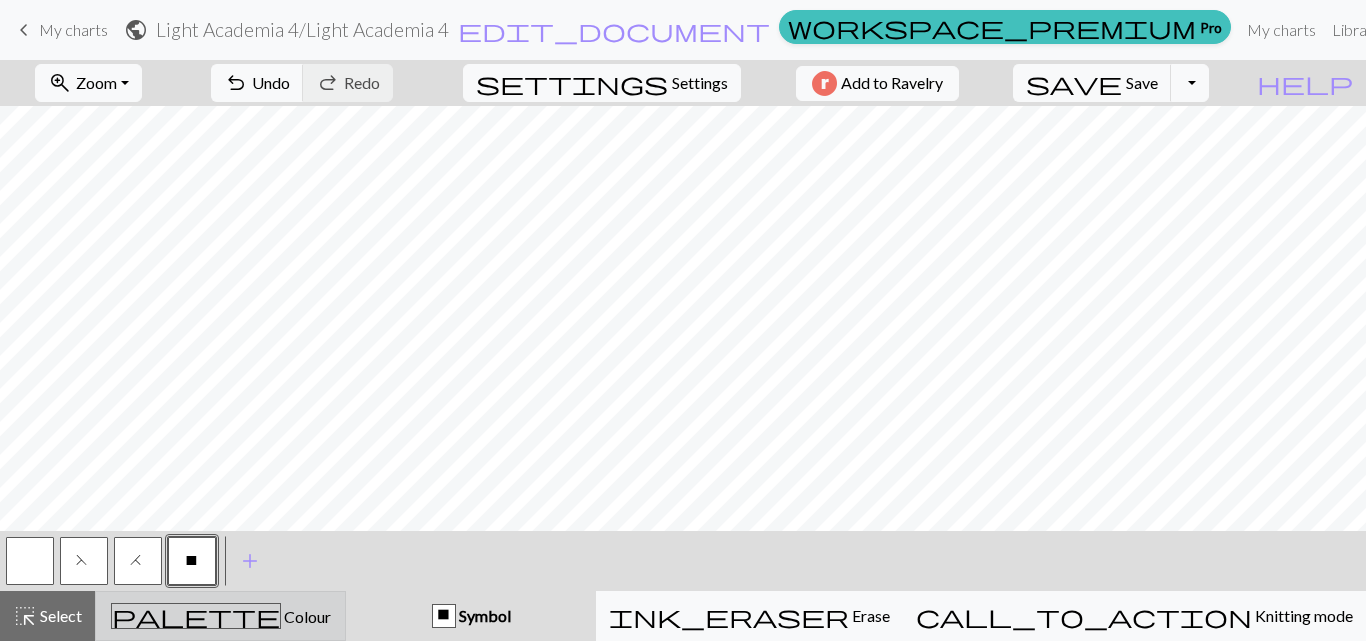 click on "Colour" at bounding box center (306, 616) 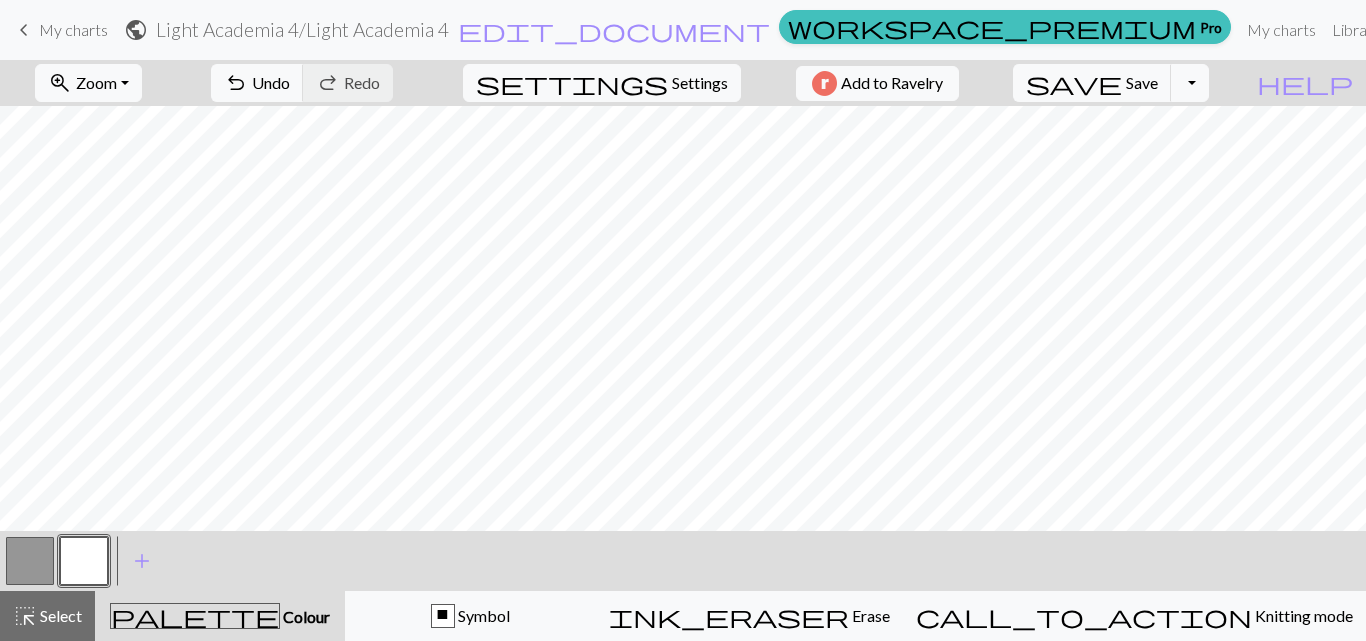 click at bounding box center (30, 561) 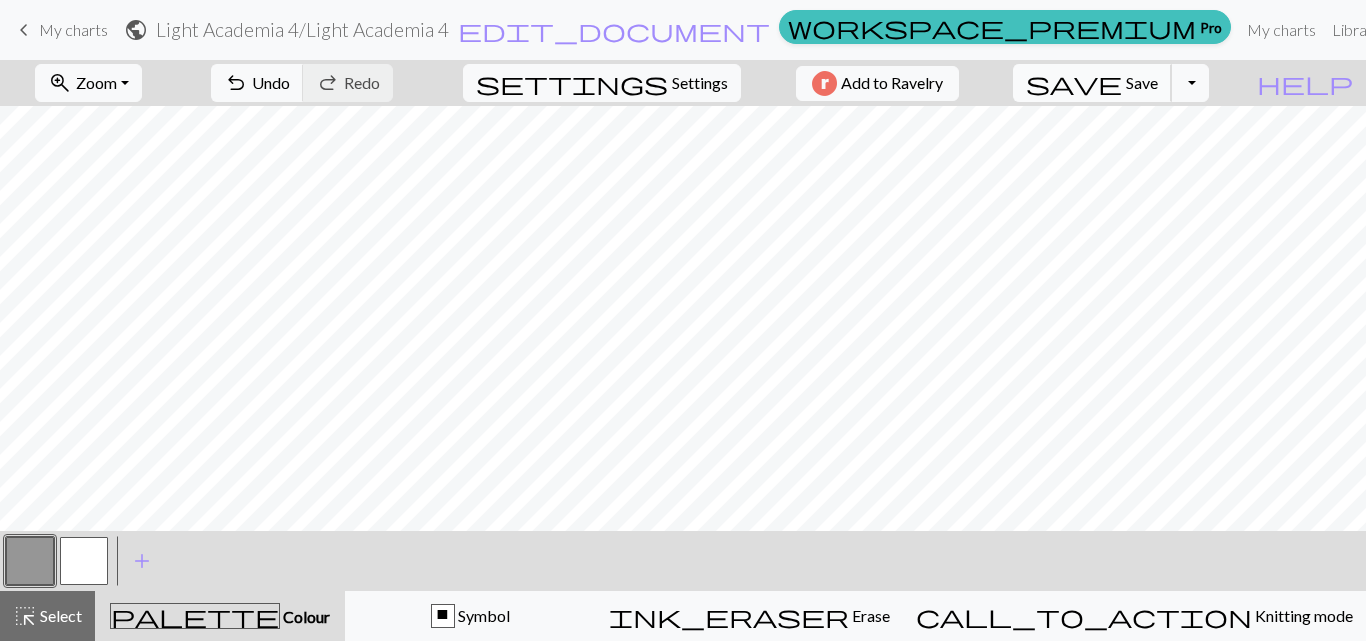 click on "Save" at bounding box center (1142, 82) 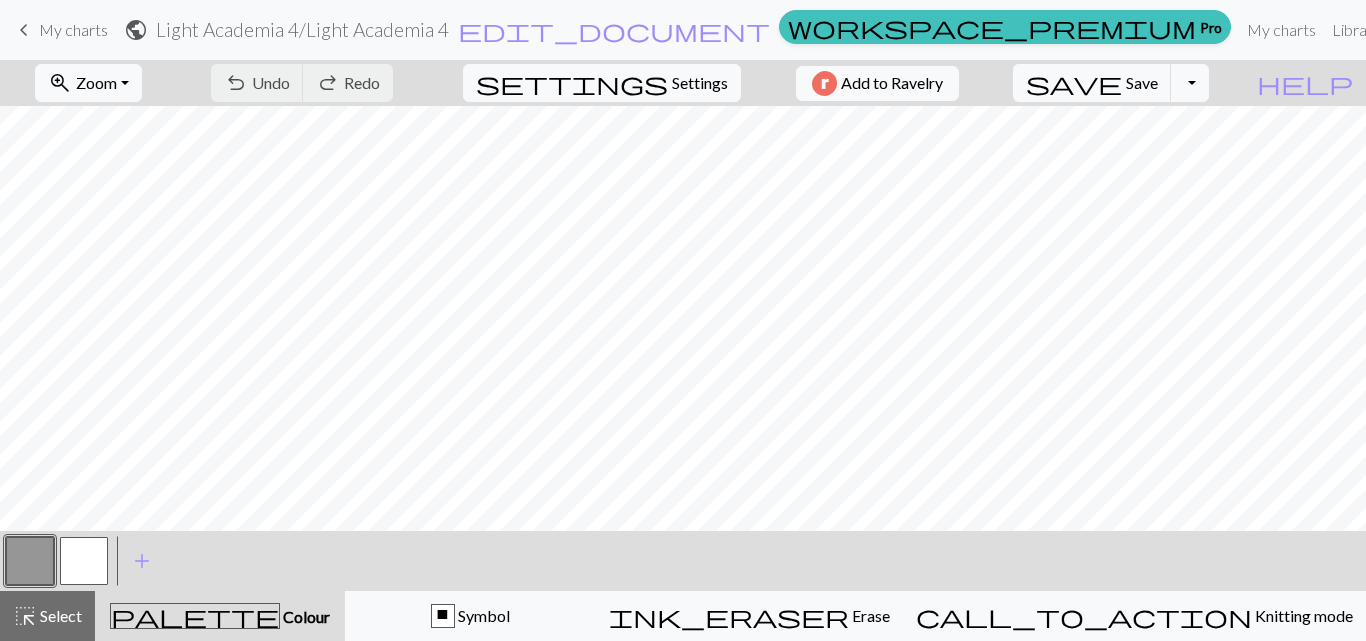 click at bounding box center (84, 561) 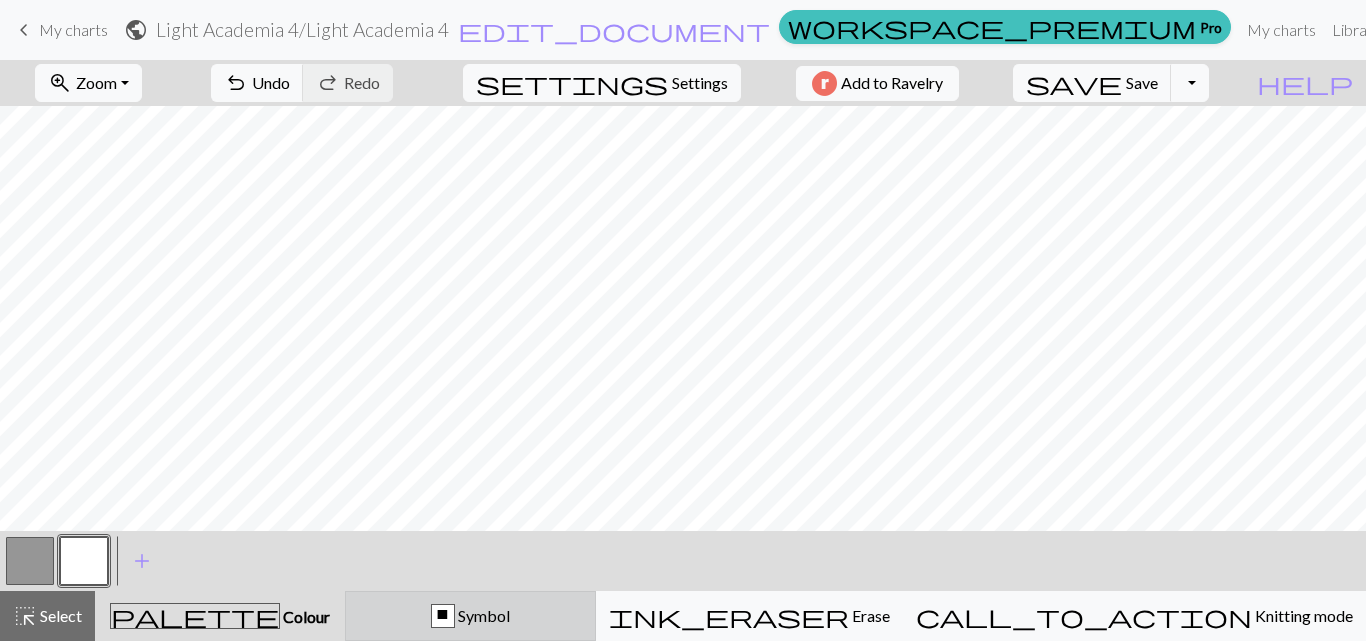 click on "X   Symbol" at bounding box center [470, 616] 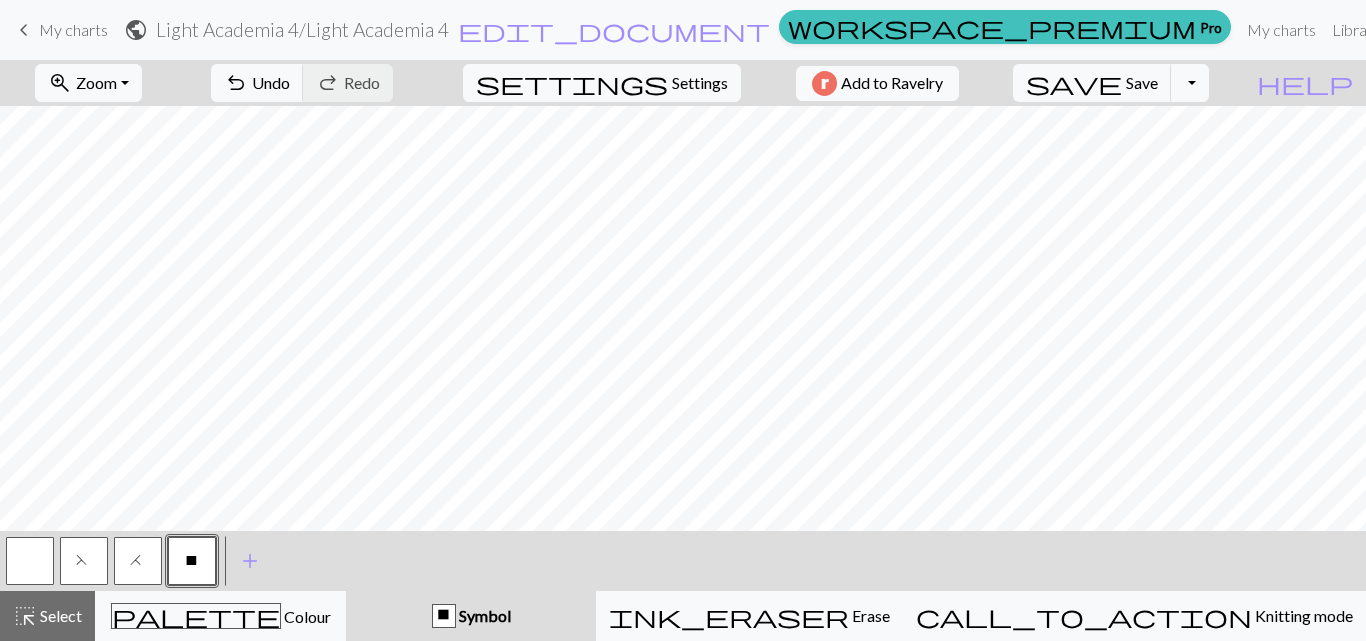 click at bounding box center (30, 561) 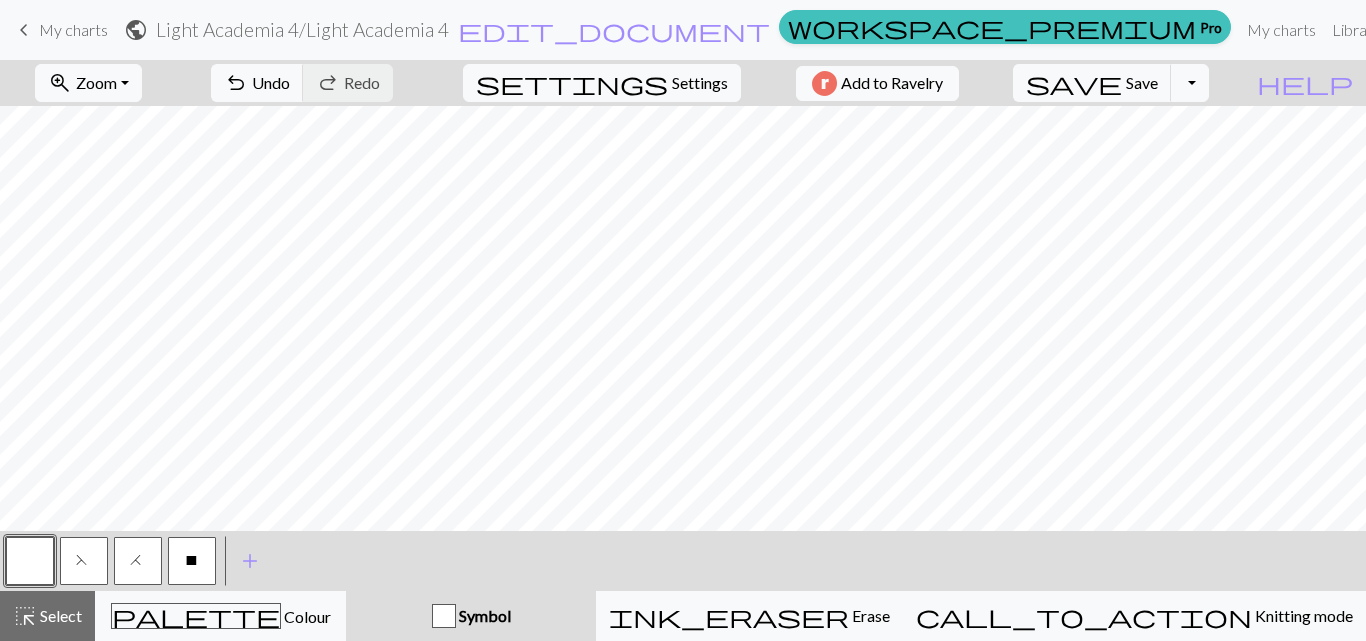 click on "H" at bounding box center (138, 561) 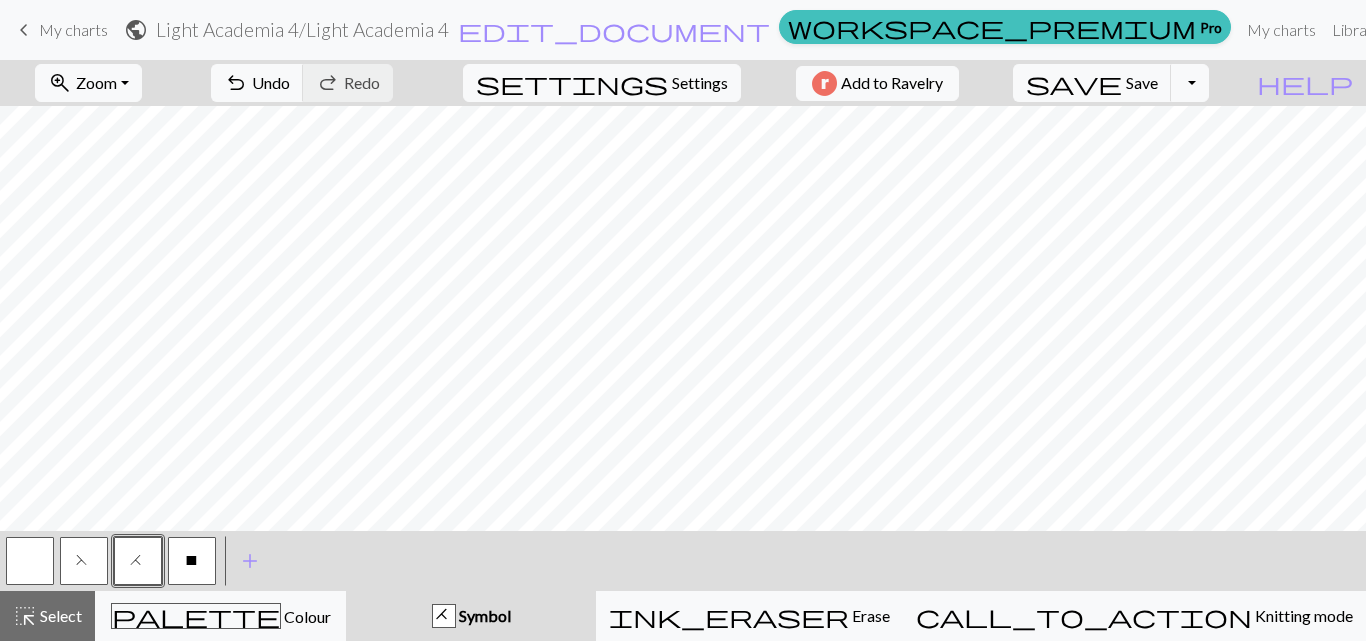 click on "X" at bounding box center [192, 561] 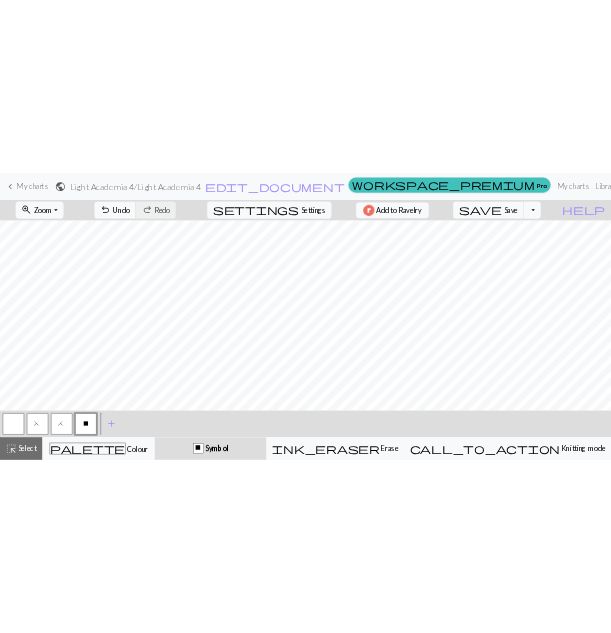 scroll, scrollTop: 154, scrollLeft: 0, axis: vertical 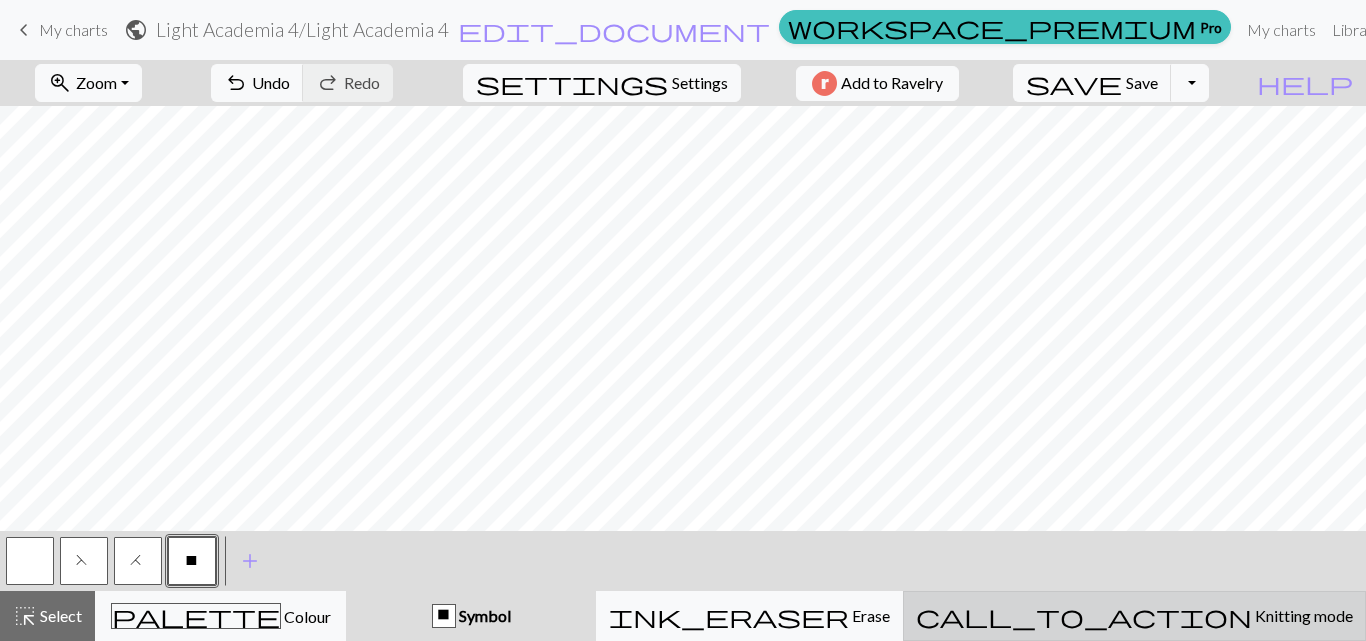 click on "call_to_action   Knitting mode   Knitting mode" at bounding box center (1134, 616) 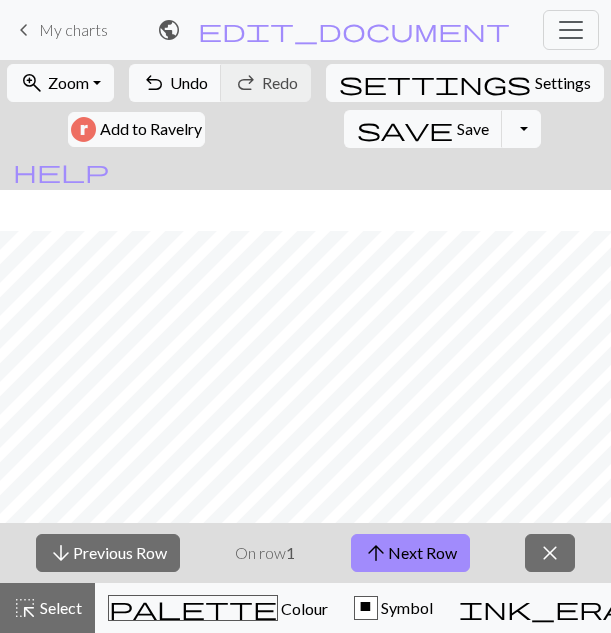 scroll, scrollTop: 332, scrollLeft: 0, axis: vertical 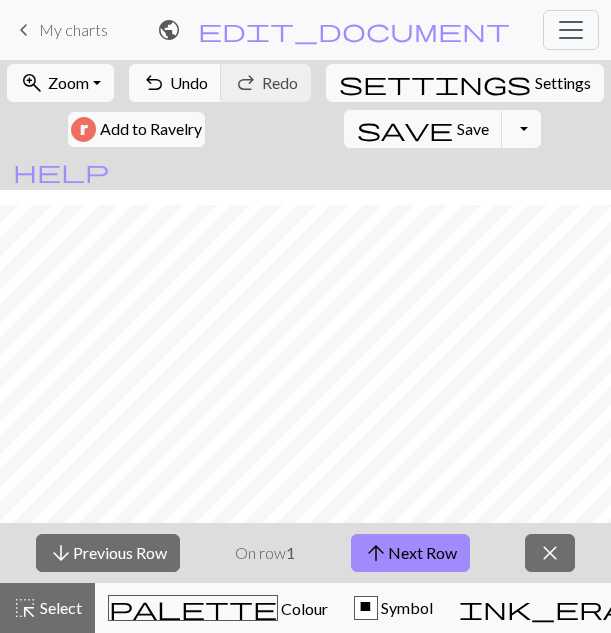 type 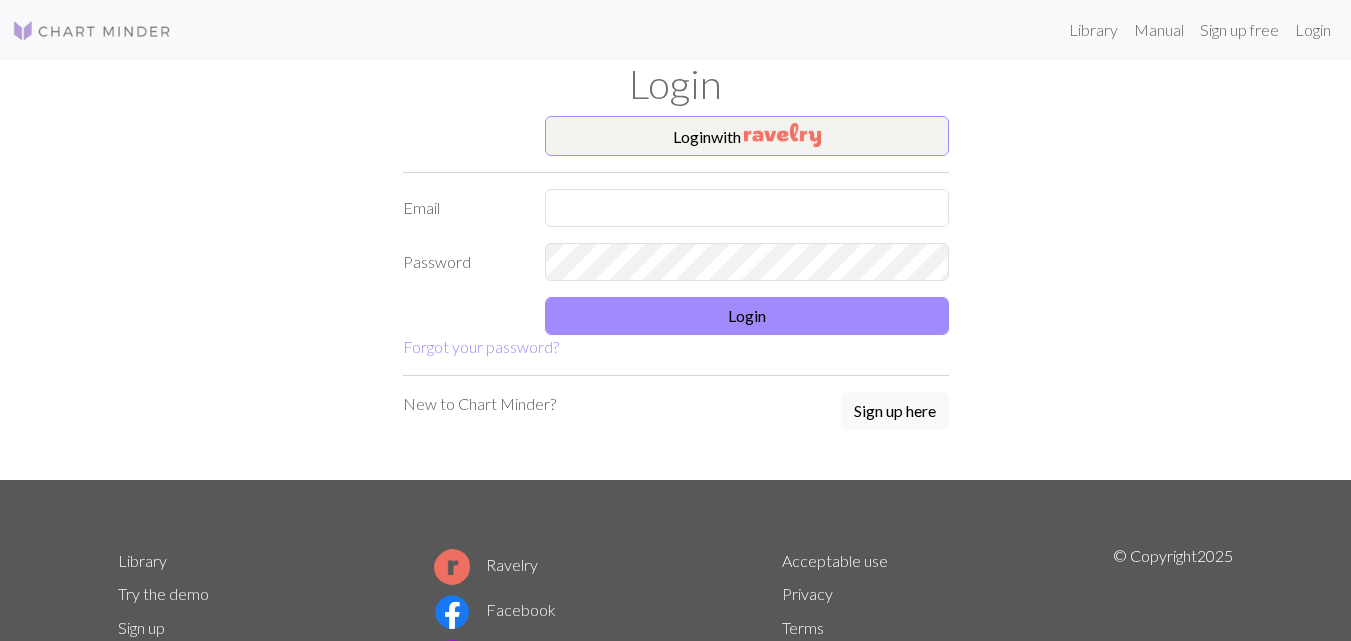 scroll, scrollTop: 0, scrollLeft: 0, axis: both 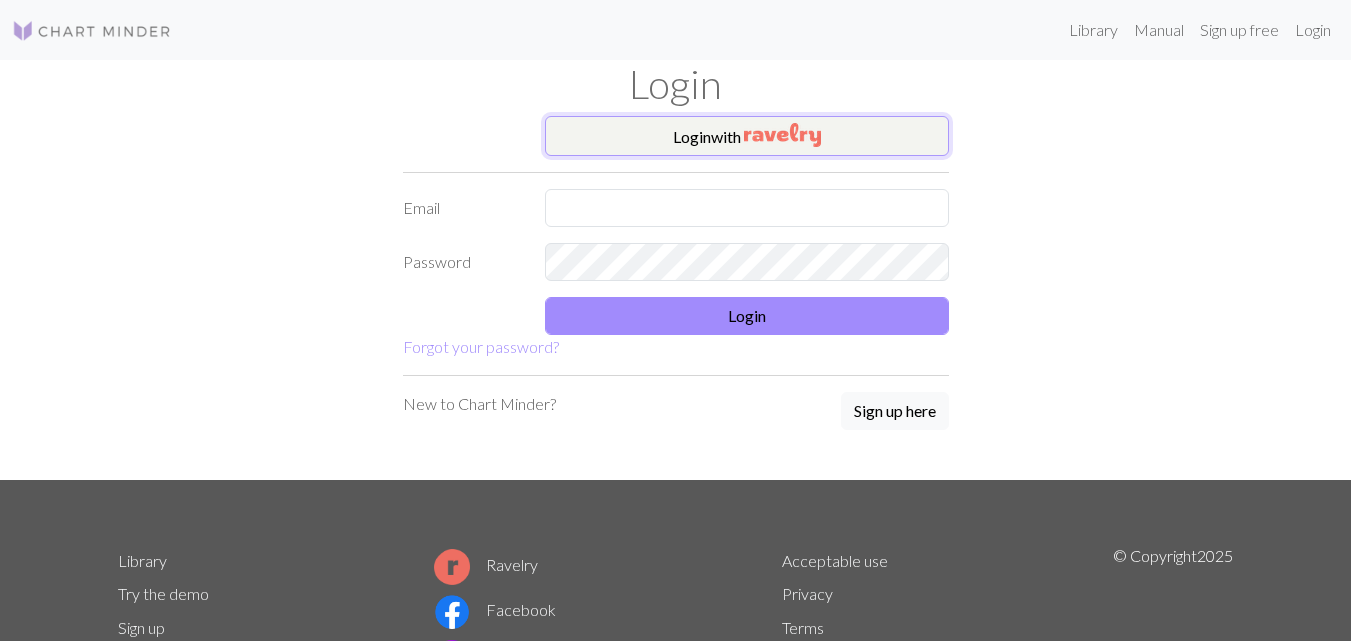 click at bounding box center (782, 135) 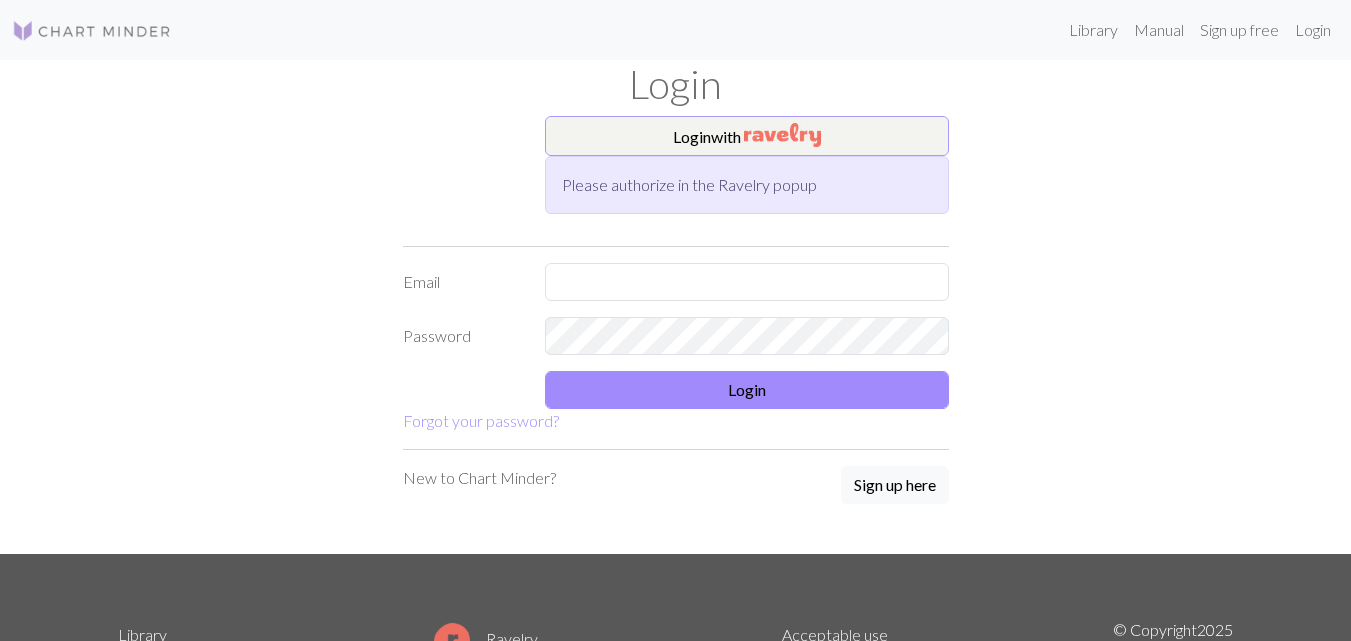 scroll, scrollTop: 0, scrollLeft: 0, axis: both 